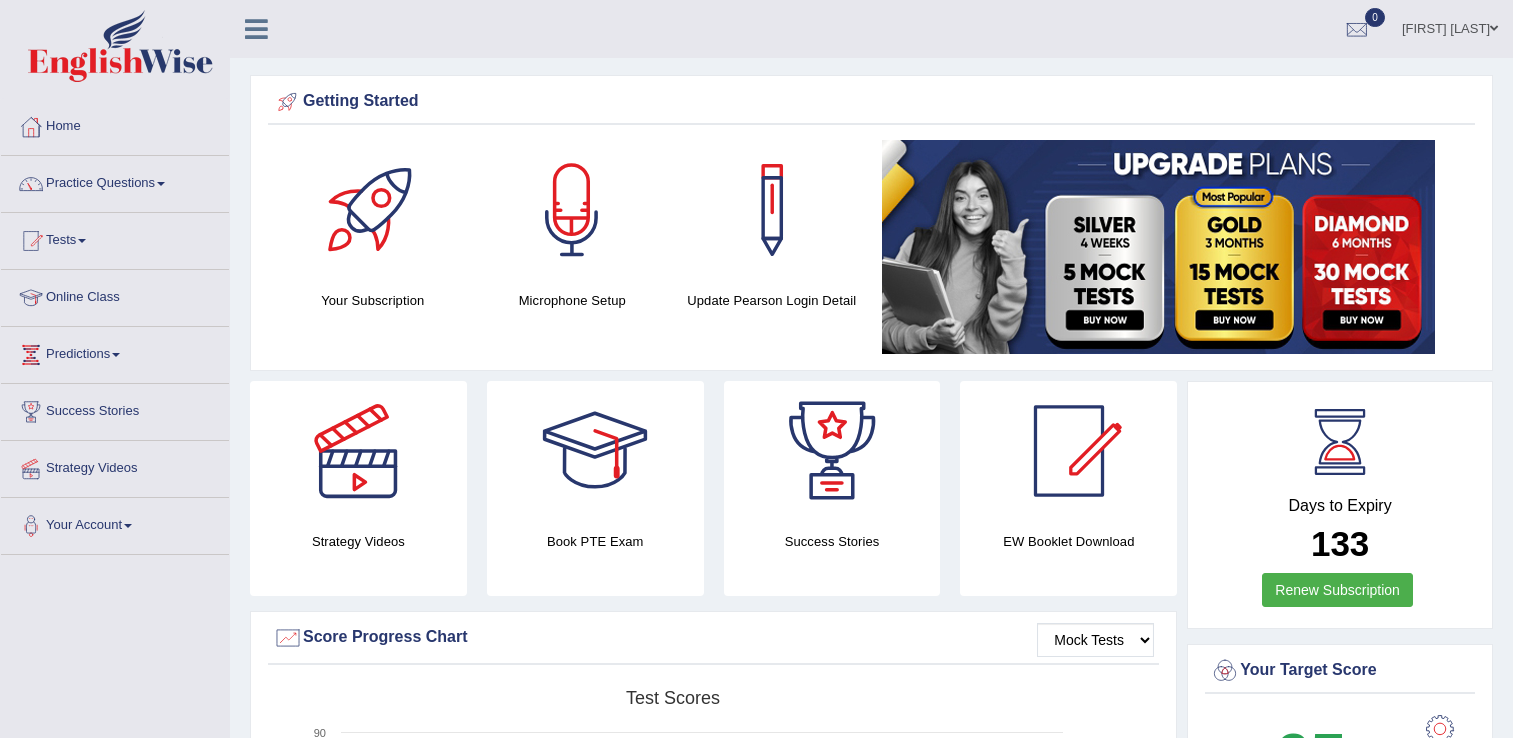 scroll, scrollTop: 0, scrollLeft: 0, axis: both 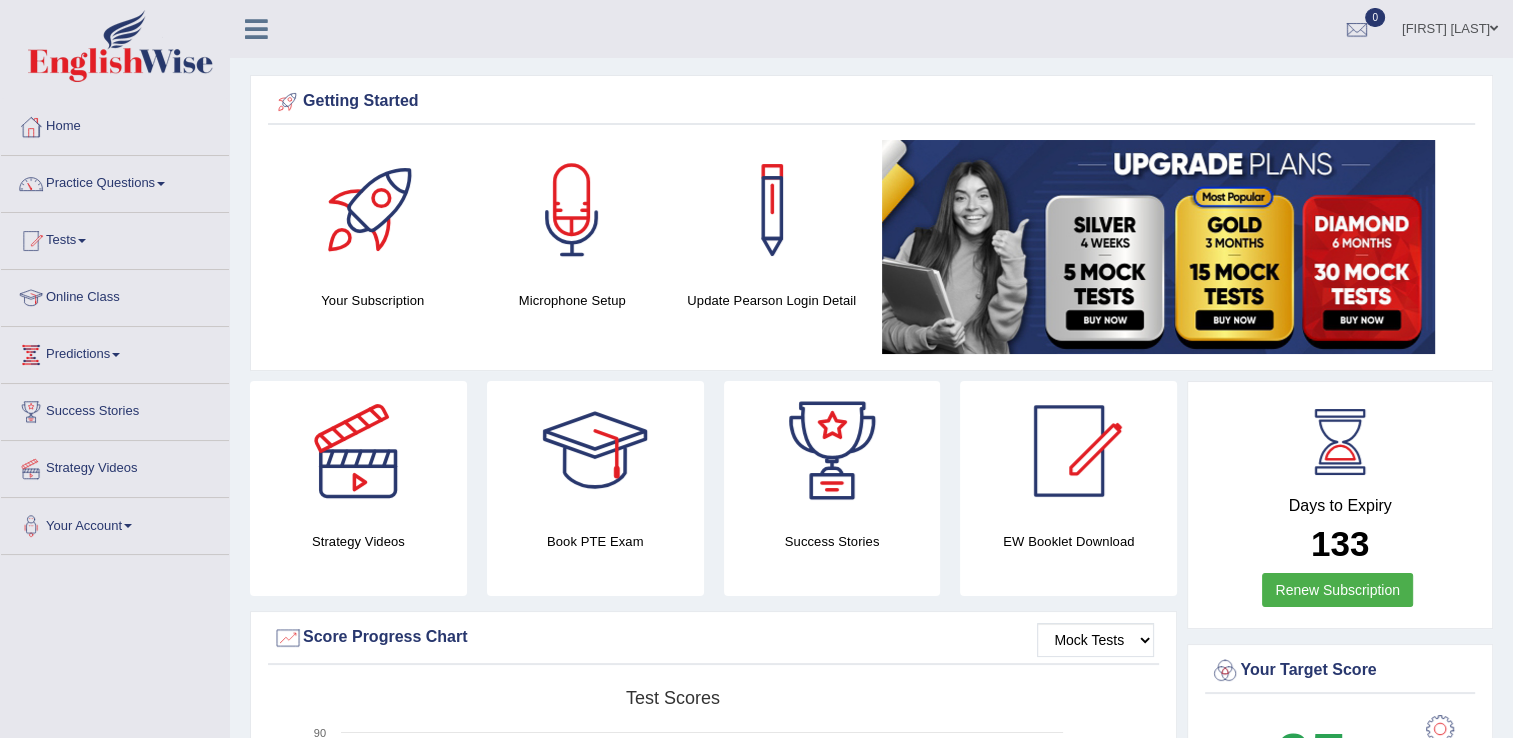click on "Practice Questions" at bounding box center (115, 181) 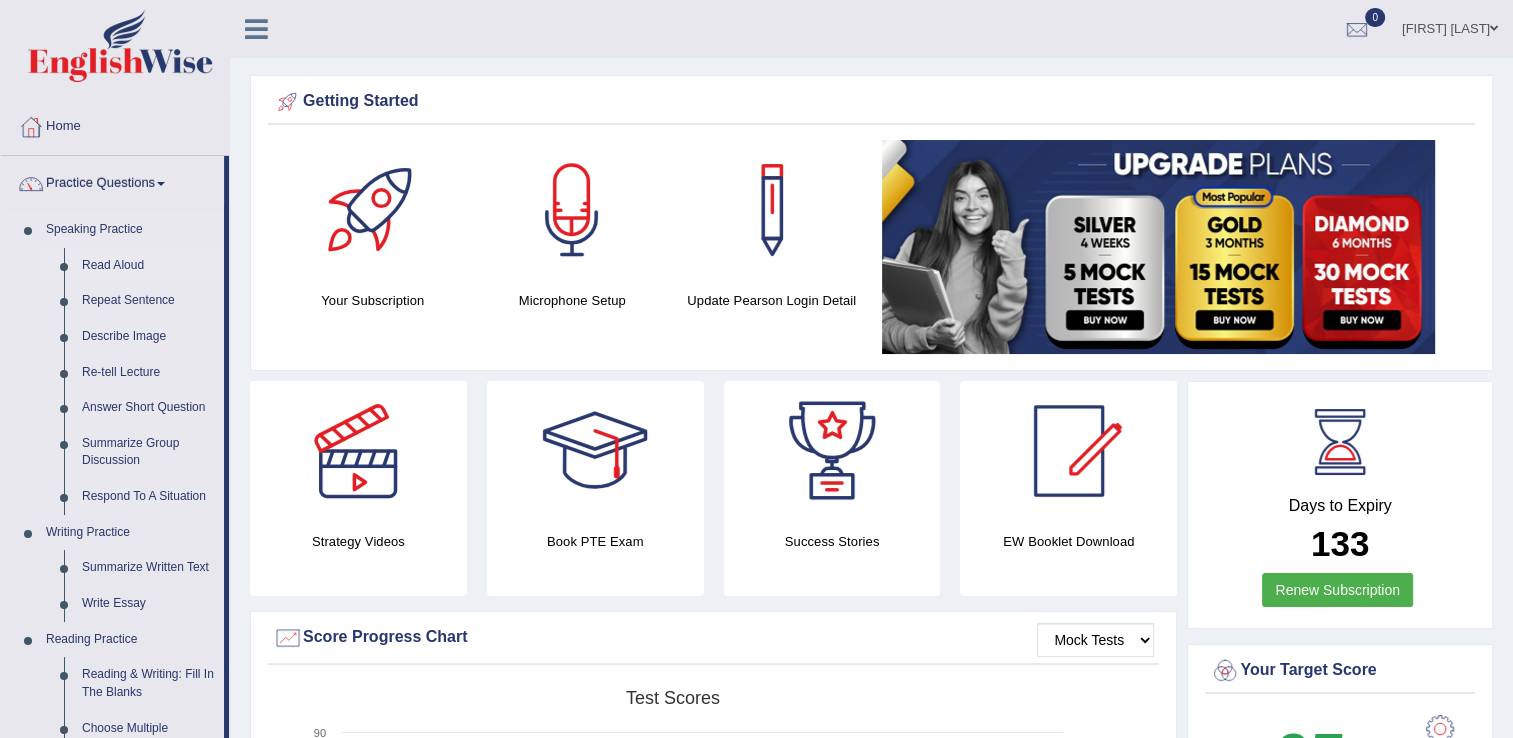 scroll, scrollTop: 100, scrollLeft: 0, axis: vertical 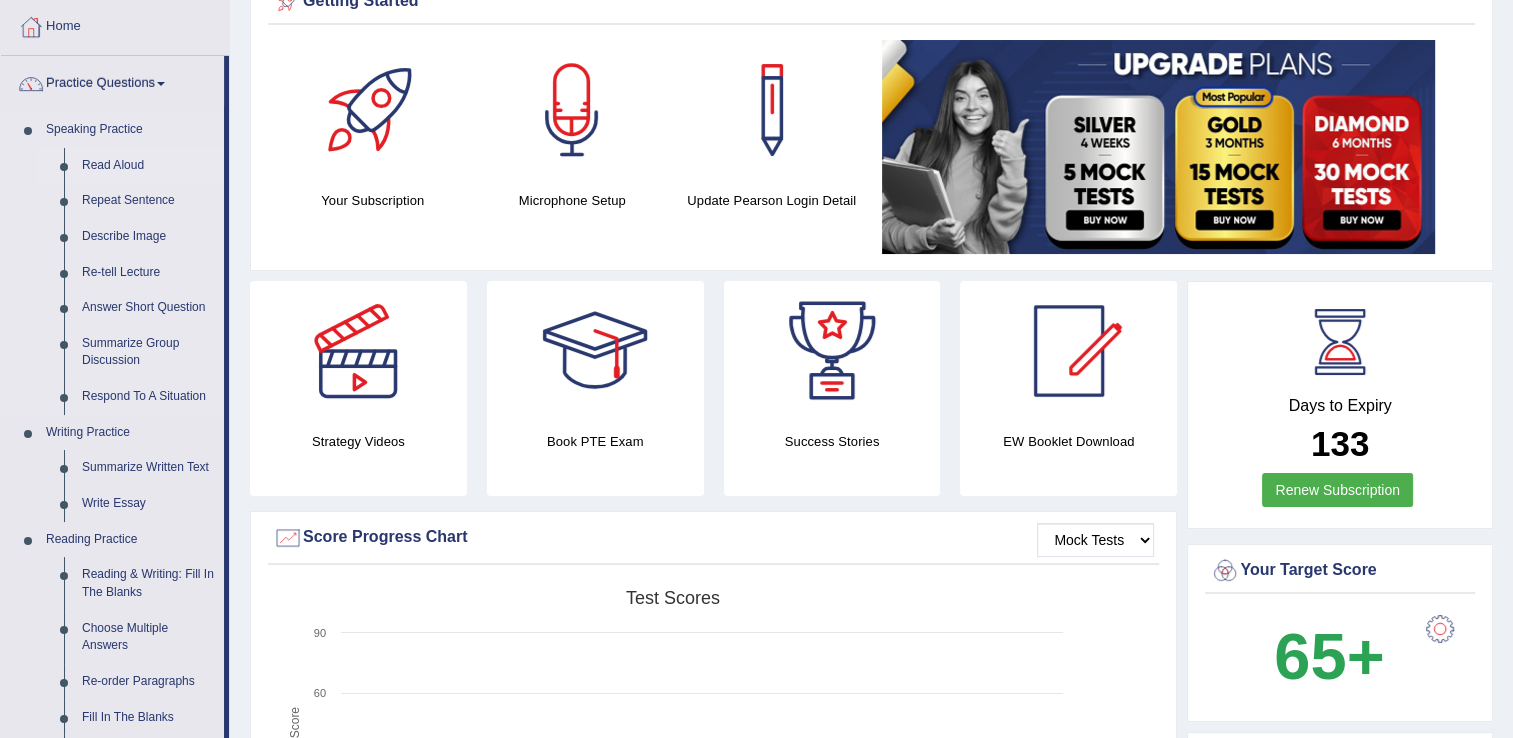 click on "Read Aloud" at bounding box center (148, 166) 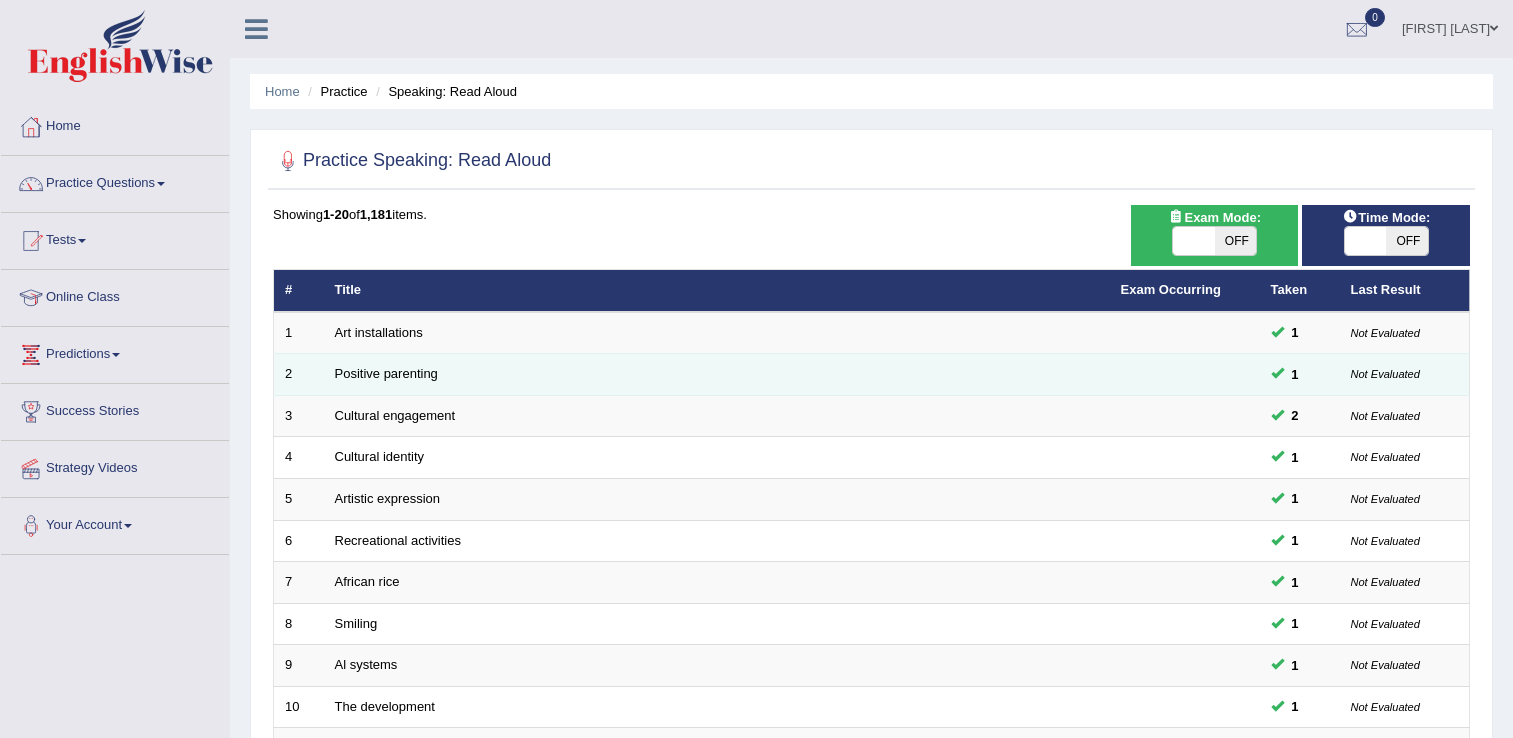 scroll, scrollTop: 0, scrollLeft: 0, axis: both 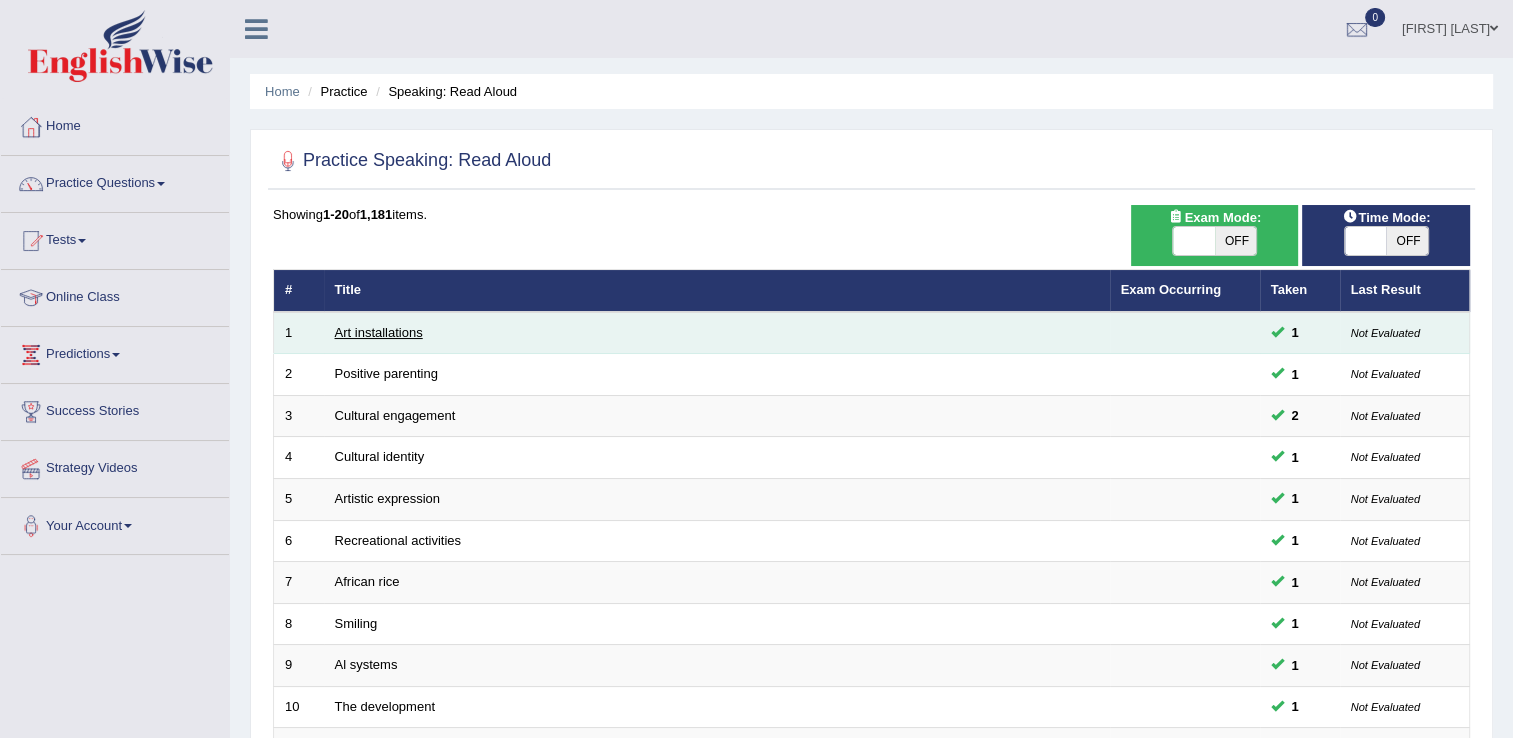 click on "Art installations" at bounding box center [379, 332] 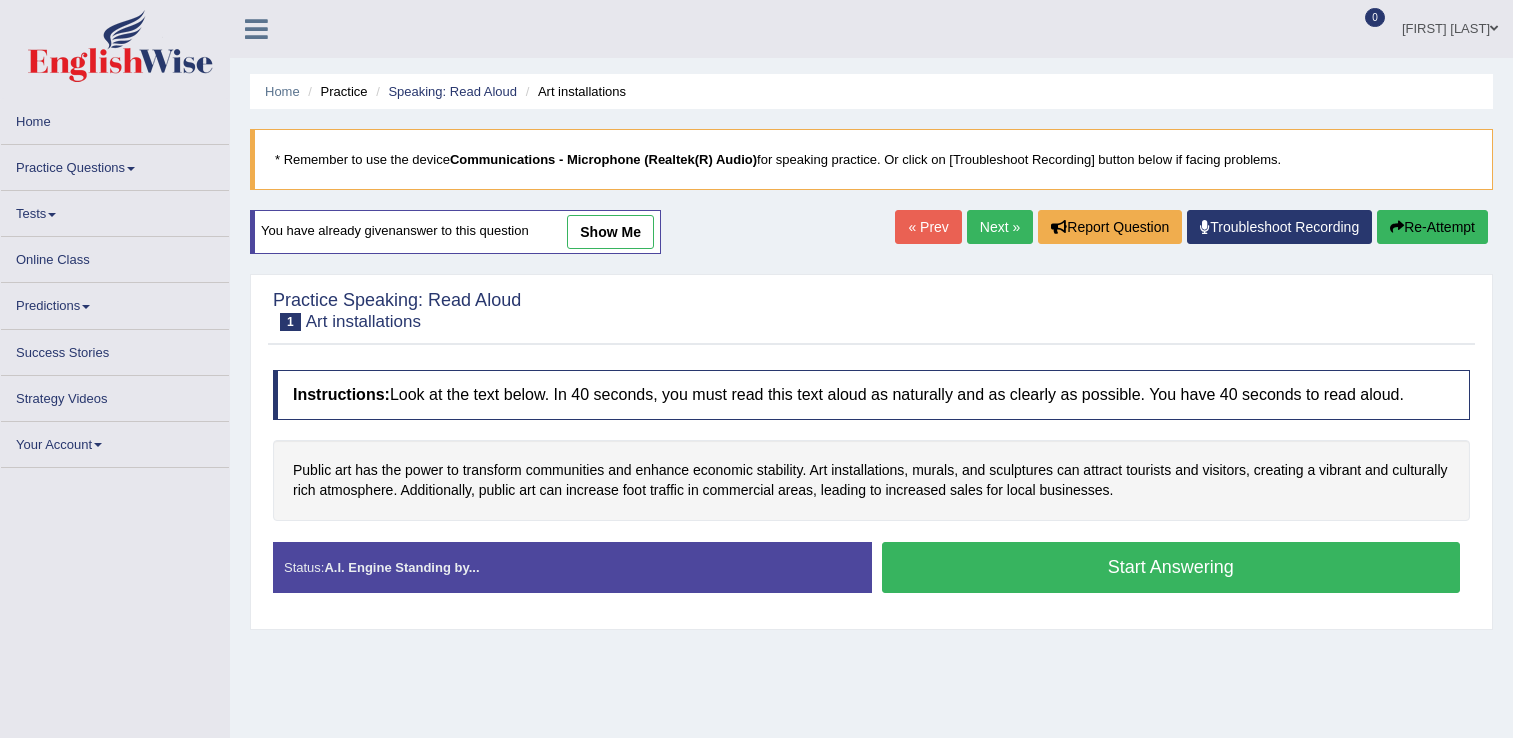scroll, scrollTop: 0, scrollLeft: 0, axis: both 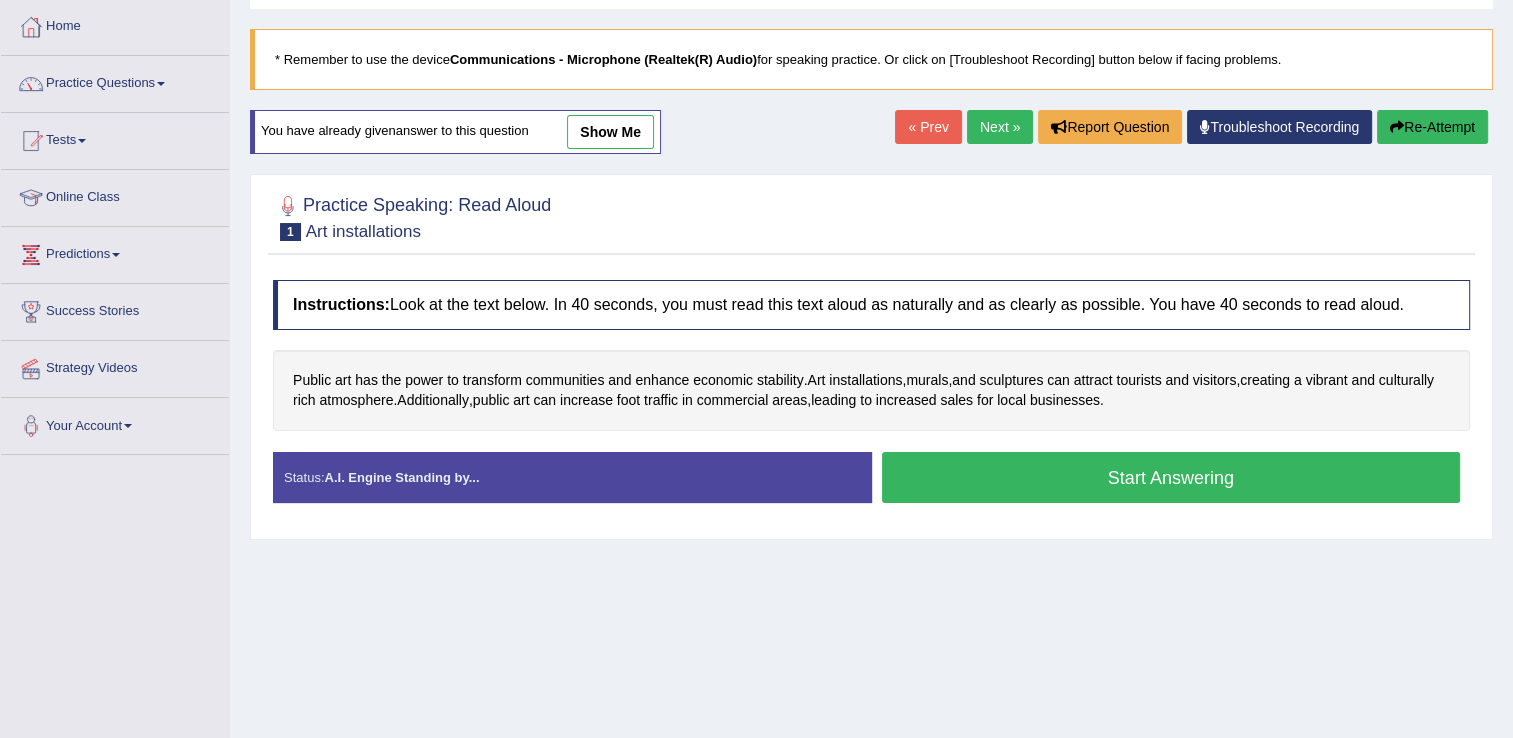 click on "Start Answering" at bounding box center (1171, 477) 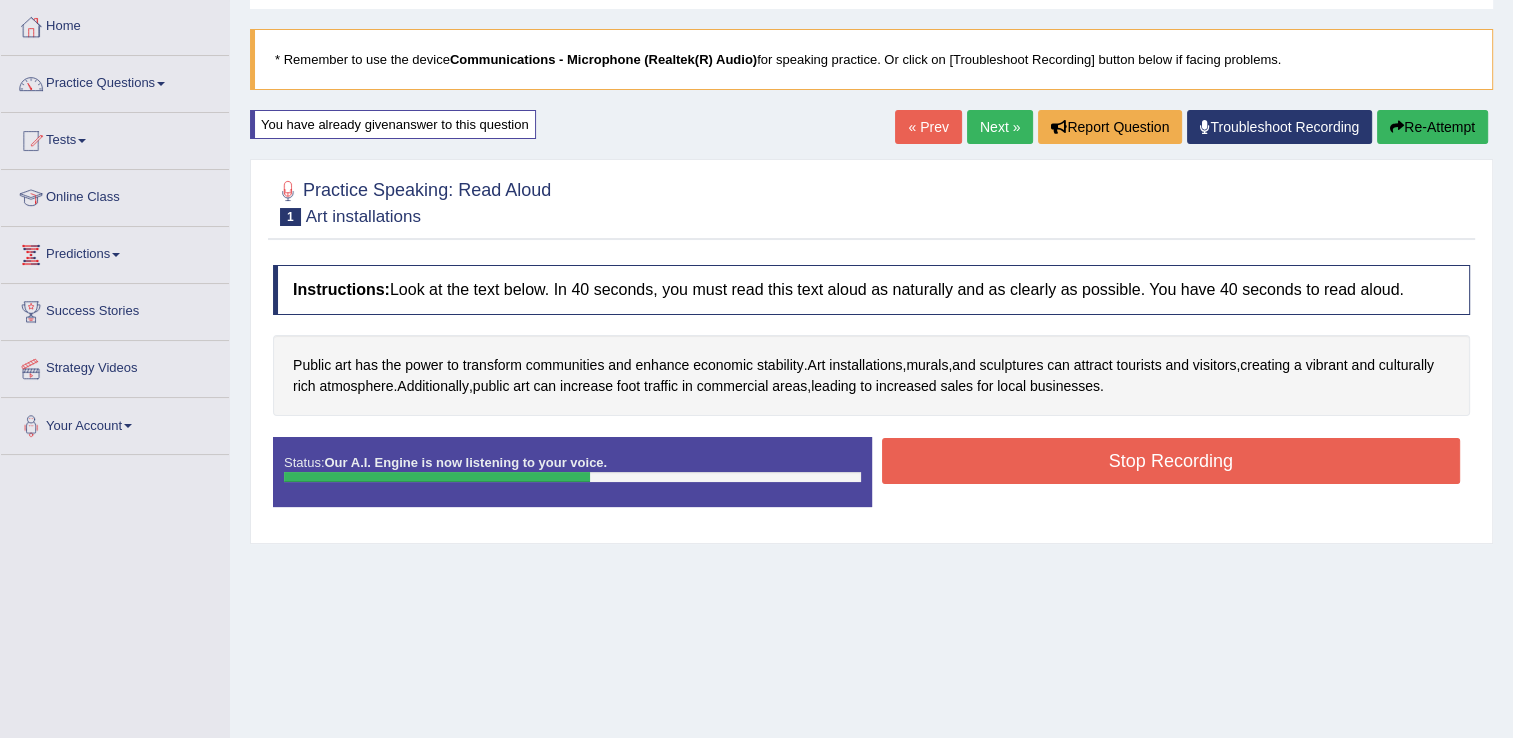 click on "Stop Recording" at bounding box center (1171, 461) 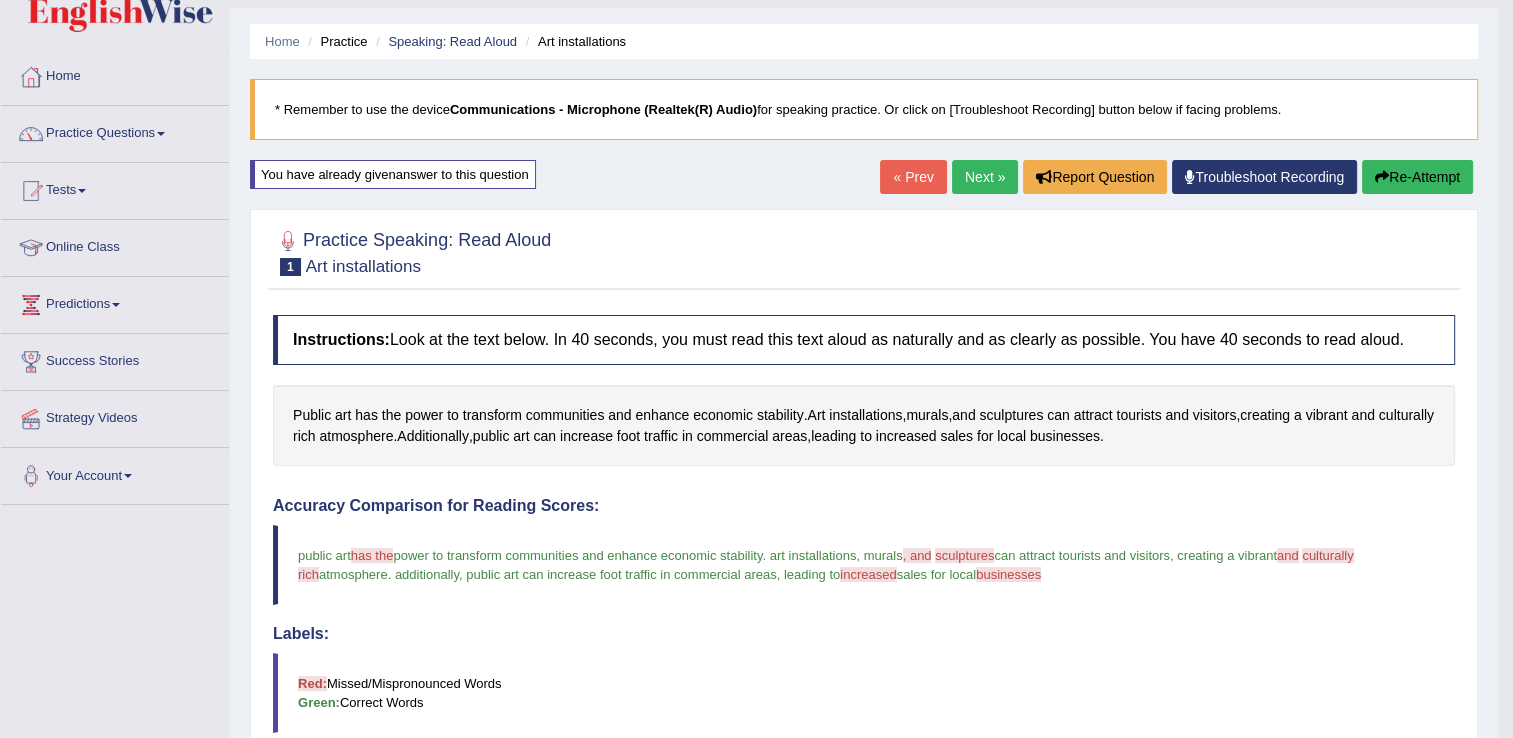 scroll, scrollTop: 0, scrollLeft: 0, axis: both 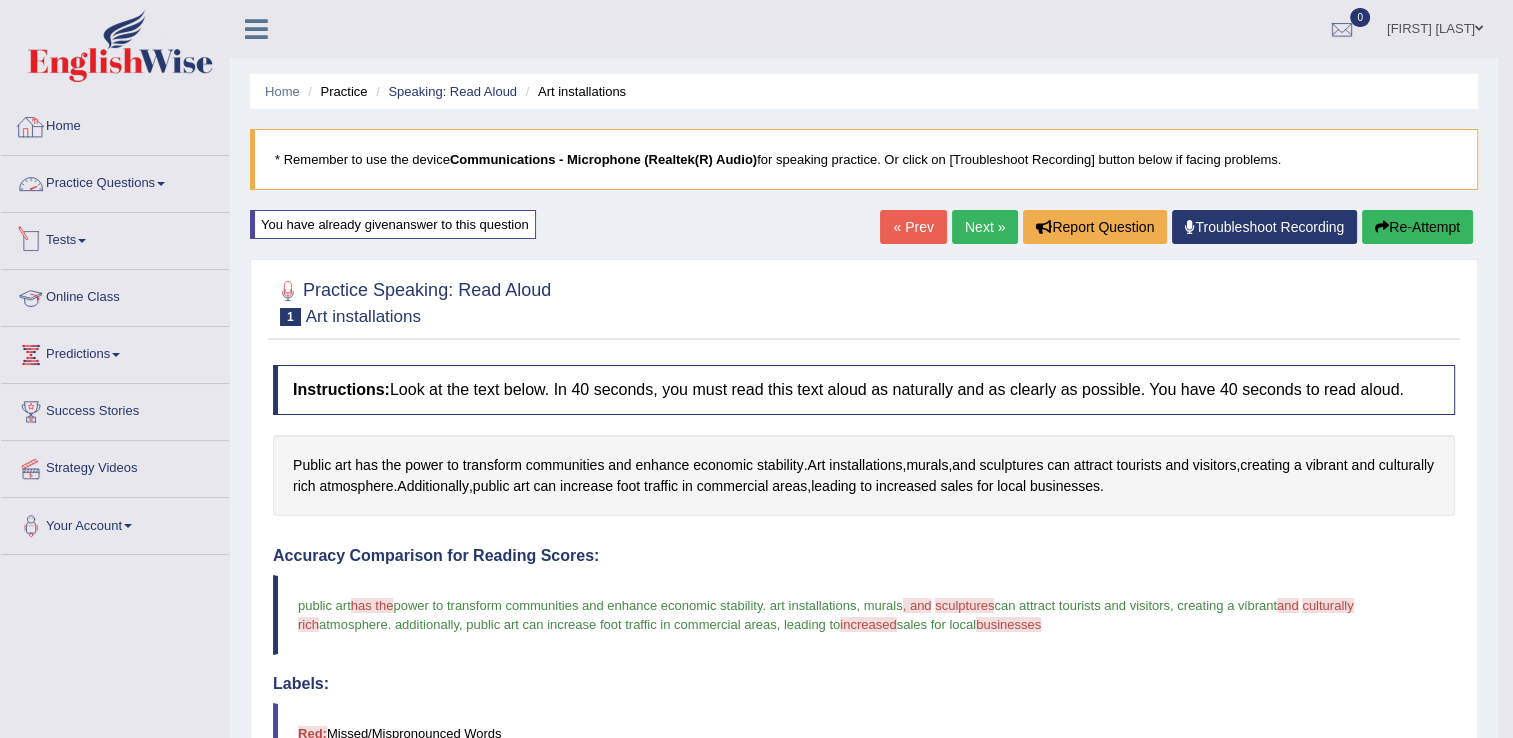 click on "Practice Questions" at bounding box center [115, 181] 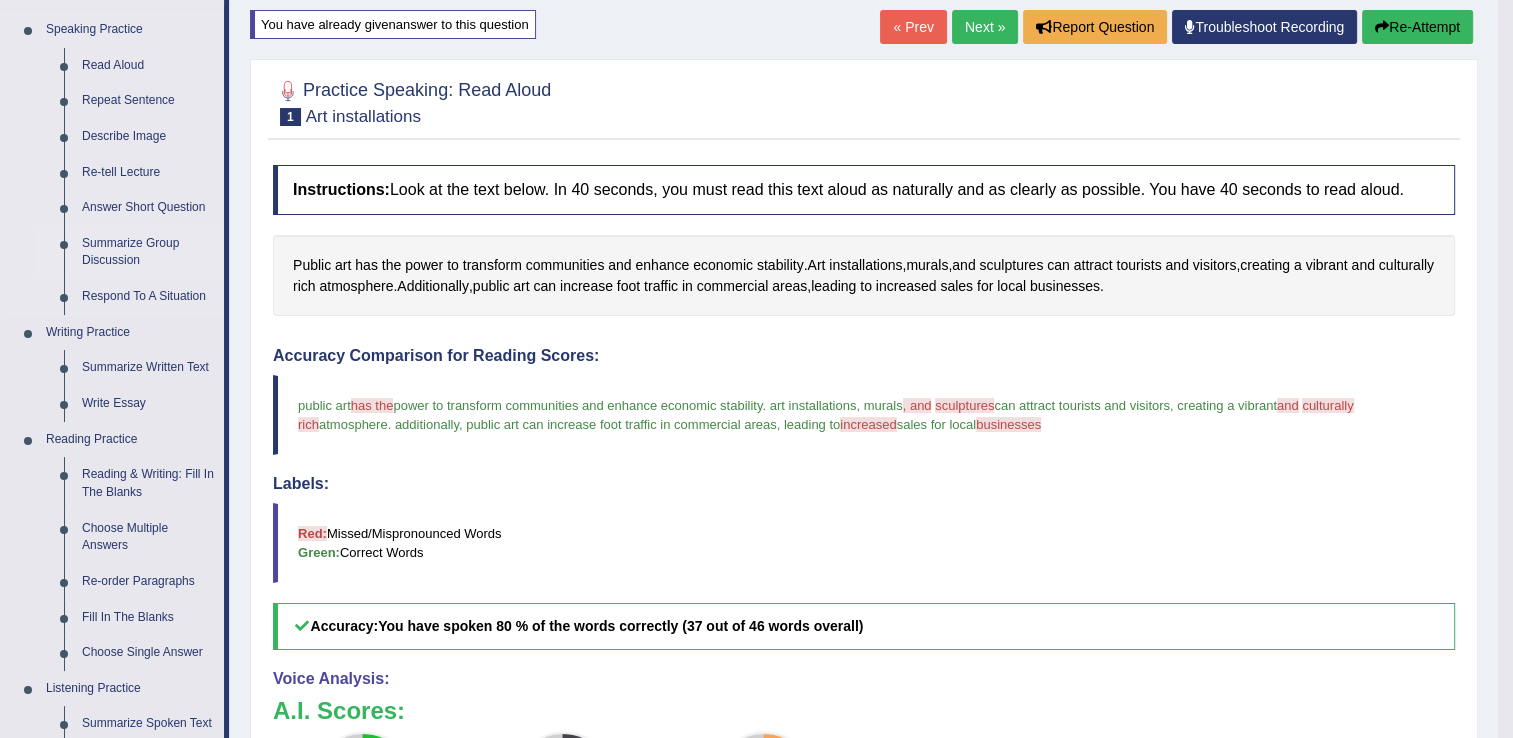 scroll, scrollTop: 100, scrollLeft: 0, axis: vertical 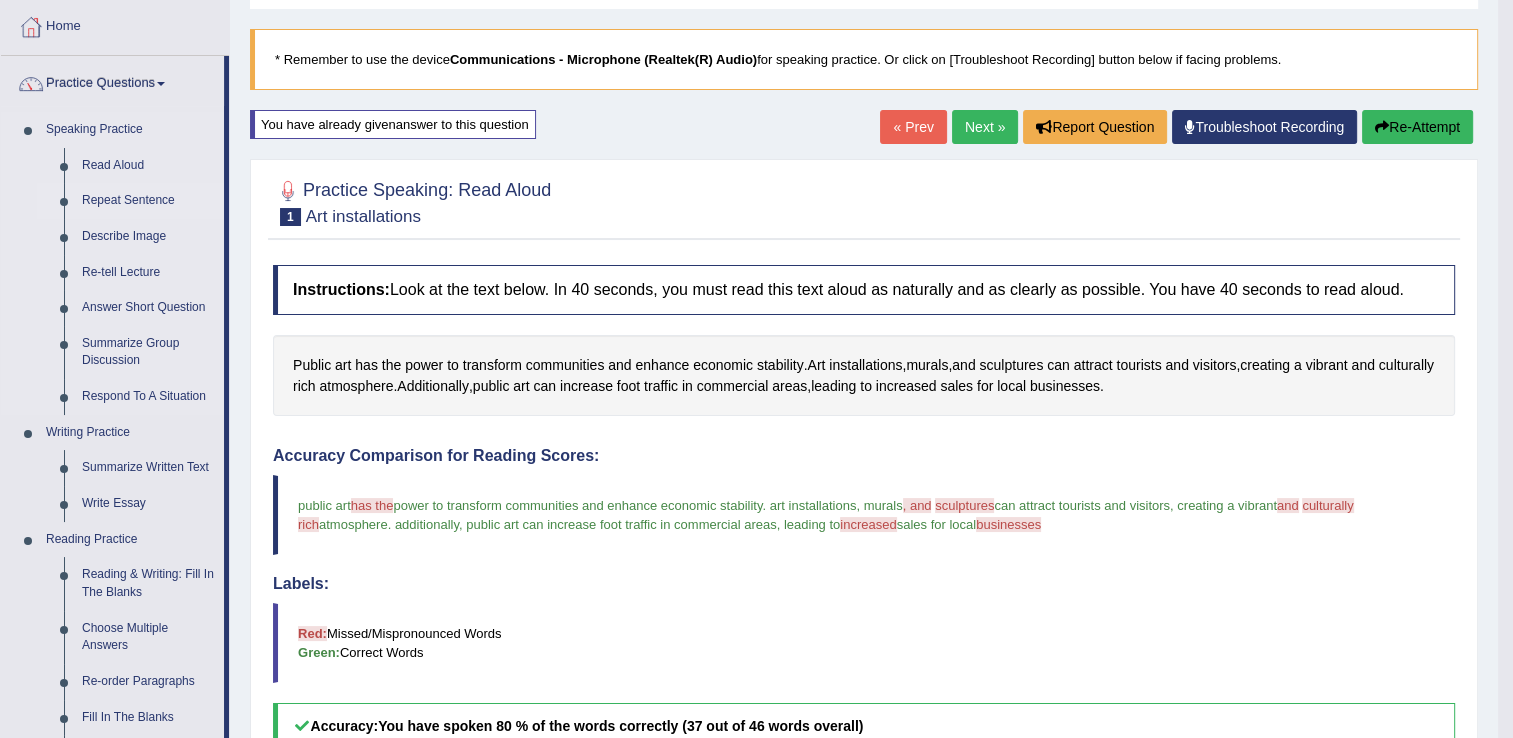 click on "Repeat Sentence" at bounding box center (148, 201) 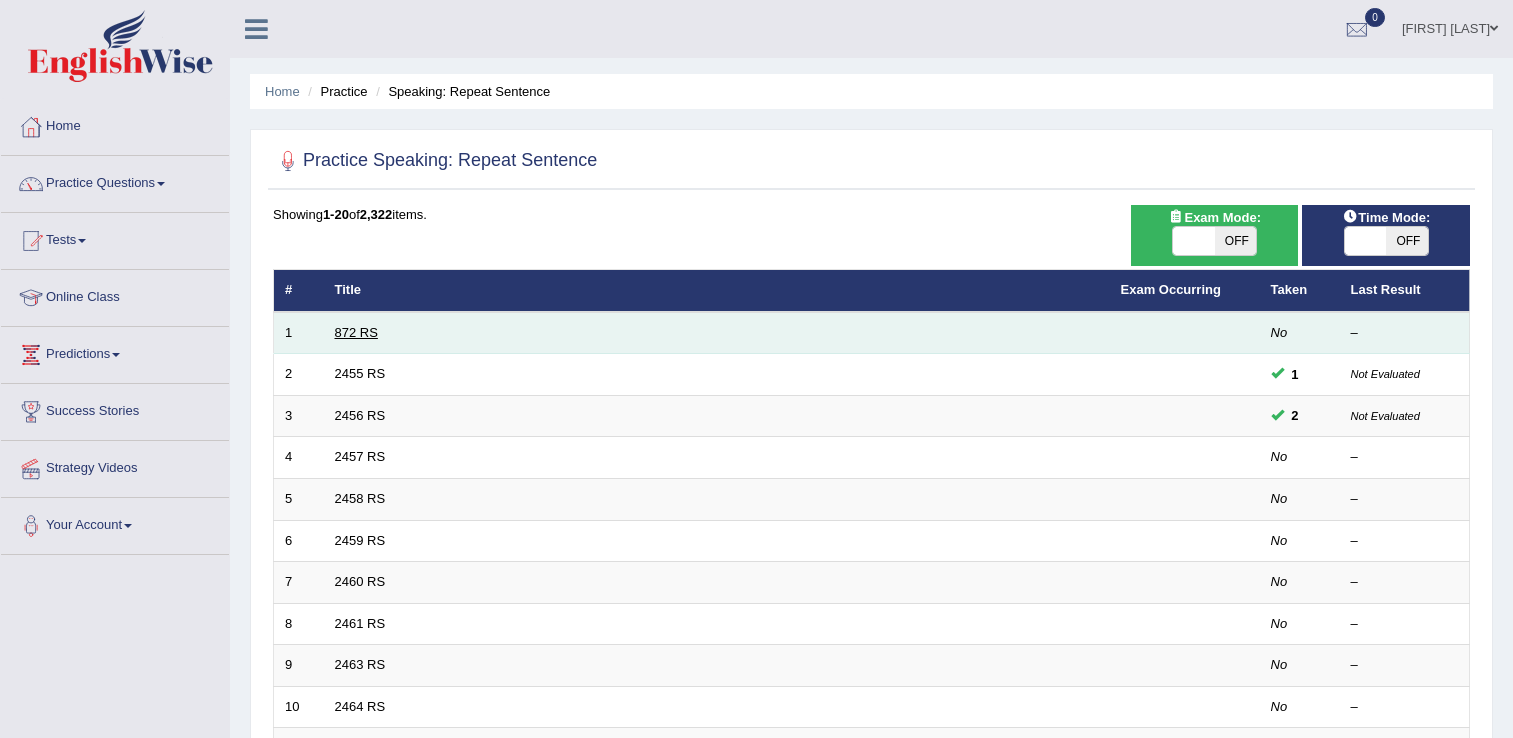 scroll, scrollTop: 0, scrollLeft: 0, axis: both 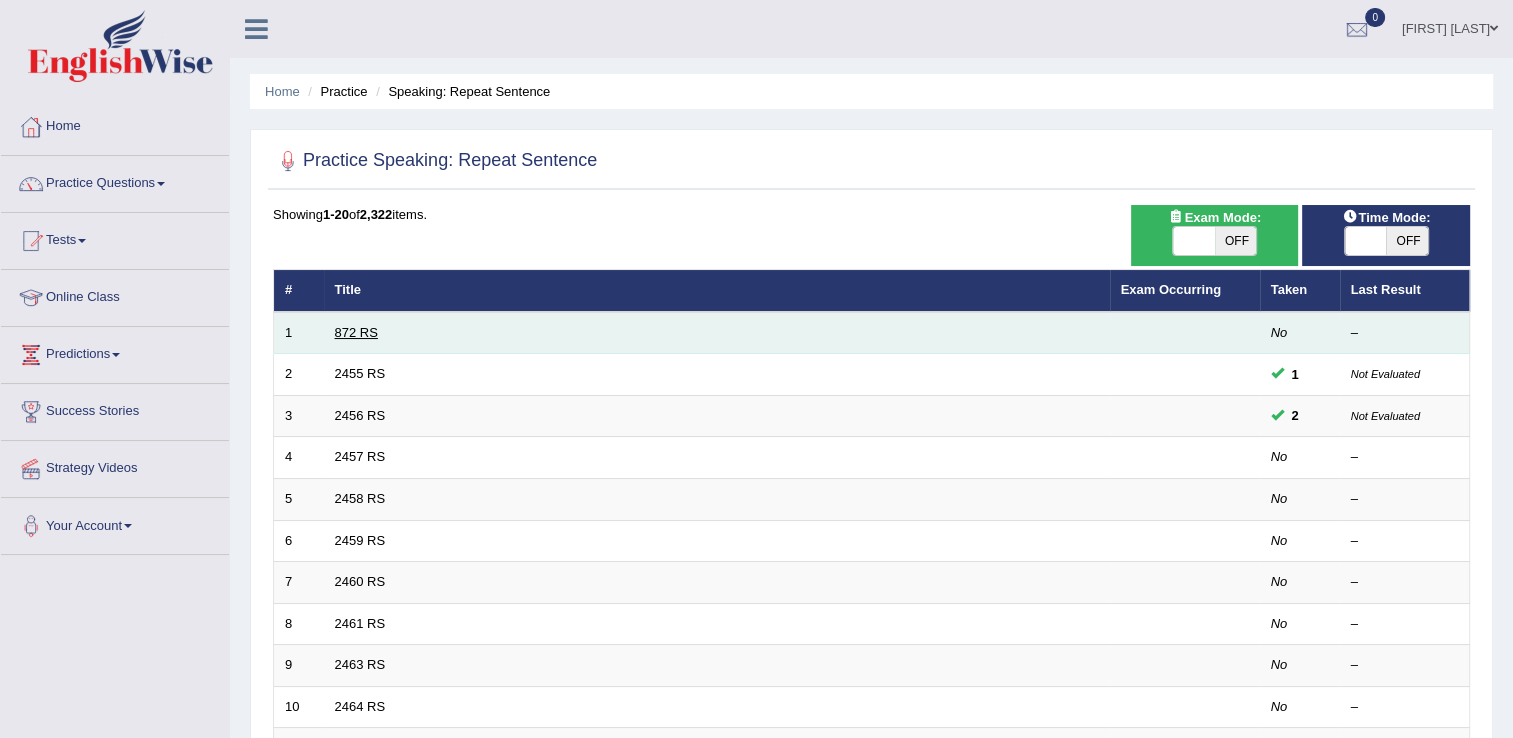 click on "872 RS" at bounding box center (356, 332) 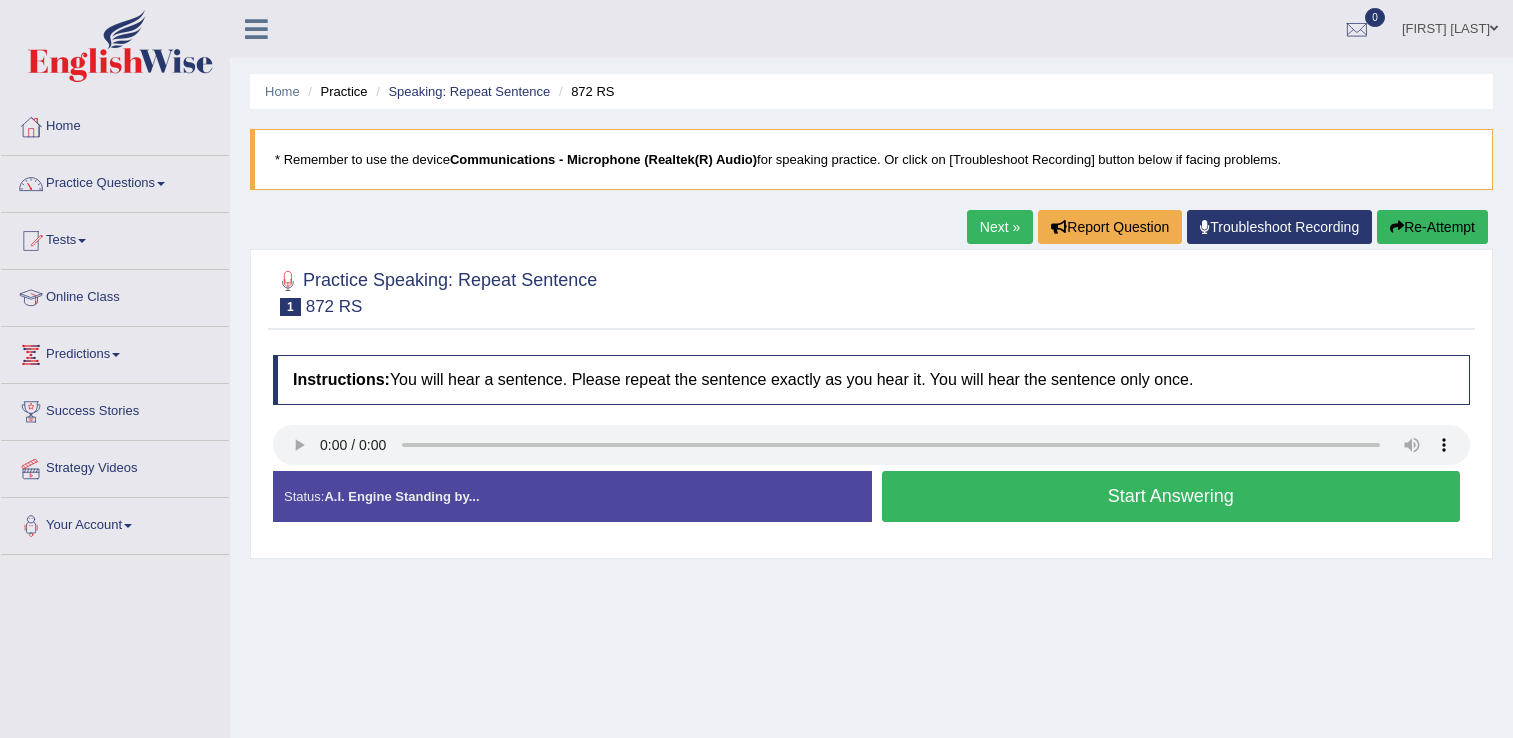 scroll, scrollTop: 0, scrollLeft: 0, axis: both 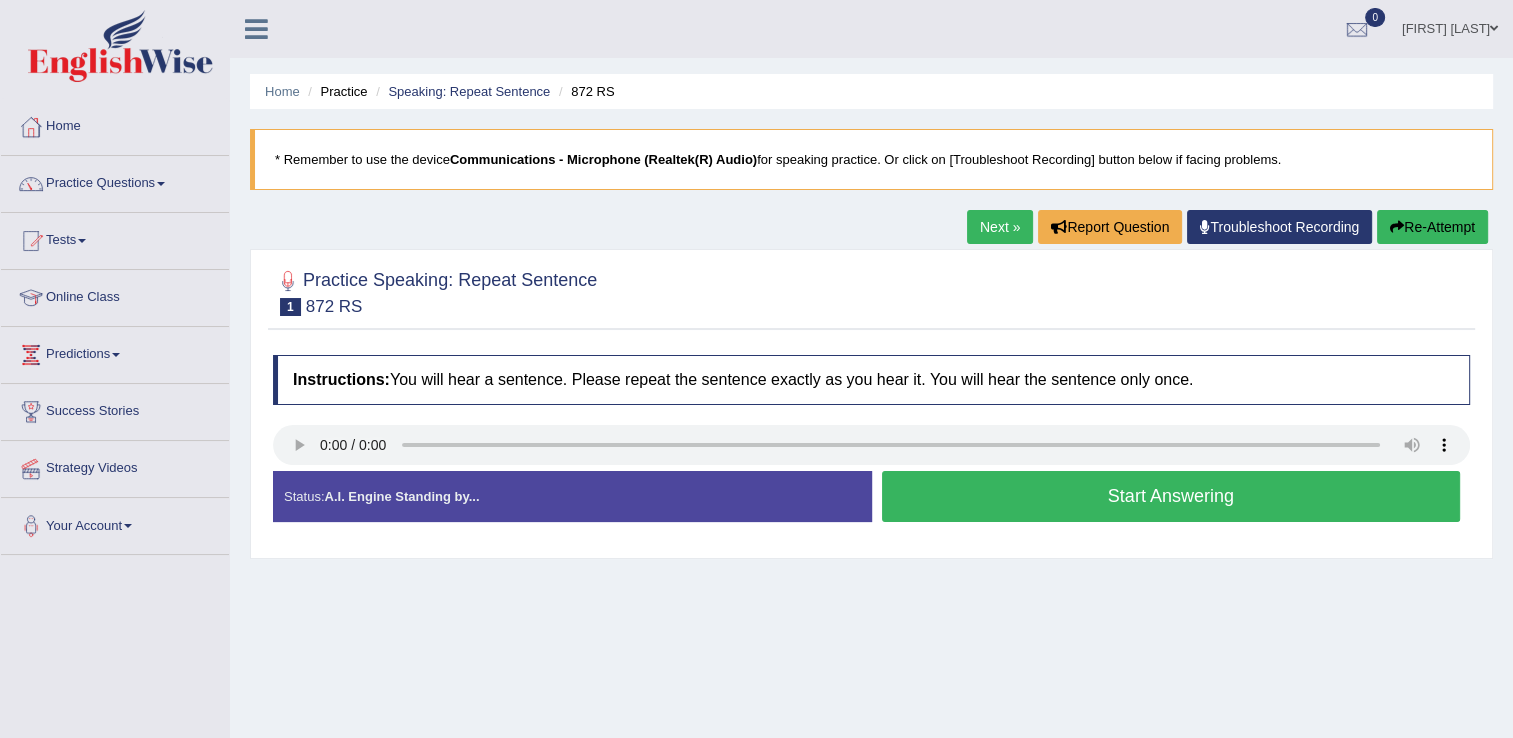click on "Start Answering" at bounding box center [1171, 496] 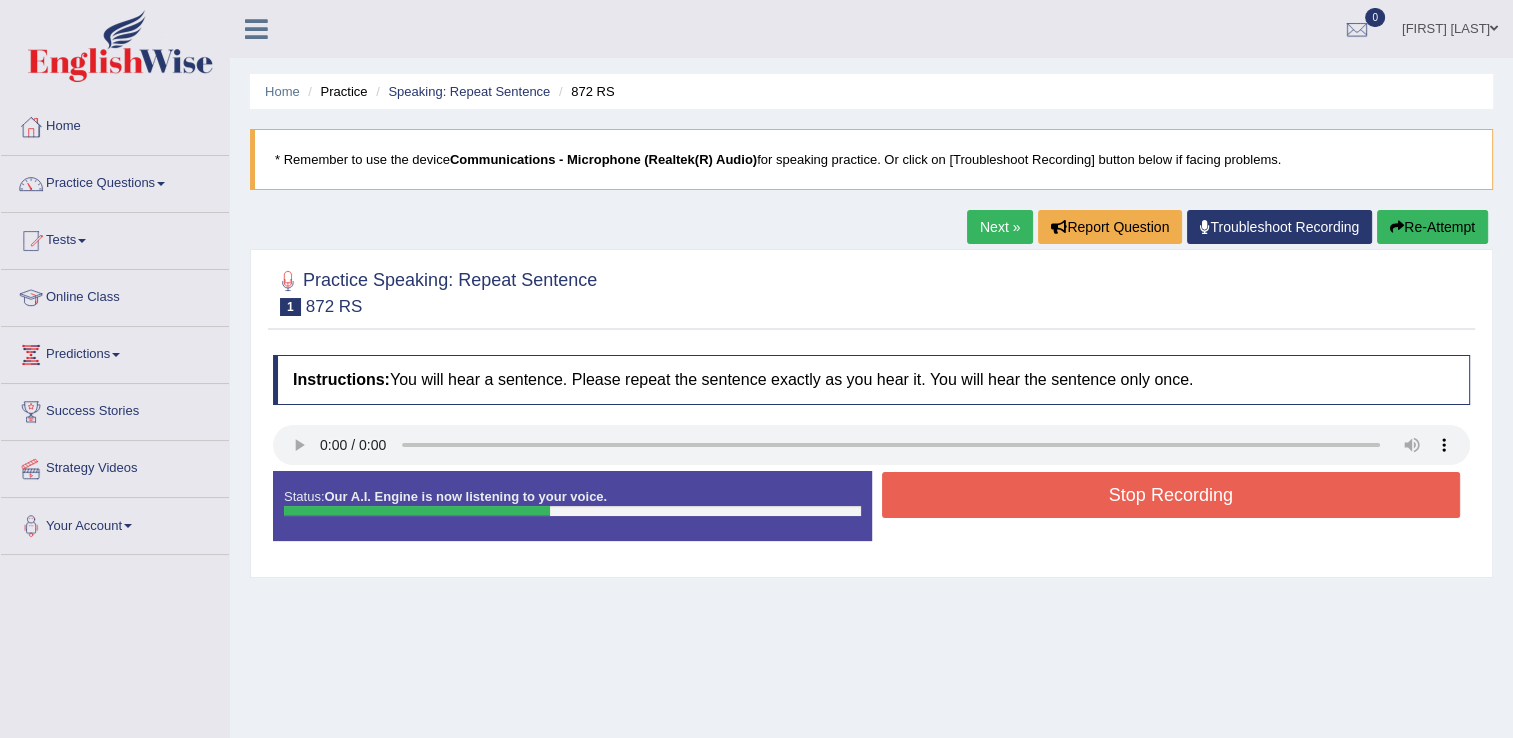 click on "Stop Recording" at bounding box center [1171, 495] 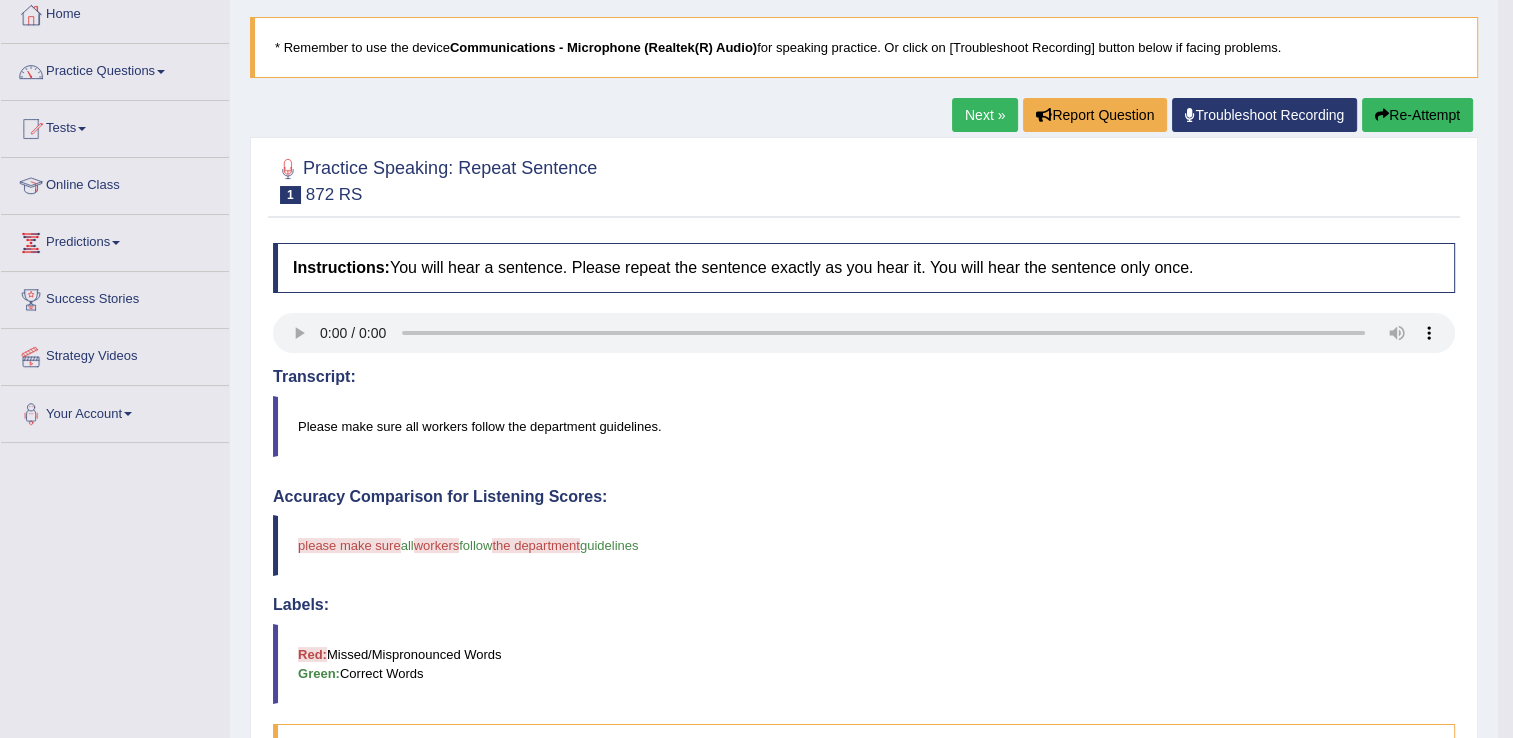 scroll, scrollTop: 100, scrollLeft: 0, axis: vertical 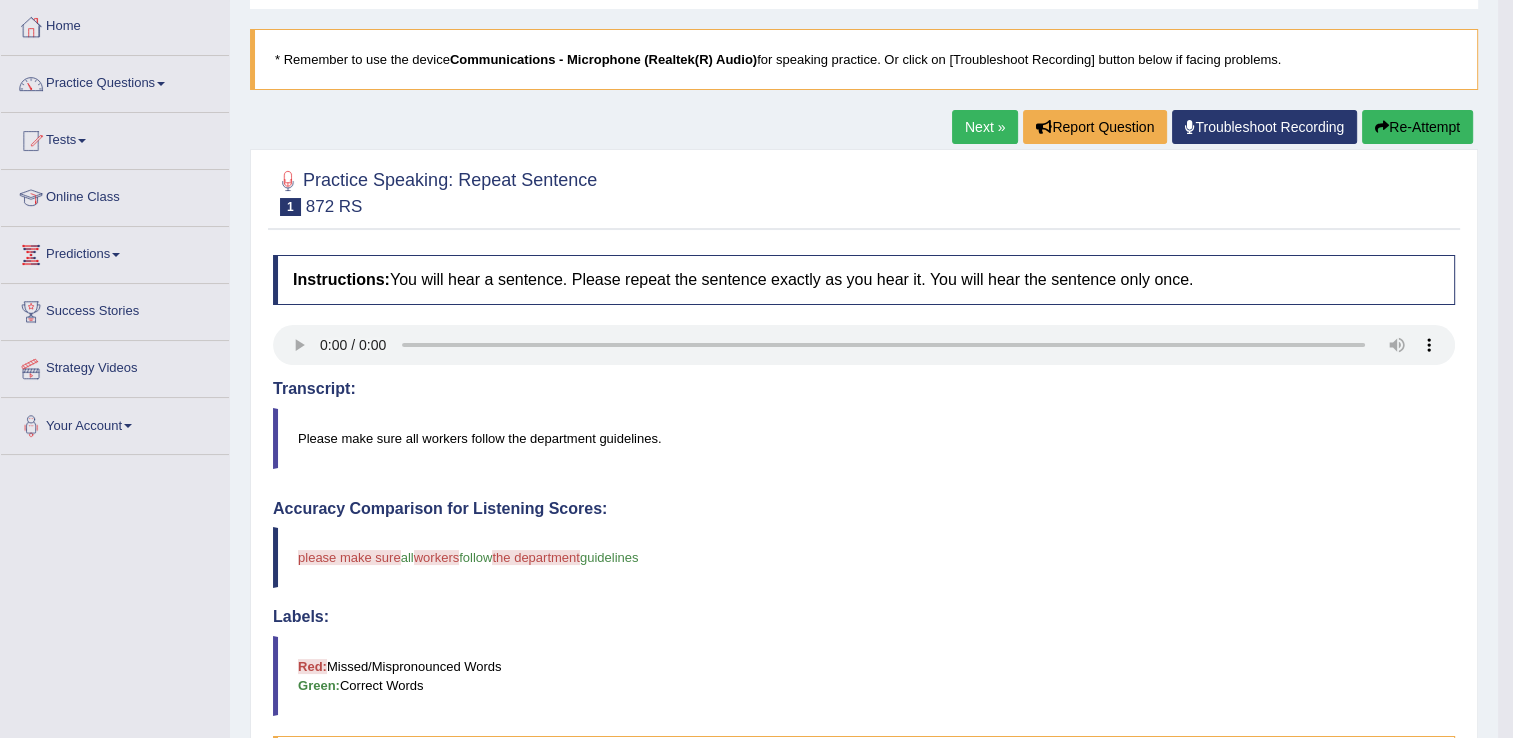 click on "please make sure we're  all  workers  locals,  follow  the department  guidelines , right?" at bounding box center (864, 557) 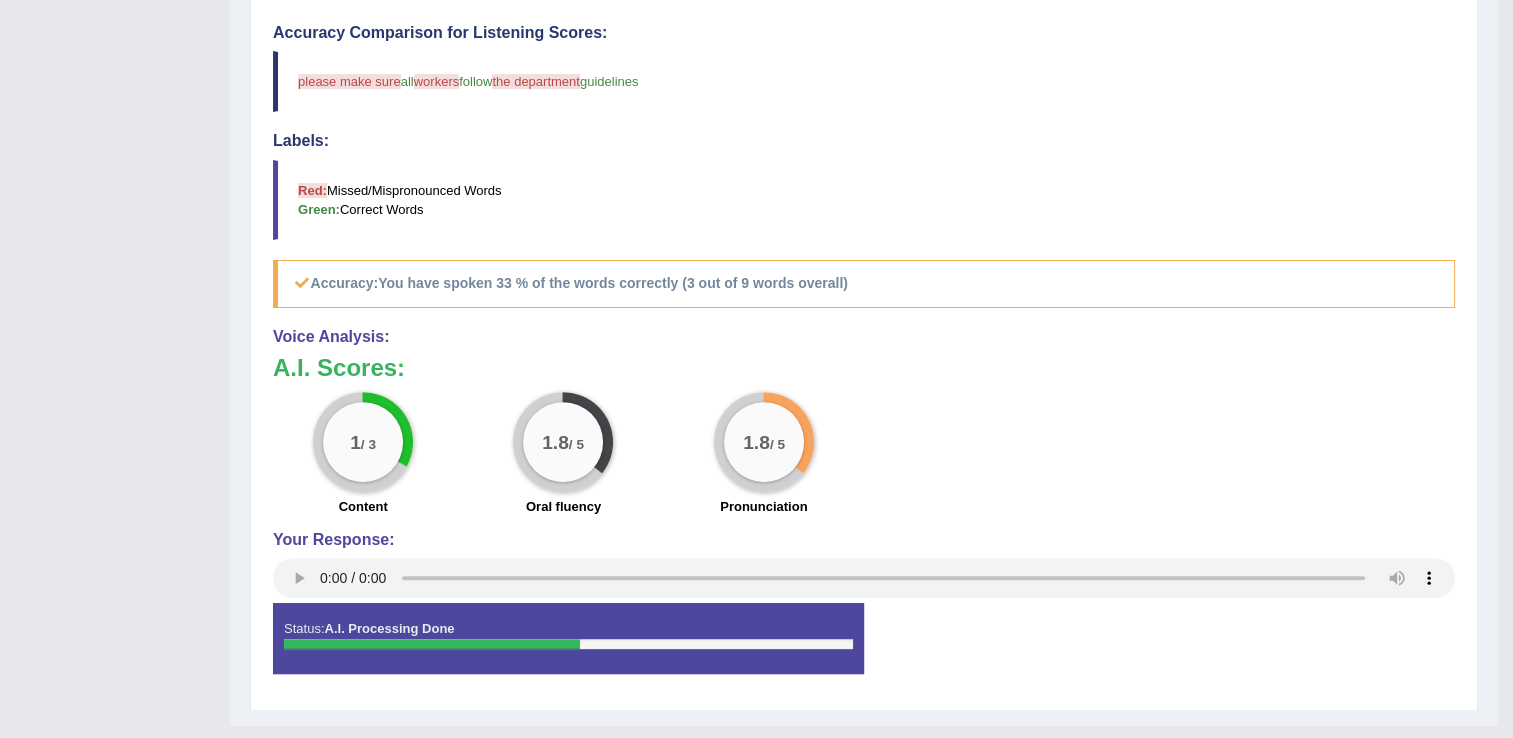scroll, scrollTop: 11, scrollLeft: 0, axis: vertical 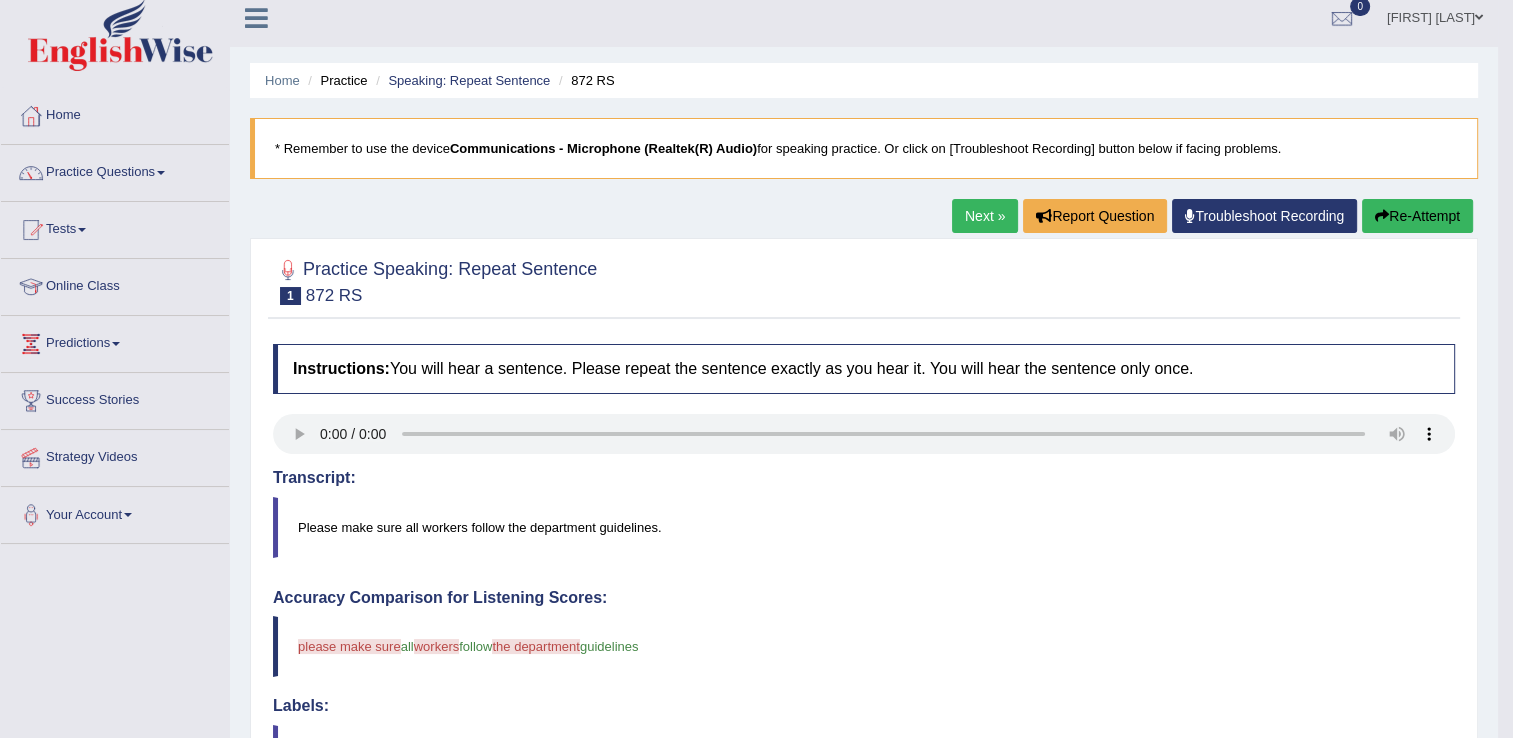 click on "Re-Attempt" at bounding box center (1417, 216) 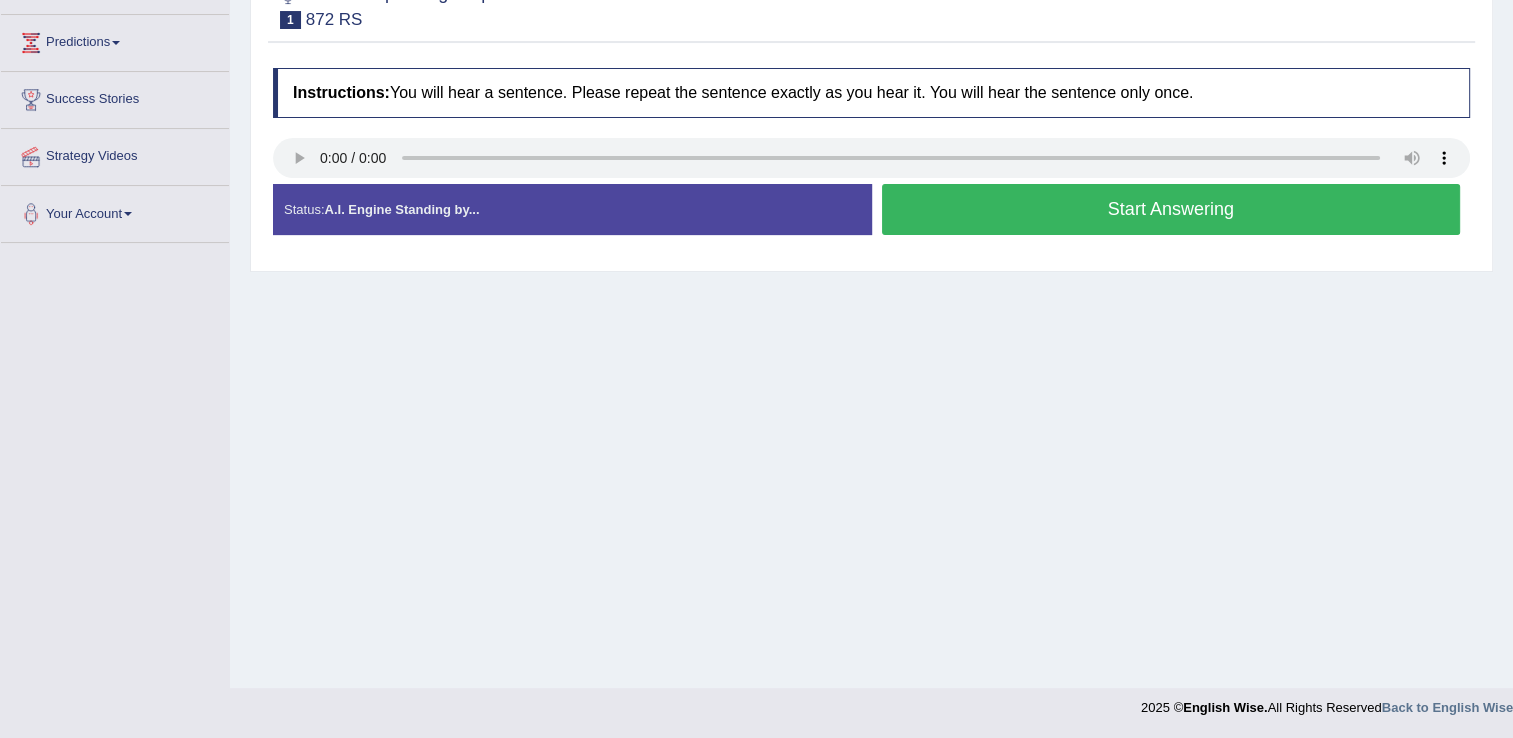 scroll, scrollTop: 0, scrollLeft: 0, axis: both 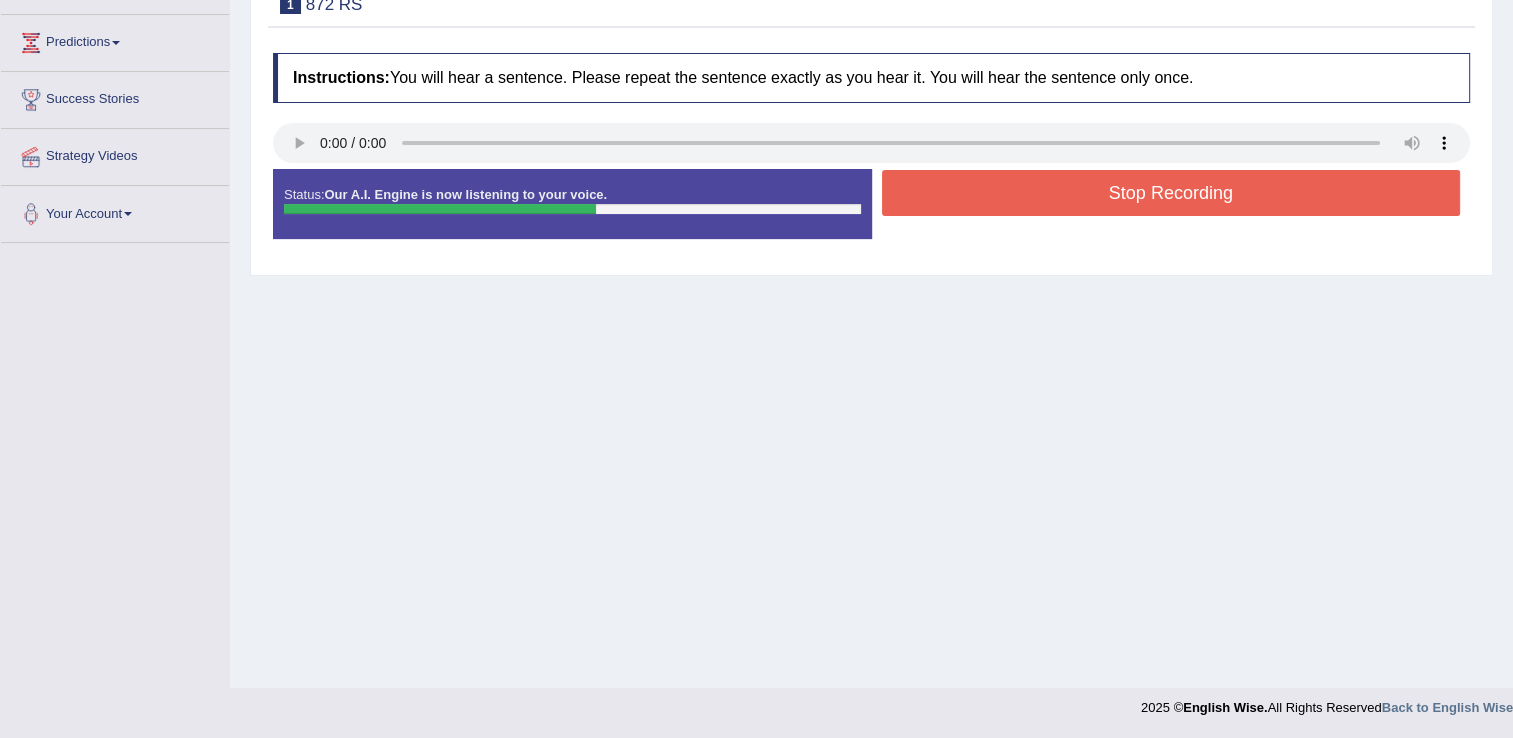 click on "Stop Recording" at bounding box center [1171, 193] 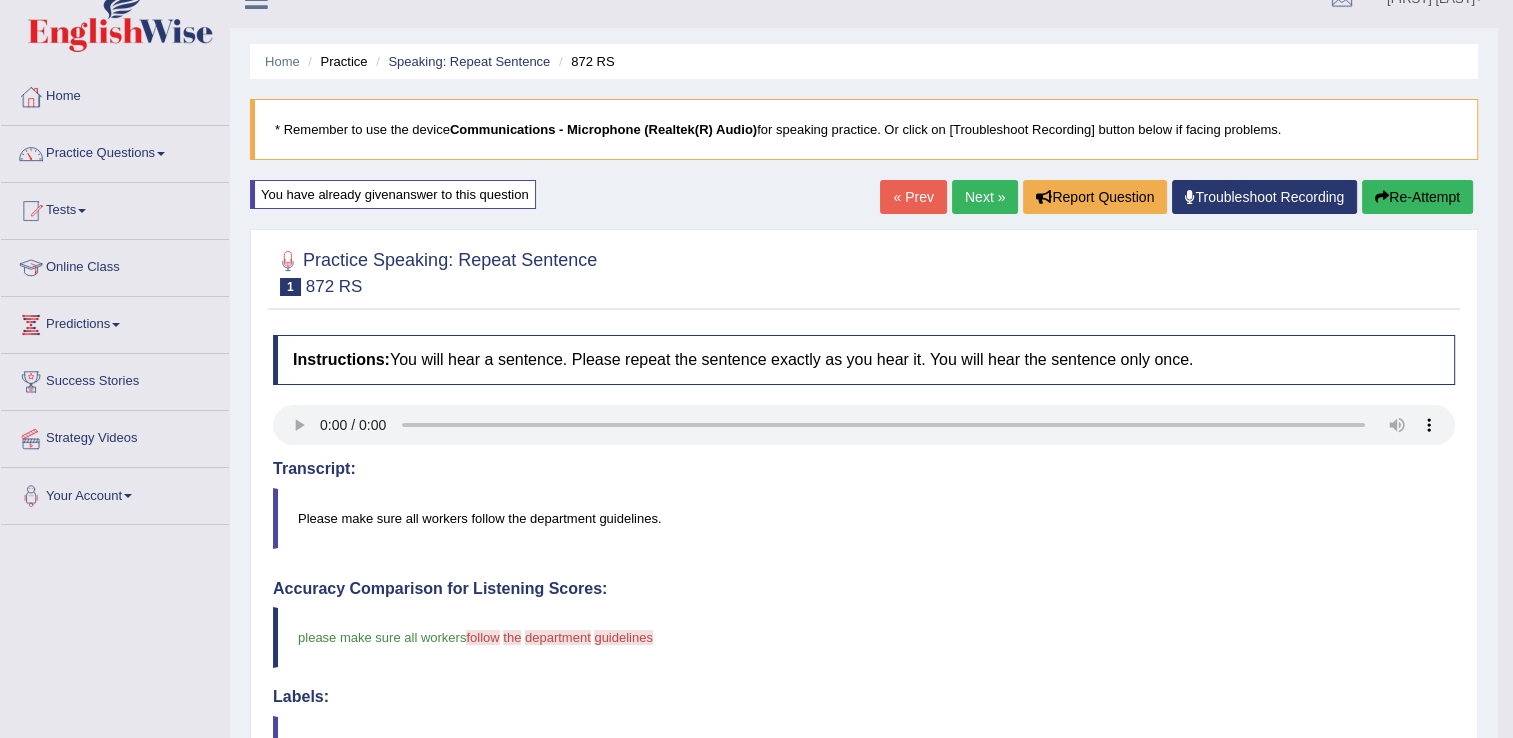 scroll, scrollTop: 0, scrollLeft: 0, axis: both 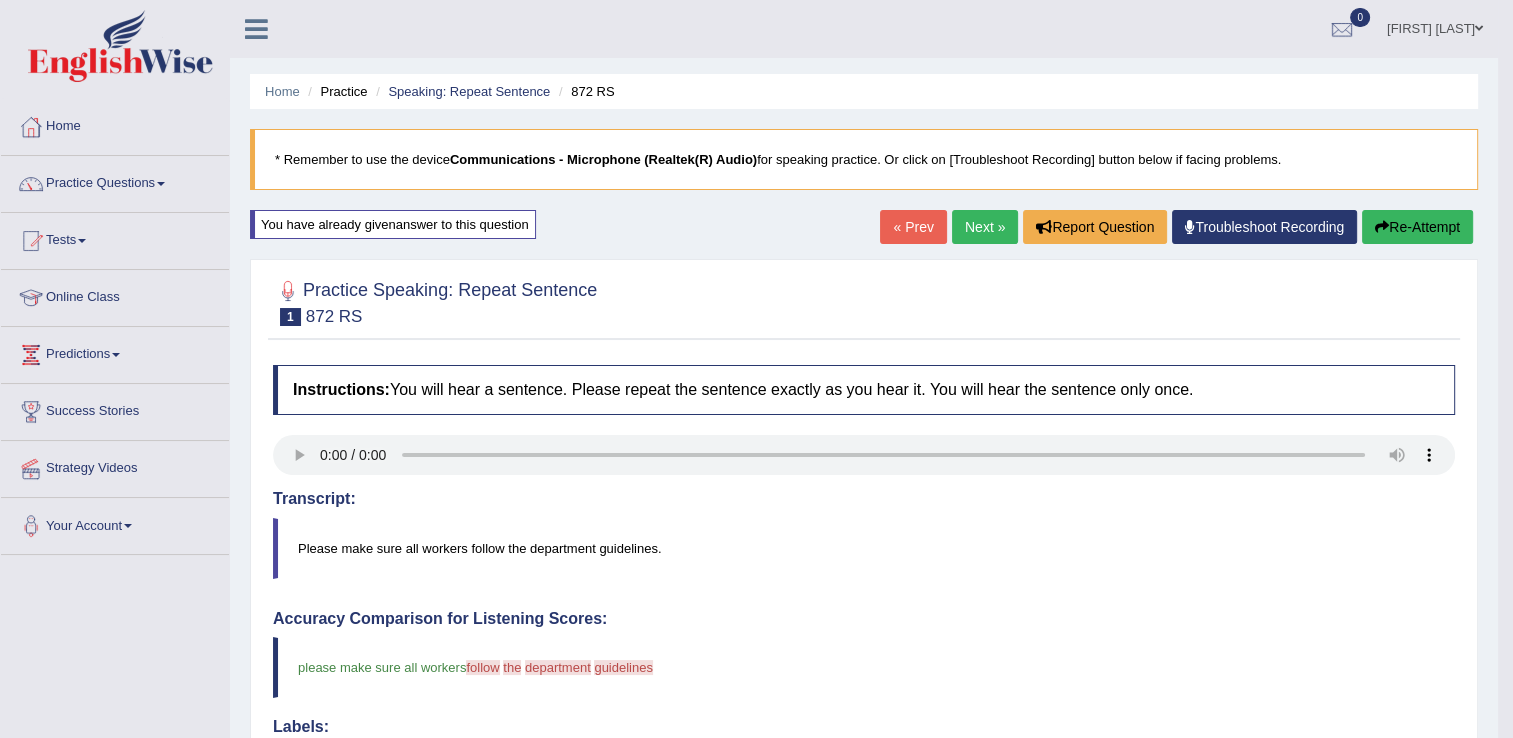 click on "Practice Questions" at bounding box center (115, 181) 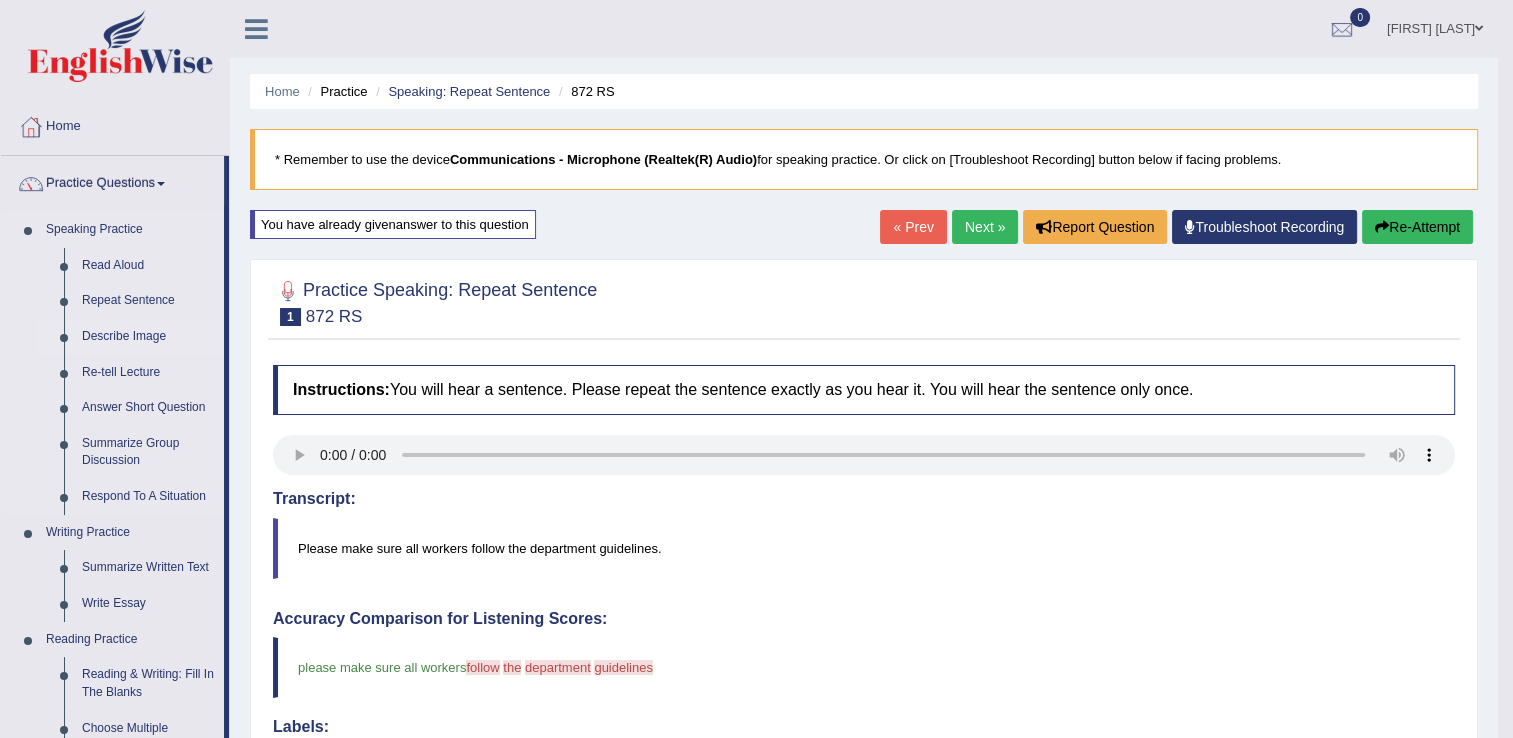 click on "Describe Image" at bounding box center (148, 337) 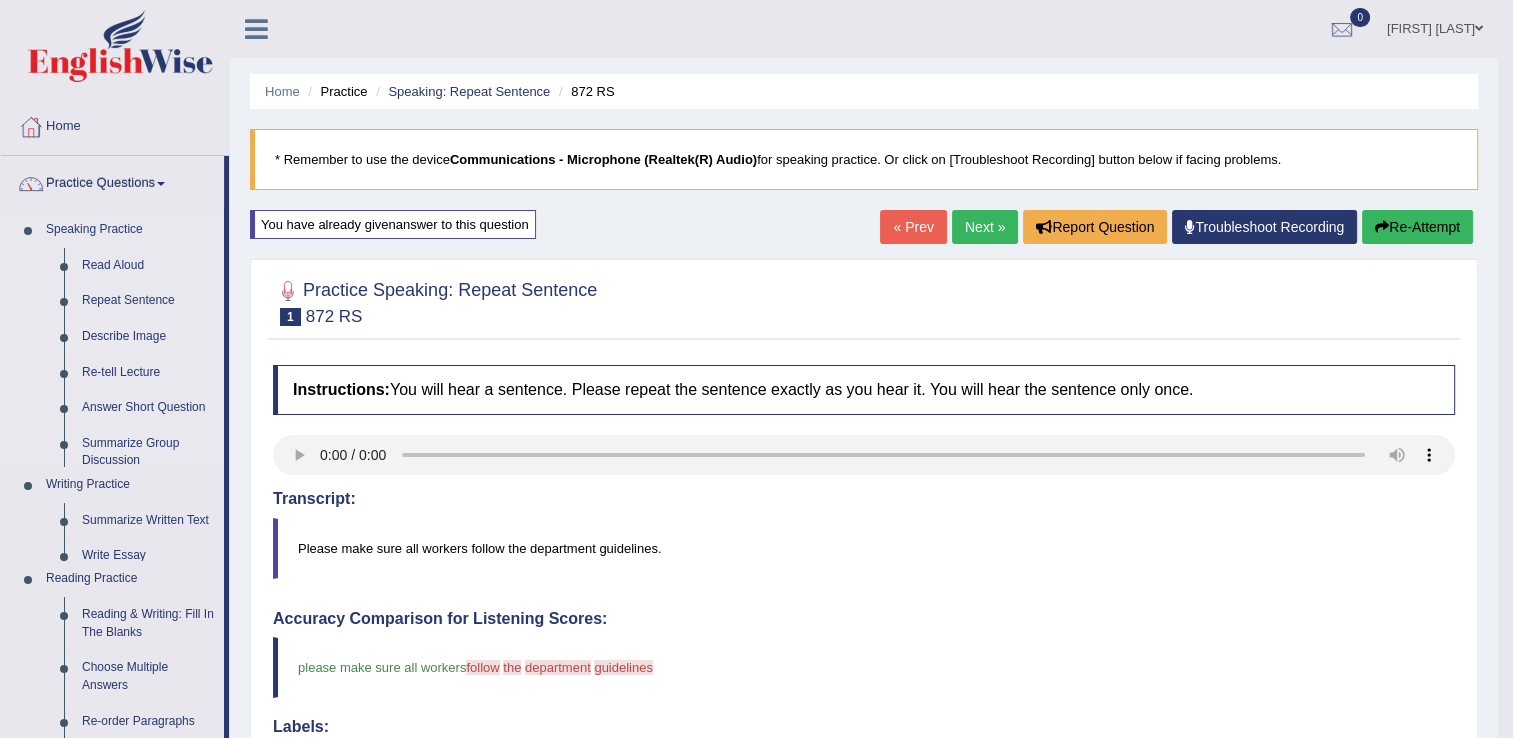 click on "Describe Image" at bounding box center [148, 337] 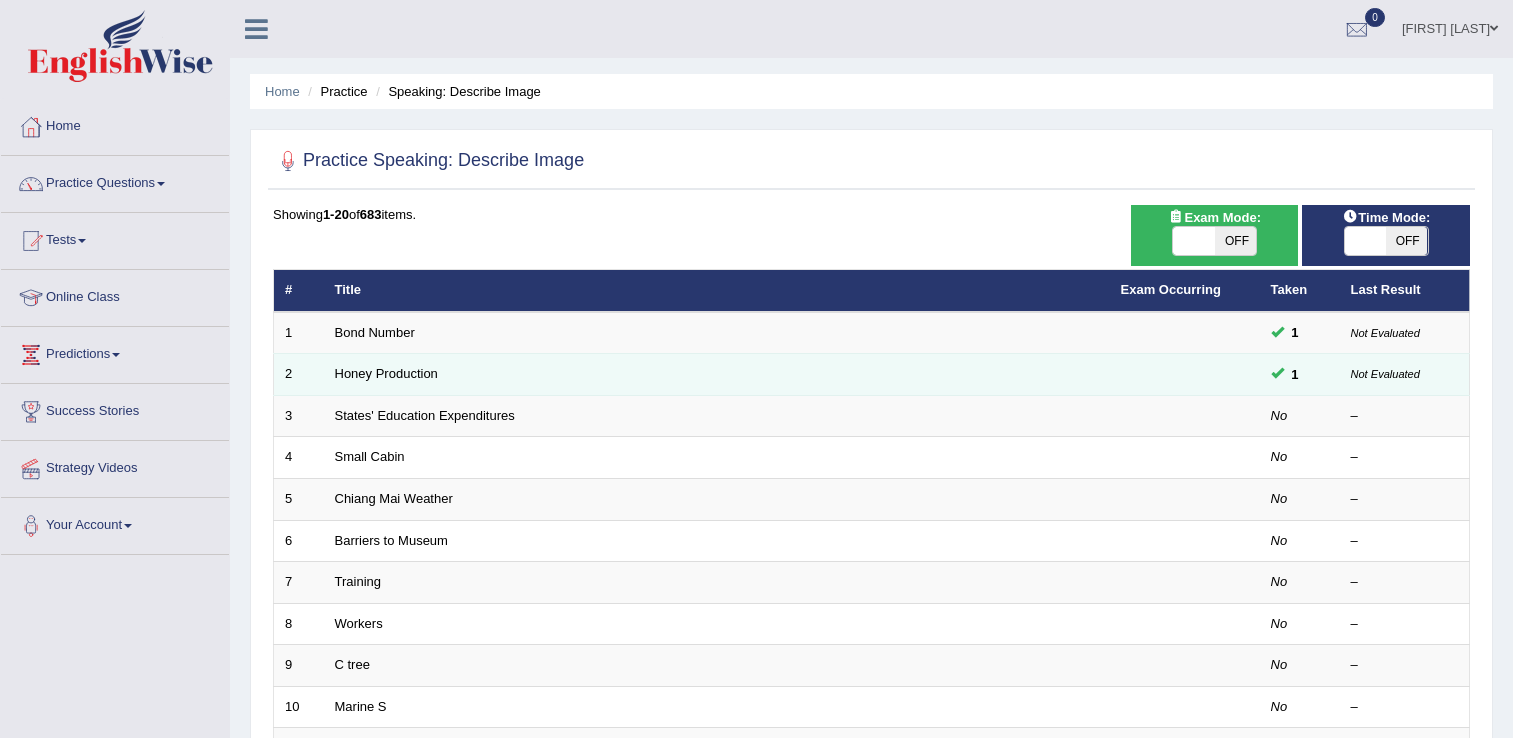 scroll, scrollTop: 0, scrollLeft: 0, axis: both 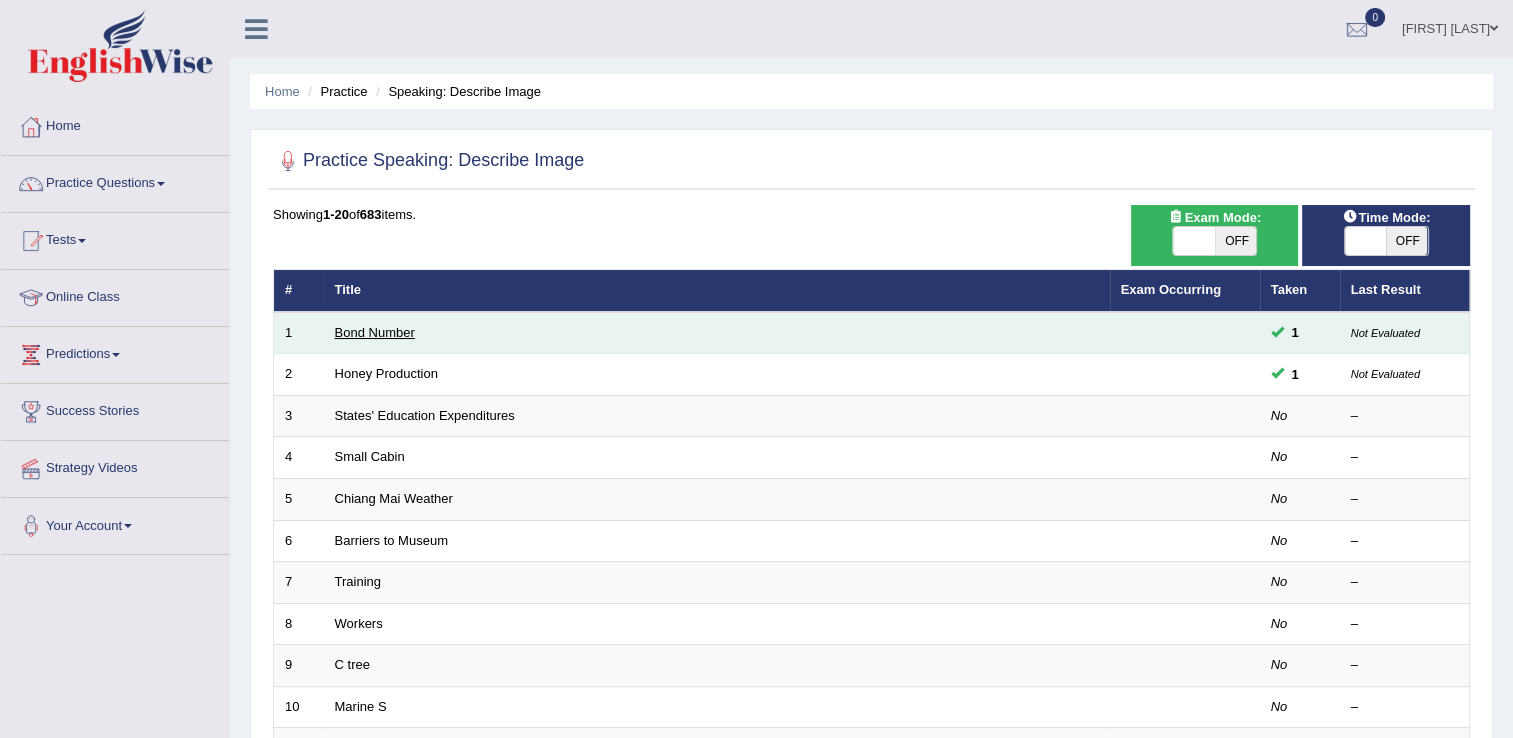 click on "Bond Number" at bounding box center [375, 332] 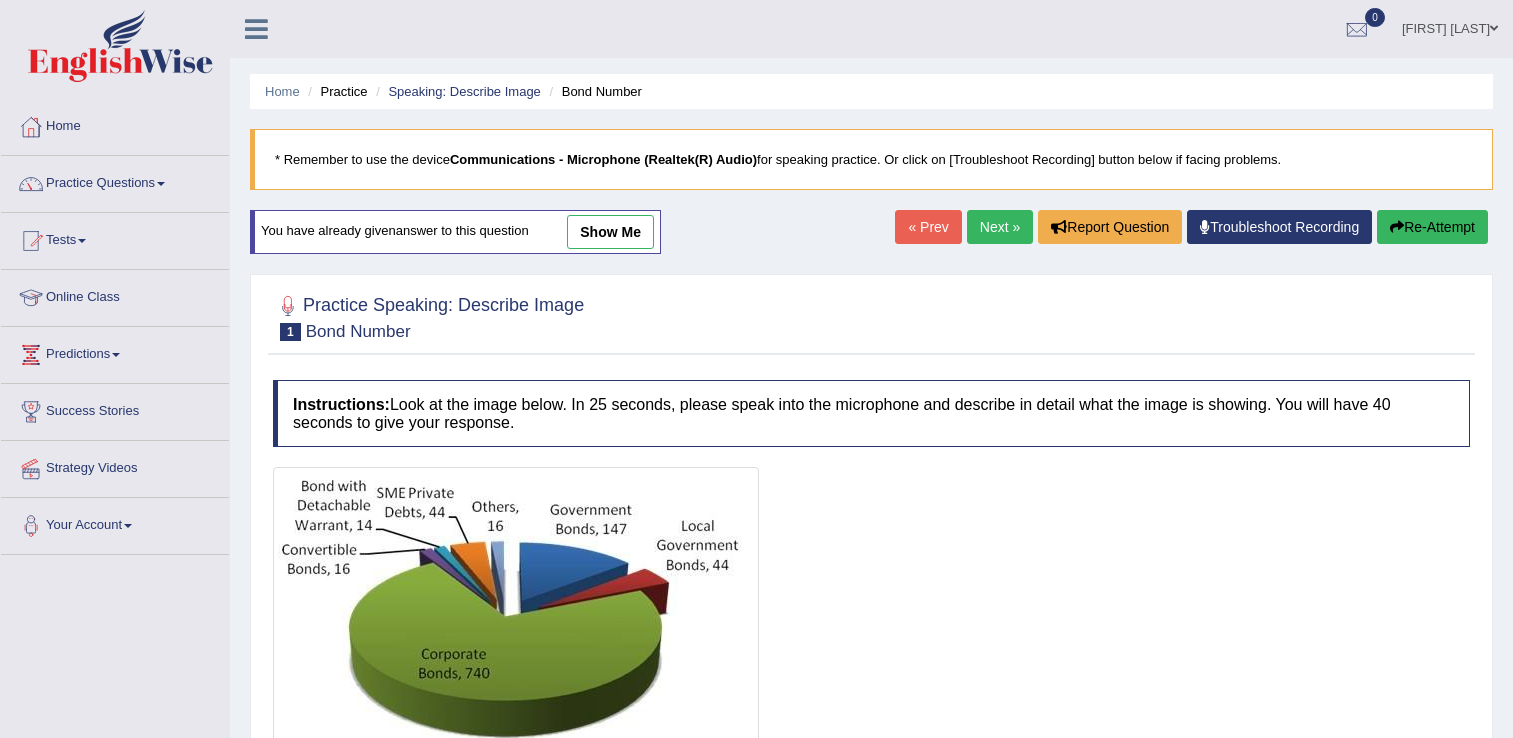 scroll, scrollTop: 0, scrollLeft: 0, axis: both 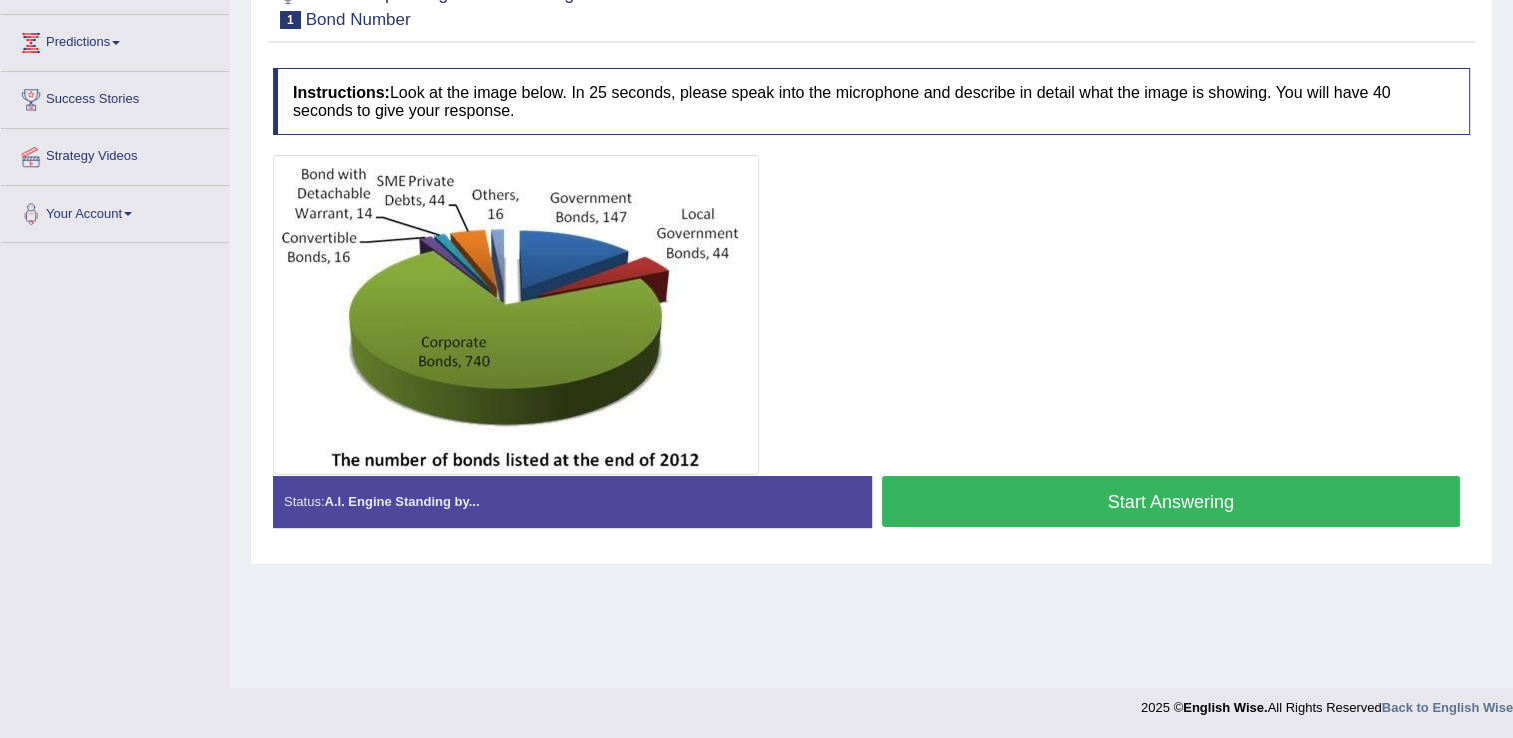 click on "Start Answering" at bounding box center [1171, 501] 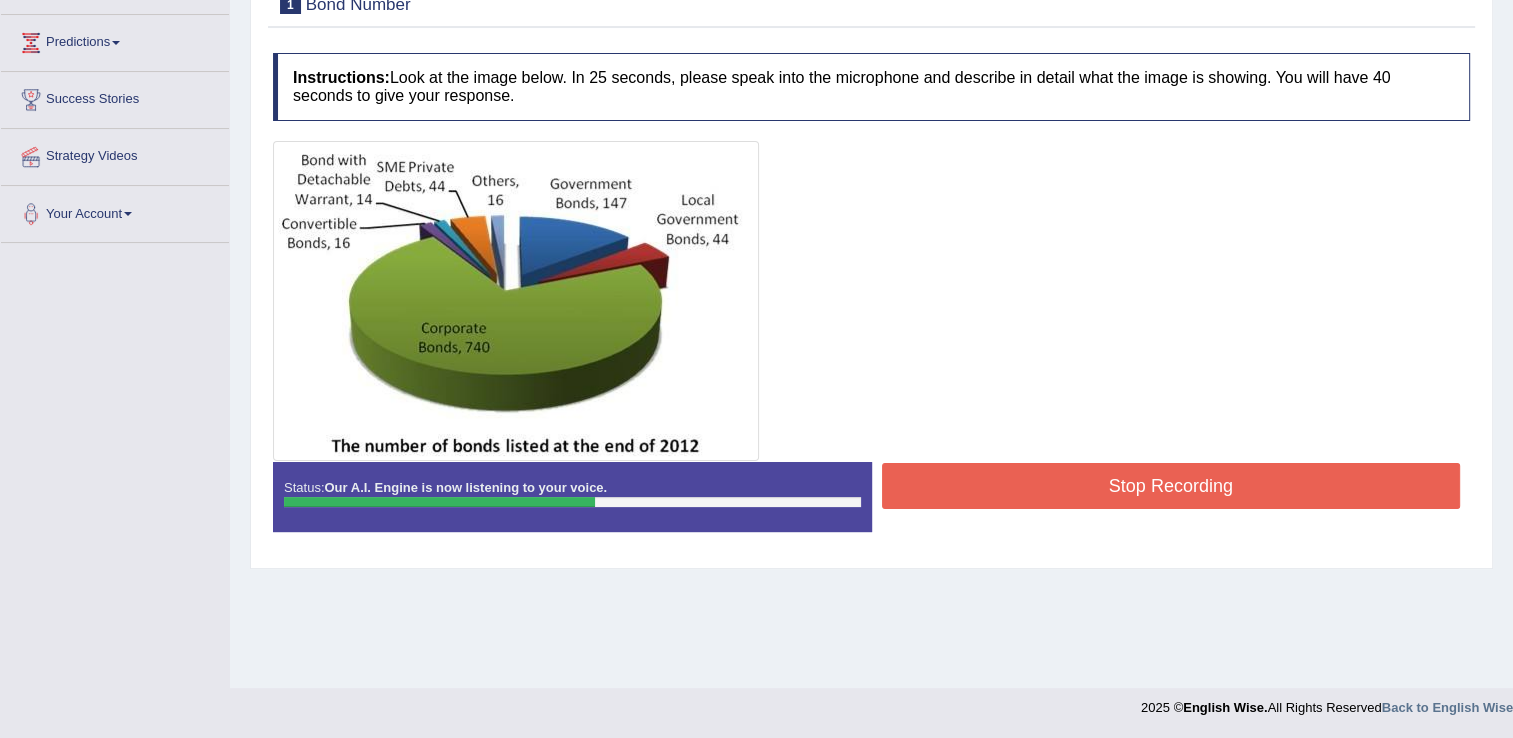 click on "Stop Recording" at bounding box center (1171, 486) 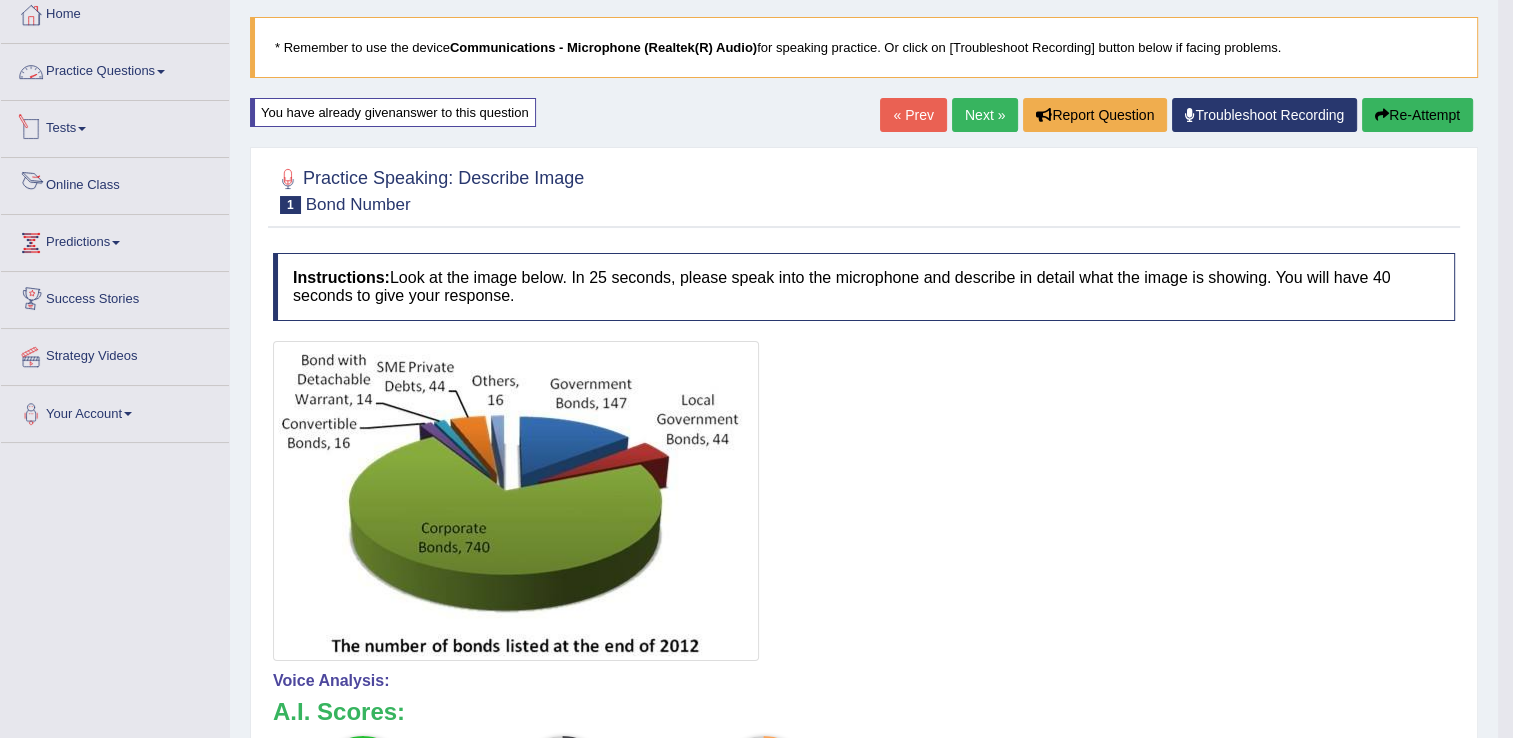 scroll, scrollTop: 12, scrollLeft: 0, axis: vertical 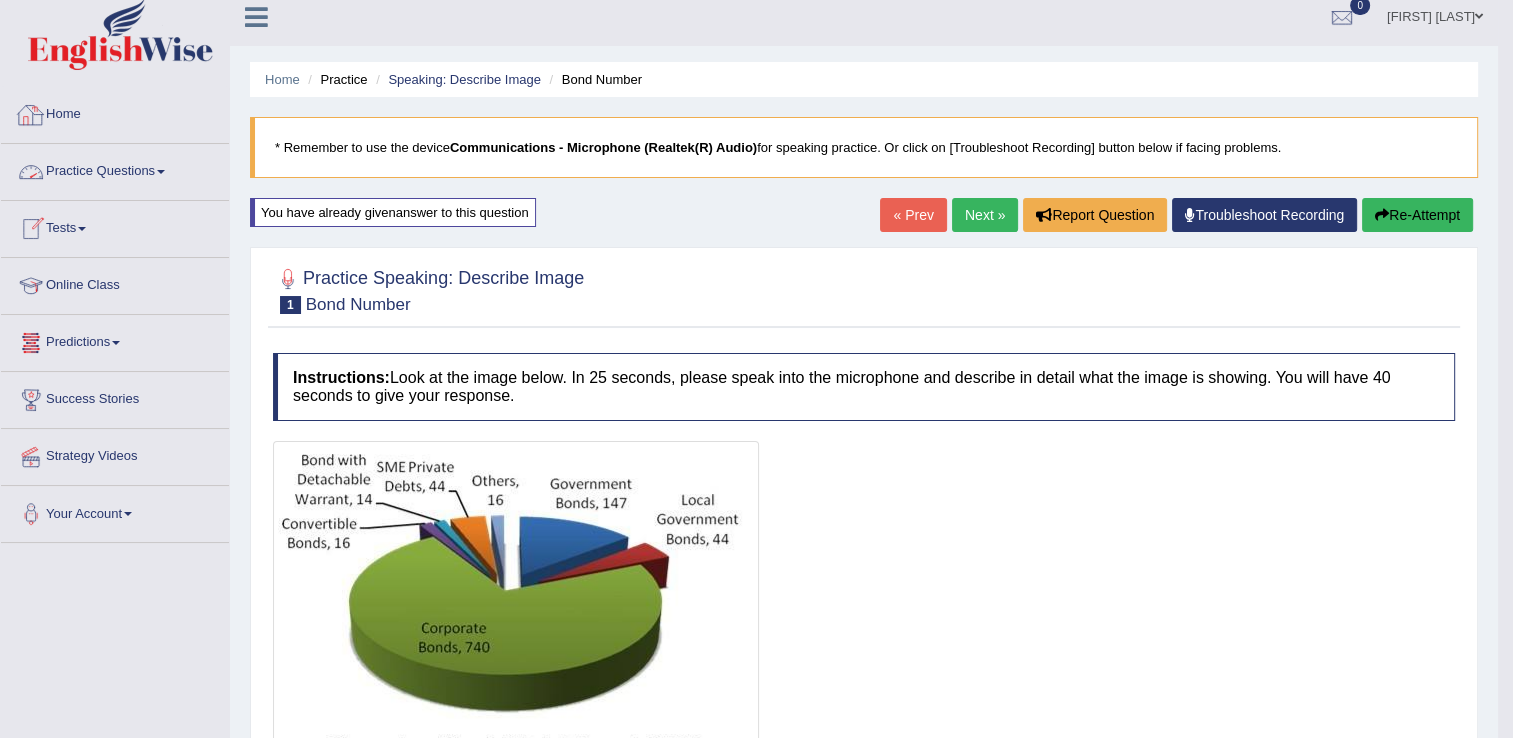 click on "Practice Questions" at bounding box center (115, 169) 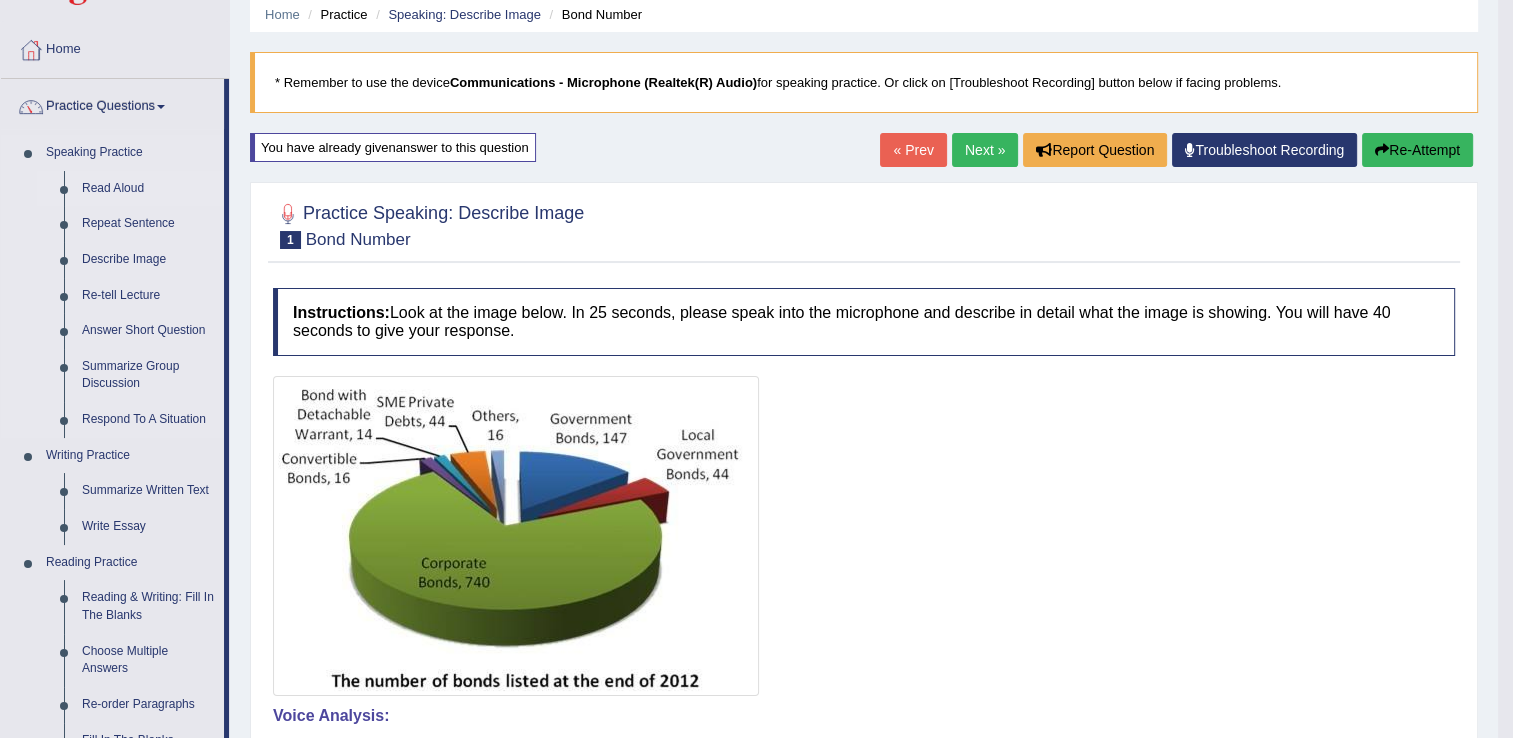 scroll, scrollTop: 212, scrollLeft: 0, axis: vertical 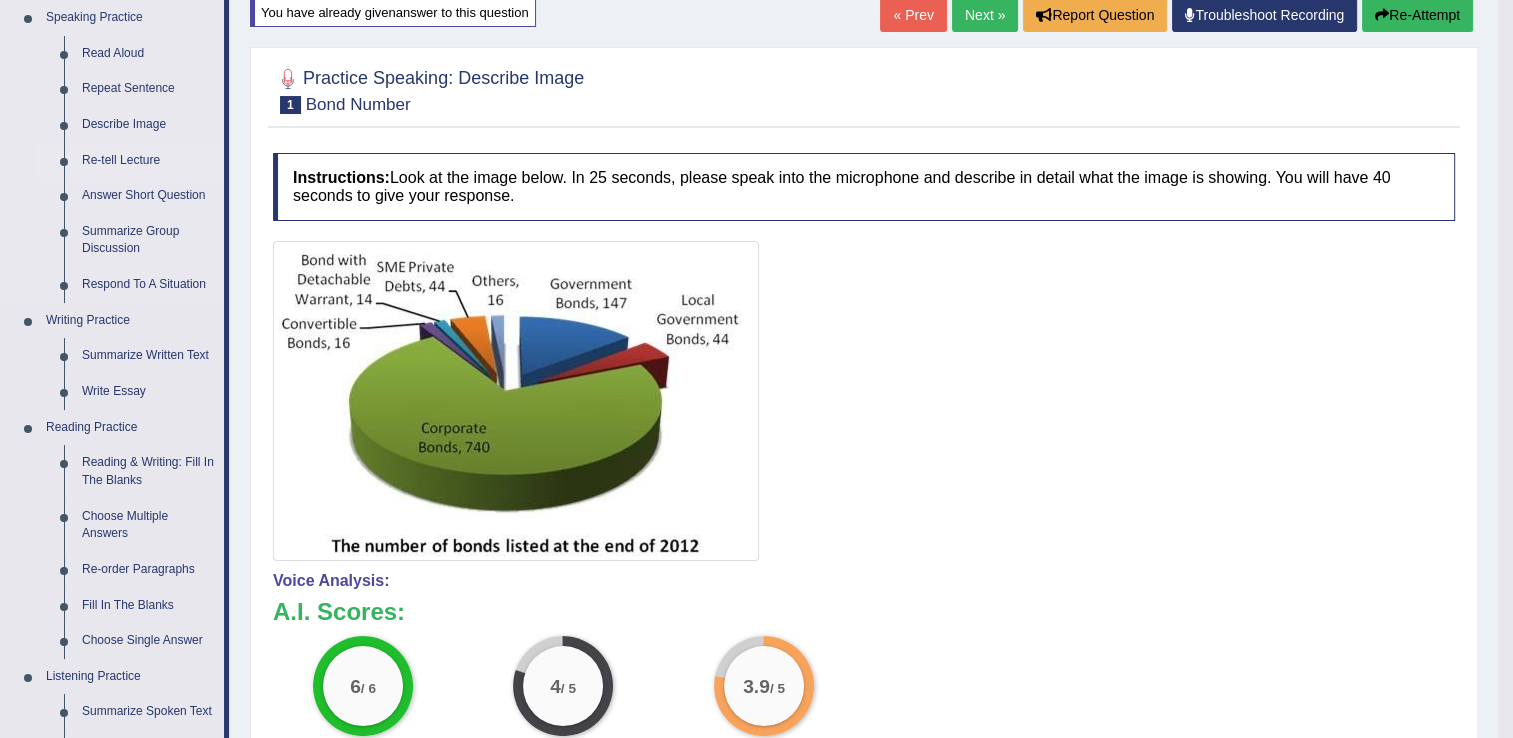 click on "Re-tell Lecture" at bounding box center (148, 161) 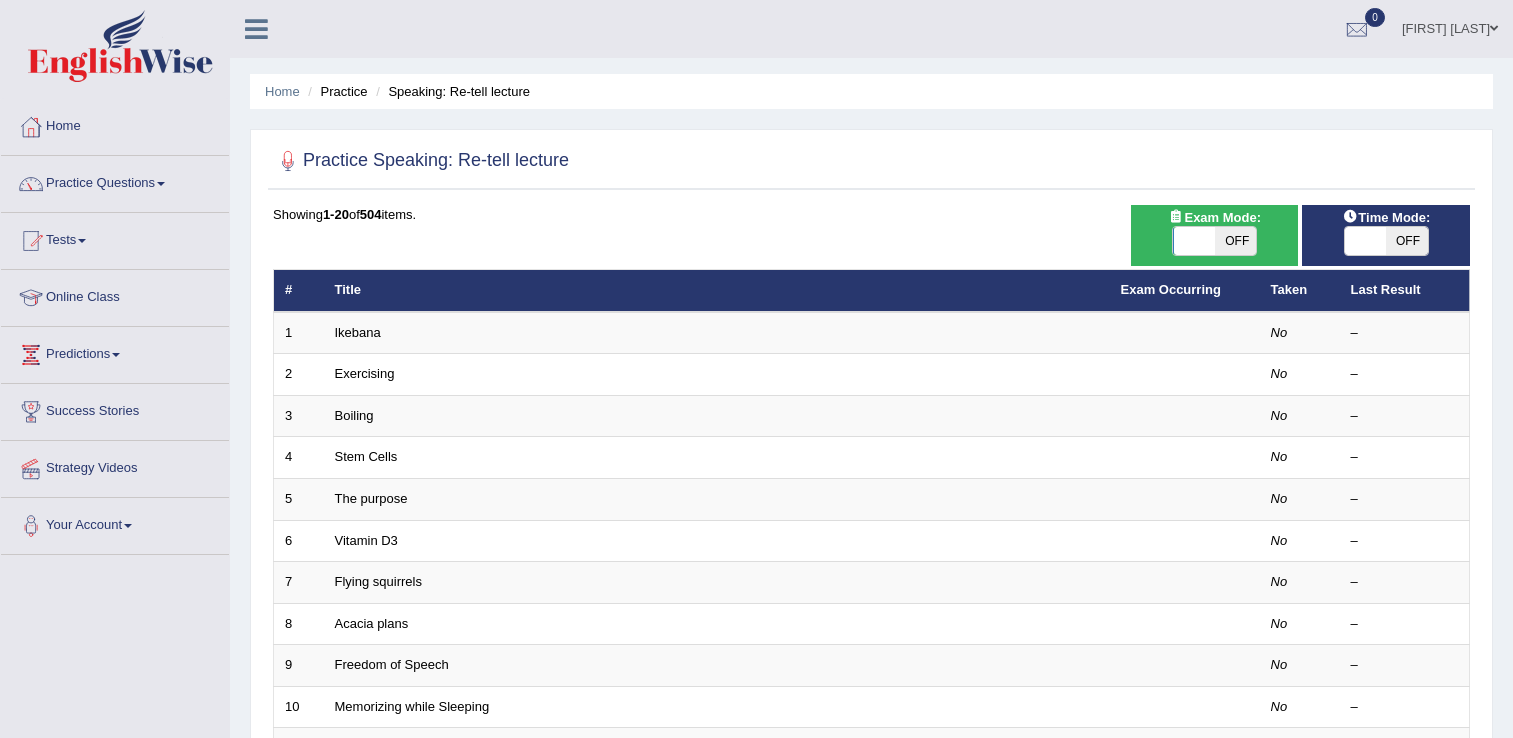 scroll, scrollTop: 0, scrollLeft: 0, axis: both 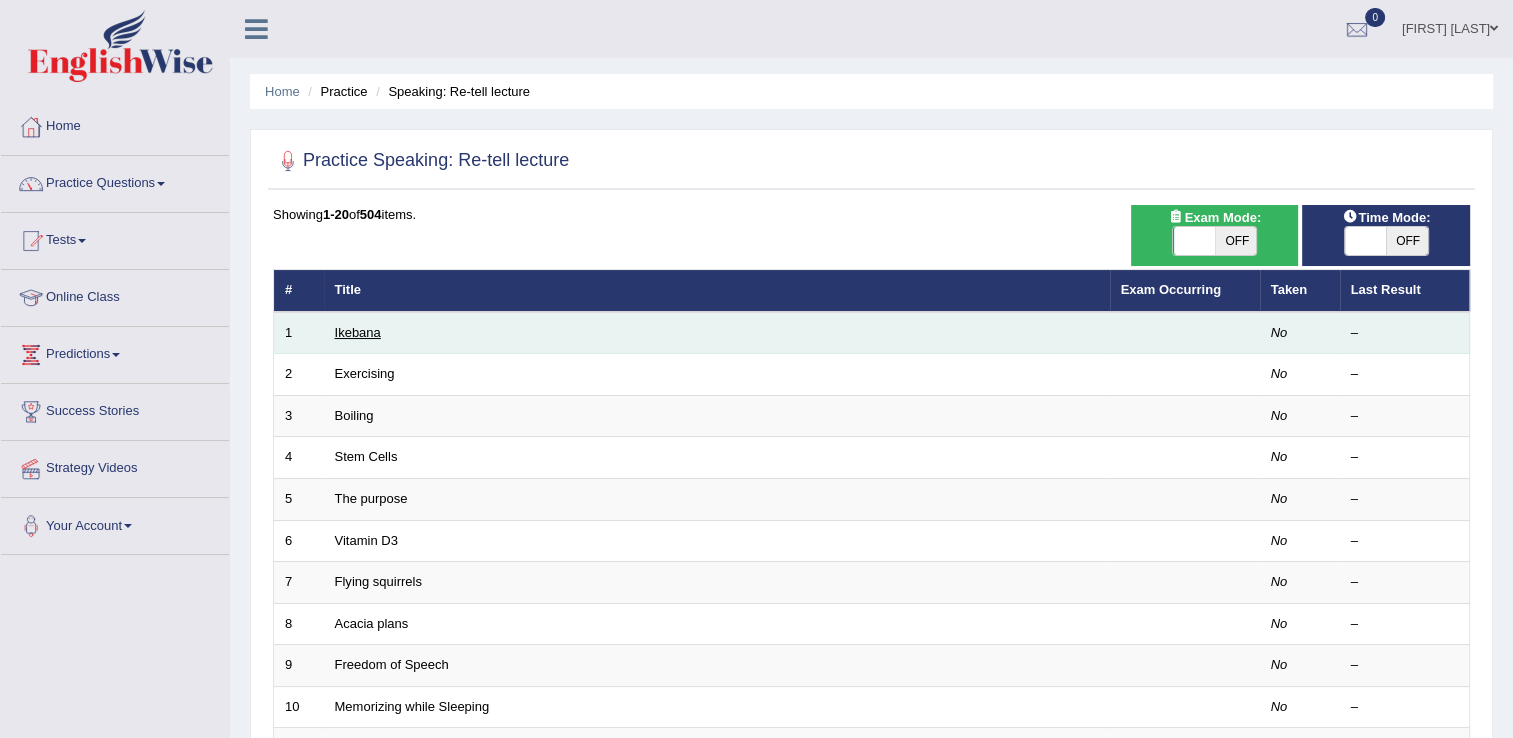 click on "Ikebana" at bounding box center (358, 332) 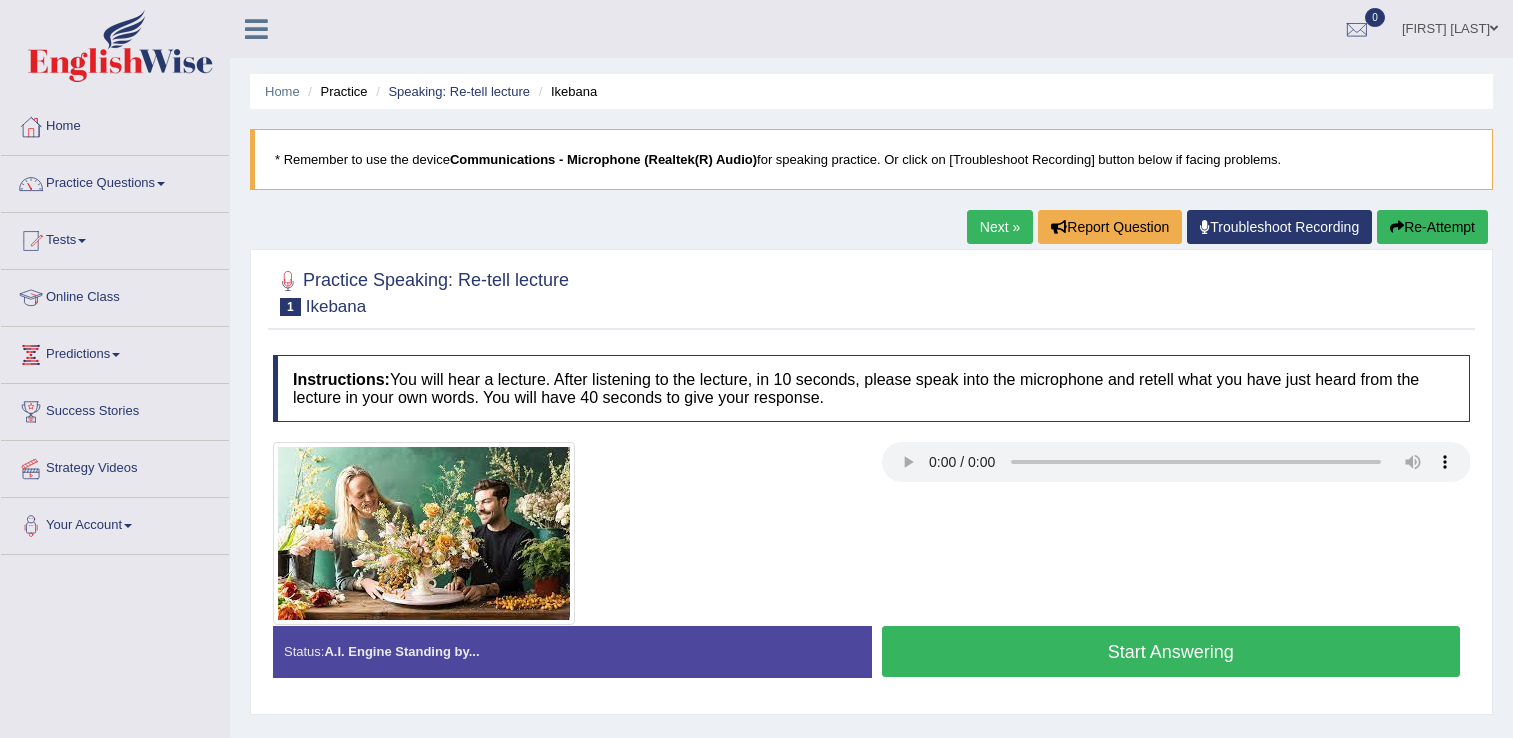 scroll, scrollTop: 0, scrollLeft: 0, axis: both 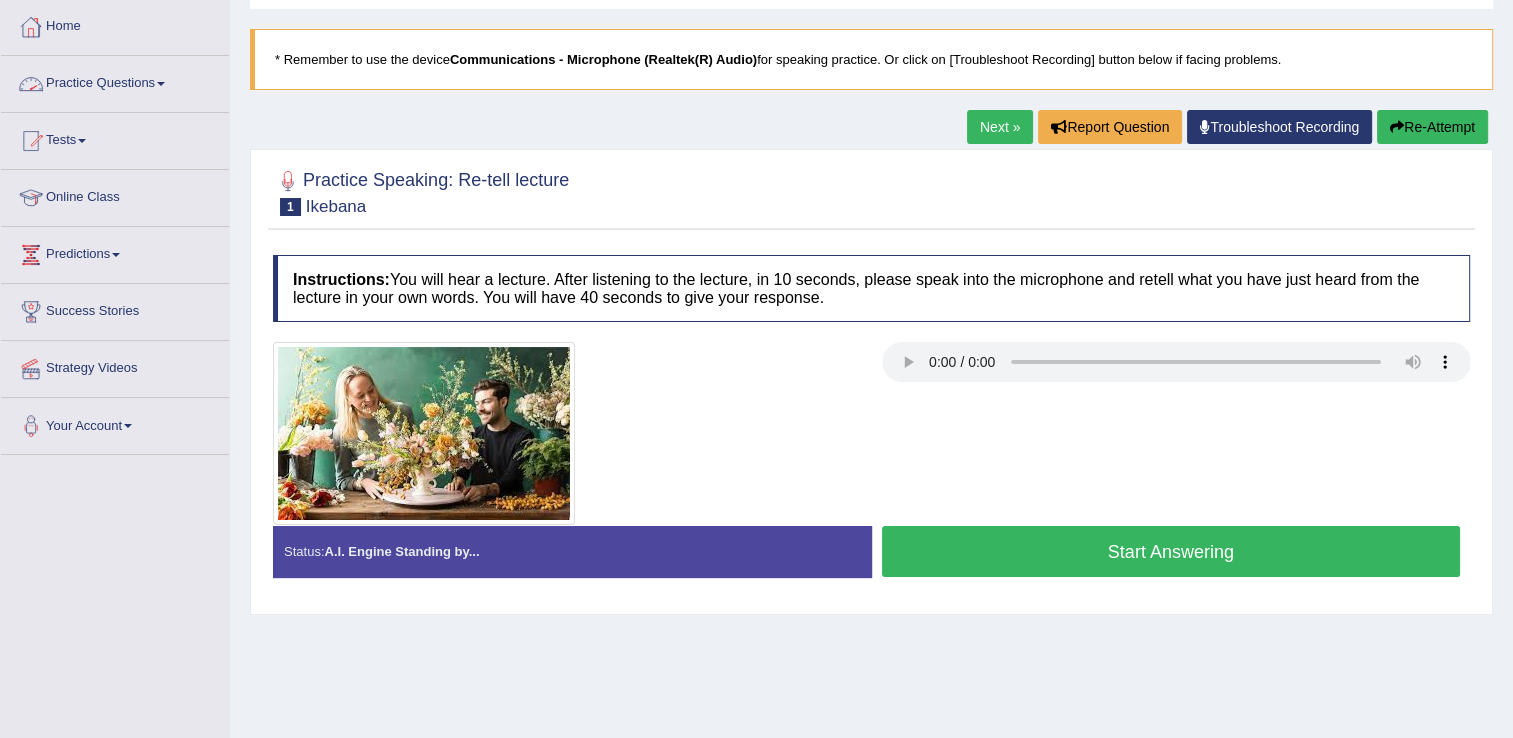 click on "Practice Questions" at bounding box center (115, 81) 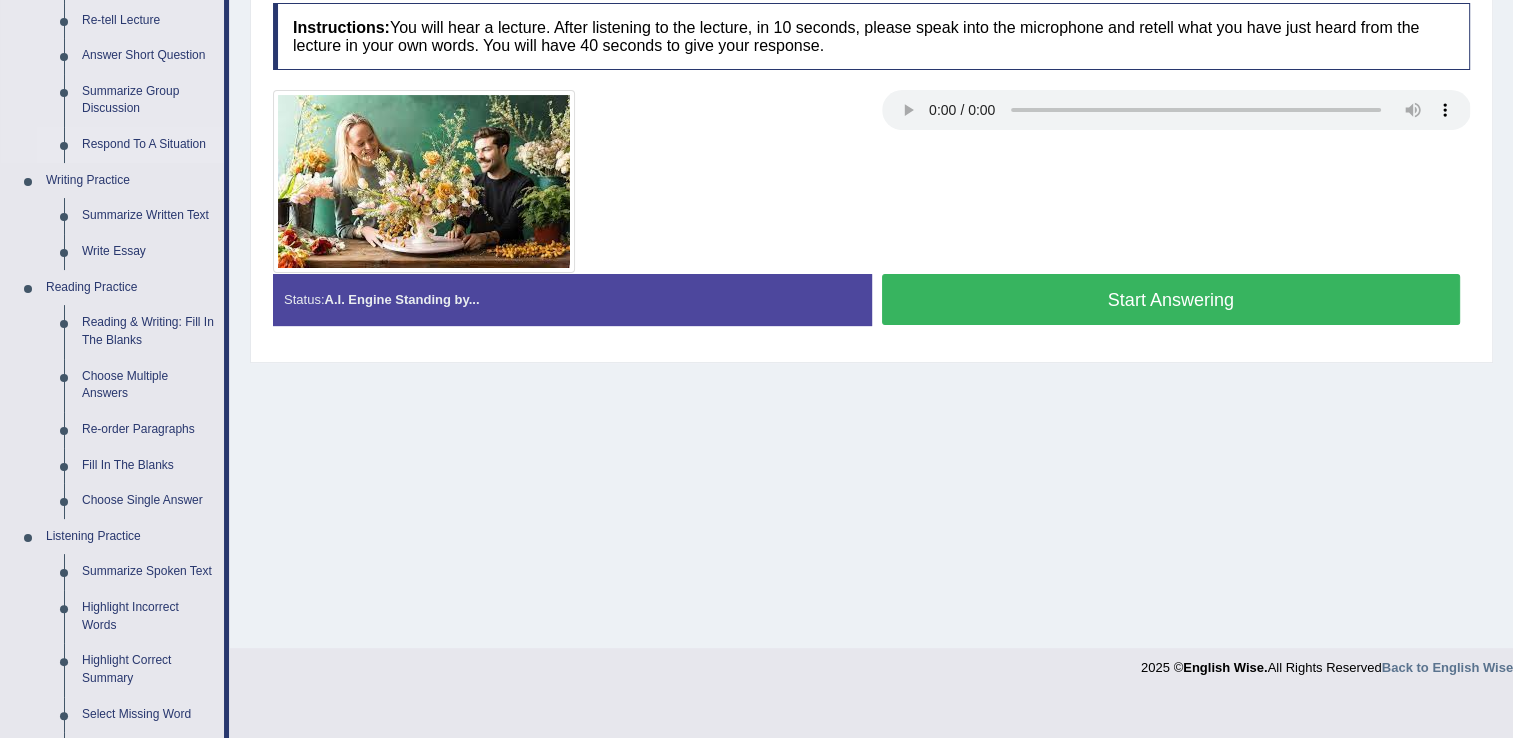 scroll, scrollTop: 400, scrollLeft: 0, axis: vertical 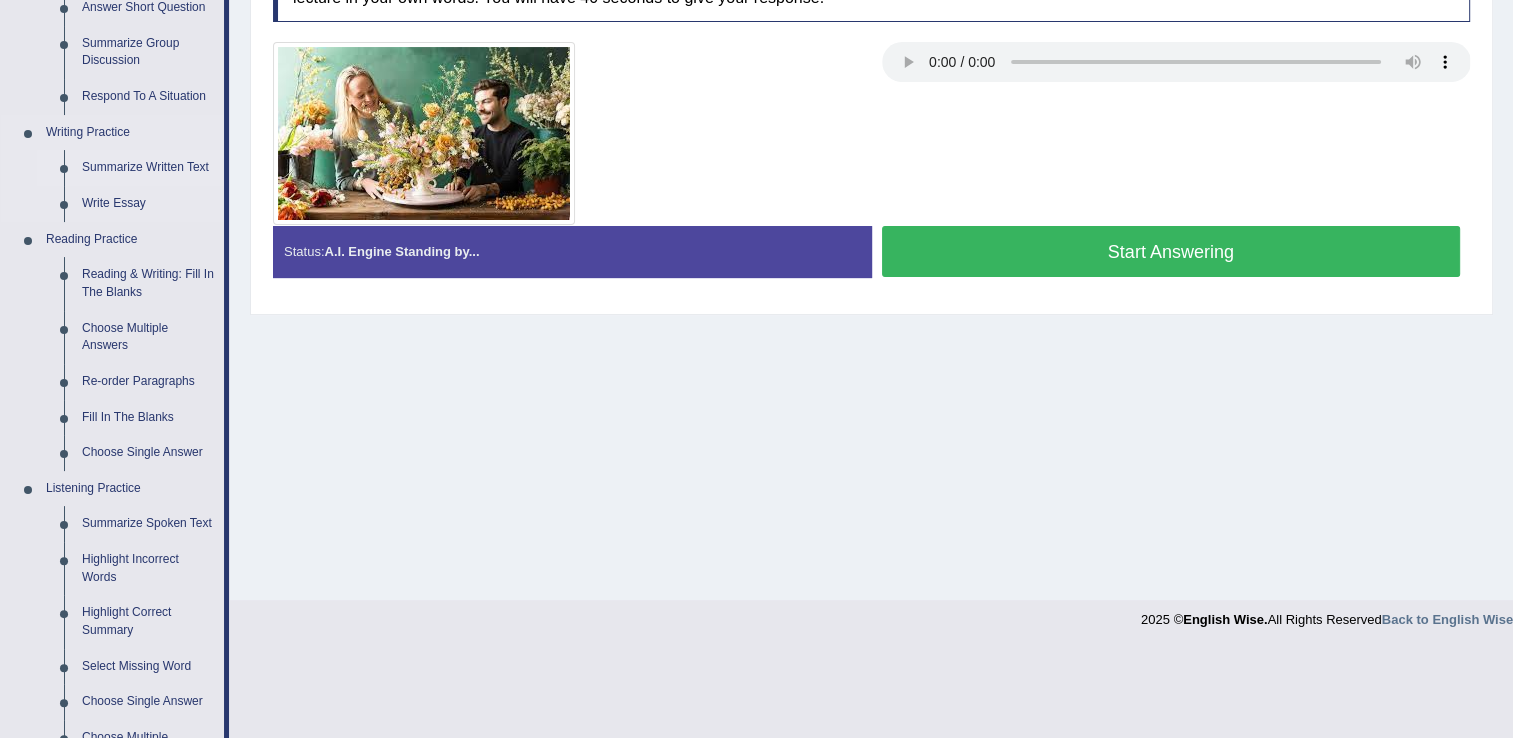 click on "Summarize Written Text" at bounding box center [148, 168] 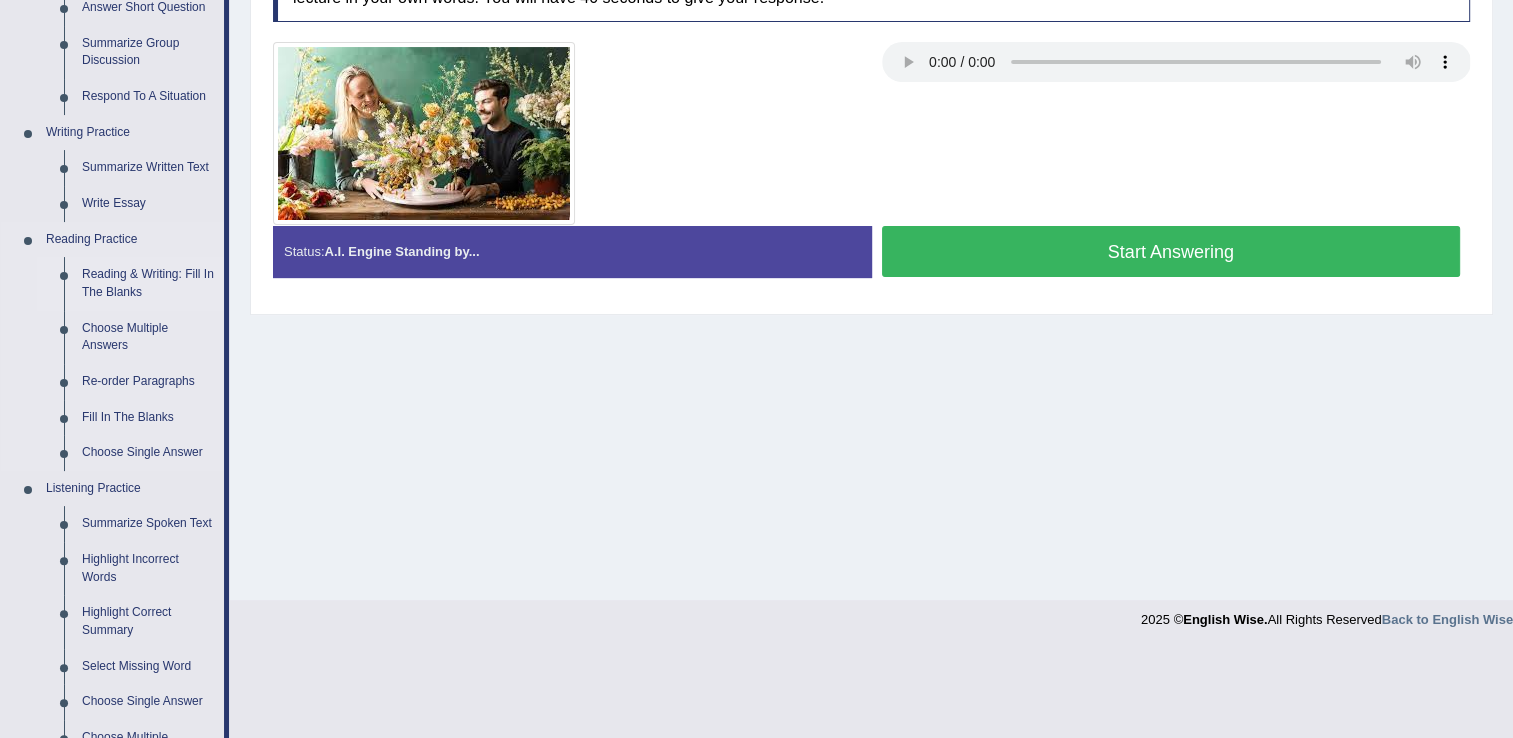 click on "Speaking Practice Read Aloud
Repeat Sentence
Describe Image
Re-tell Lecture
Answer Short Question
Summarize Group Discussion
Respond To A Situation
Writing Practice  Summarize Written Text
Write Essay
Reading Practice  Reading & Writing: Fill In The Blanks
Choose Multiple Answers
Re-order Paragraphs
Fill In The Blanks
Choose Single Answer
Listening Practice  Summarize Spoken Text
Highlight Incorrect Words
Highlight Correct Summary
Select Missing Word
Choose Single Answer
Choose Multiple Answers
Fill In The Blanks
Write From Dictation
Pronunciation" at bounding box center [112, 346] 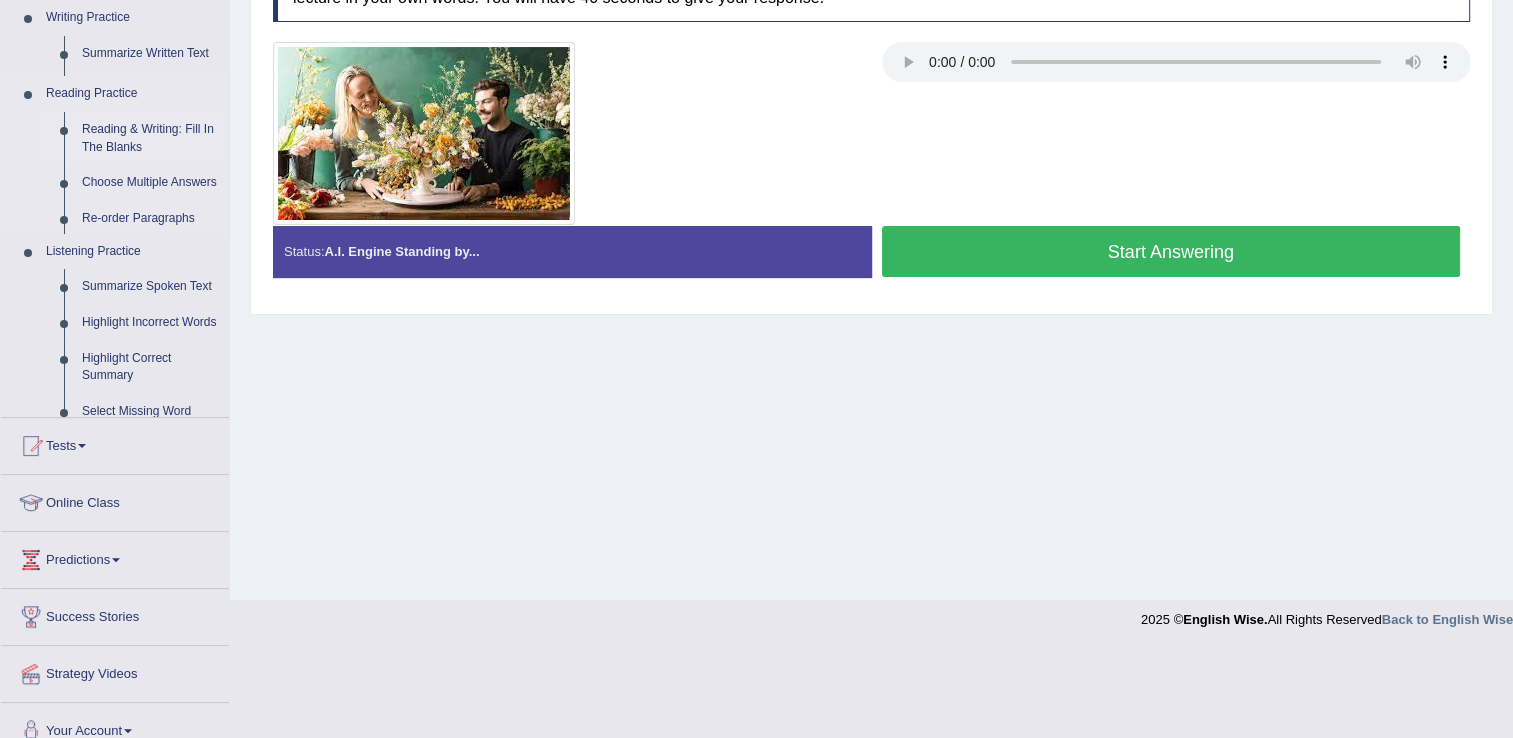 scroll, scrollTop: 312, scrollLeft: 0, axis: vertical 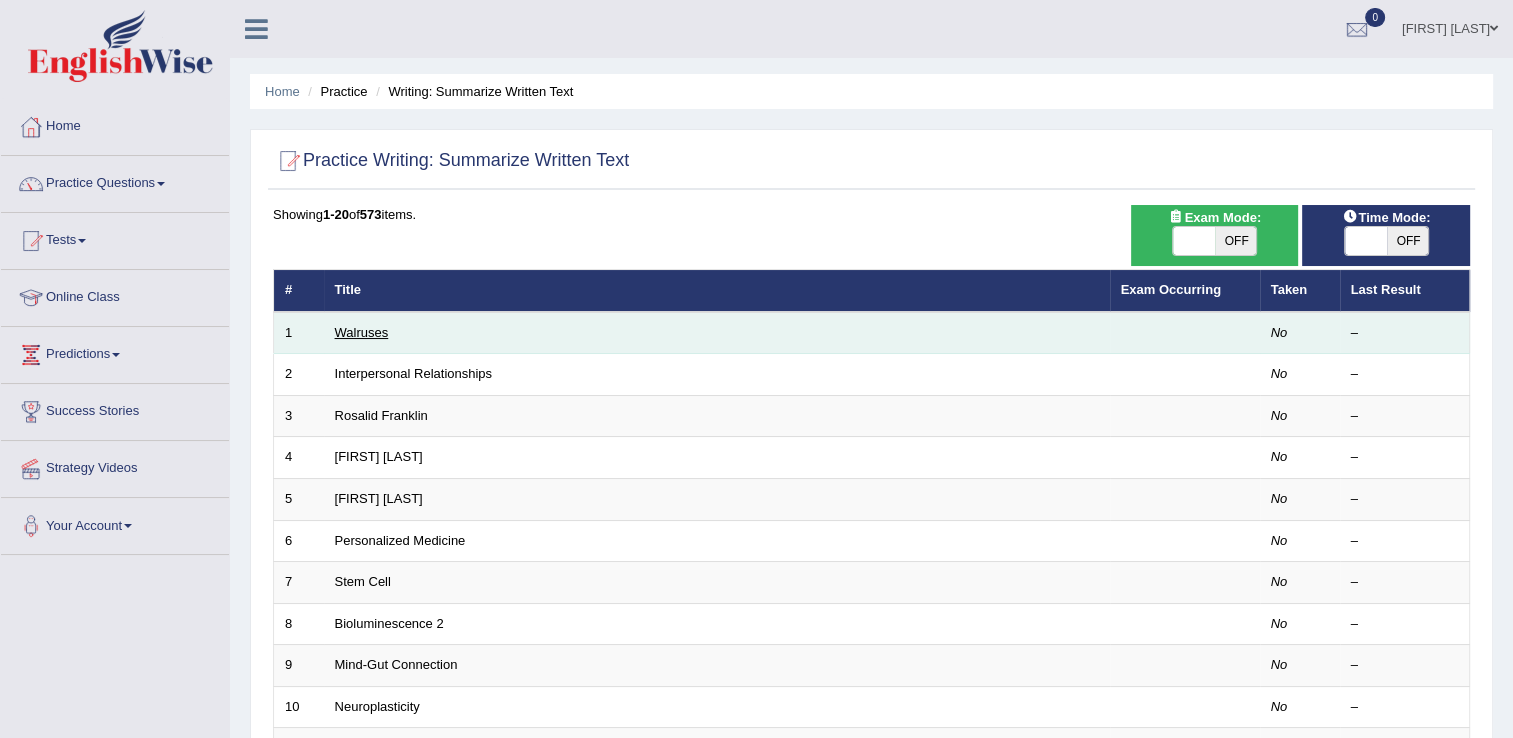 click on "Walruses" at bounding box center (362, 332) 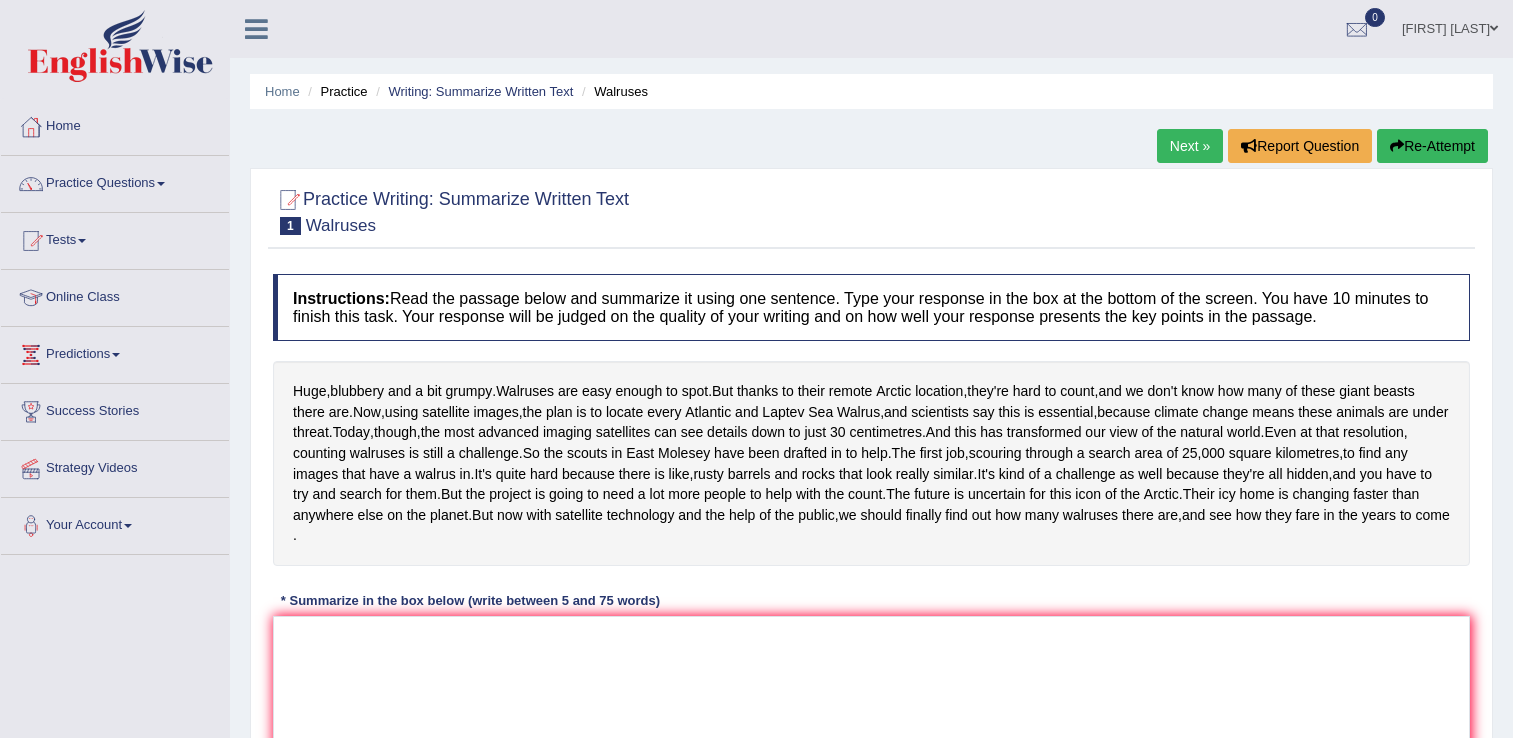 scroll, scrollTop: 0, scrollLeft: 0, axis: both 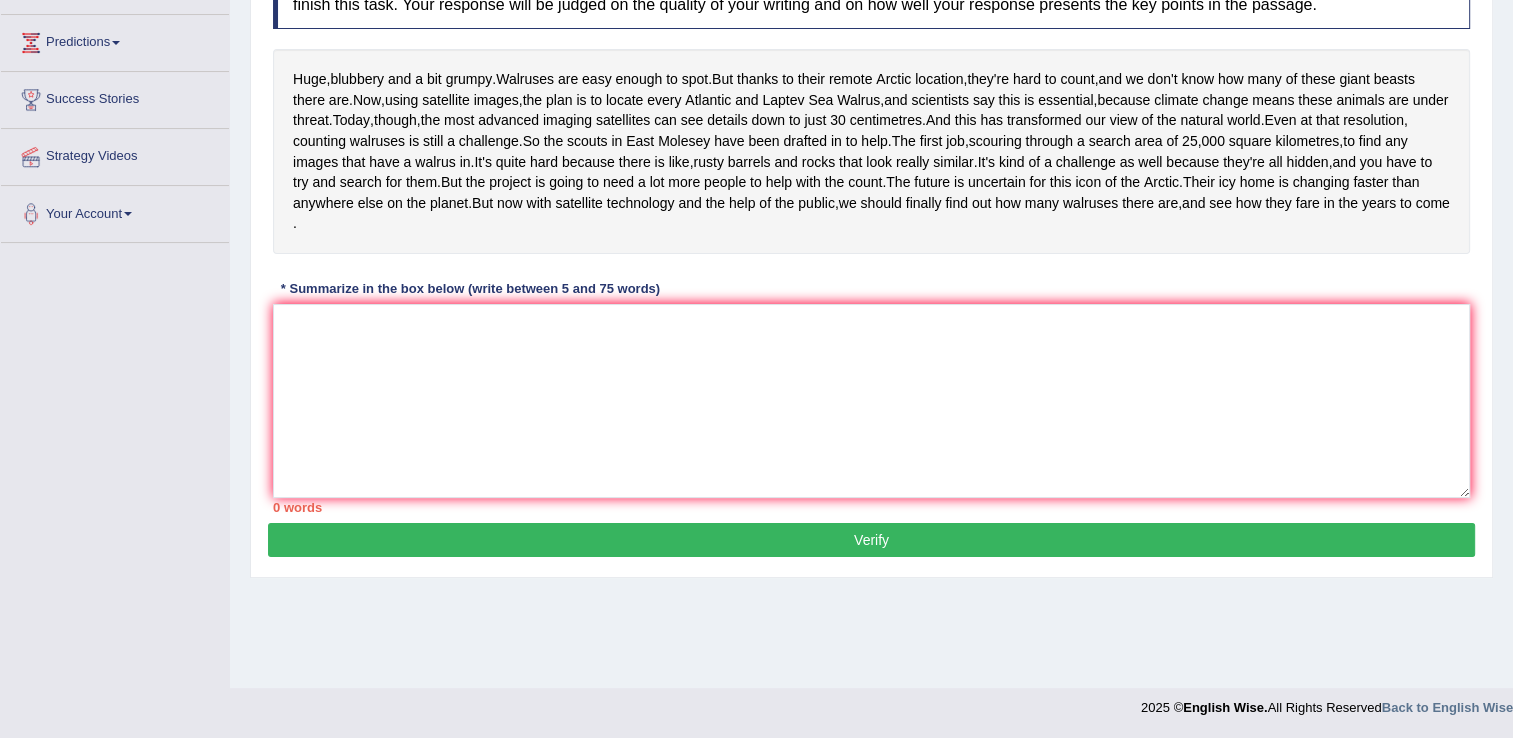 click on "Instructions:  Read the passage below and summarize it using one sentence. Type your response in the box at the bottom of the screen. You have 10 minutes to finish this task. Your response will be judged on the quality of your writing and on how well your response presents the key points in the passage.
Huge ,  blubbery   and   a   bit   grumpy .  Walruses   are   easy   enough   to   spot .  But   thanks   to   their   remote   Arctic   location ,  they're   hard   to   count ,  and   we   don't   know   how   many   of   these   giant   beasts   there   are .  Now ,  using   satellite   images ,  the   plan   is   to   locate   every   Atlantic   and   Laptev   Sea   Walrus ,  and   scientists   say   this   is   essential ,  because   climate   change   means   these   animals   are   under   threat .
Today ,  though ,  the   most   advanced   imaging   satellites   can   see   details   down   to   just   30   centimetres .  And   this   has   transformed   our   view   of   the   natural" at bounding box center [871, 237] 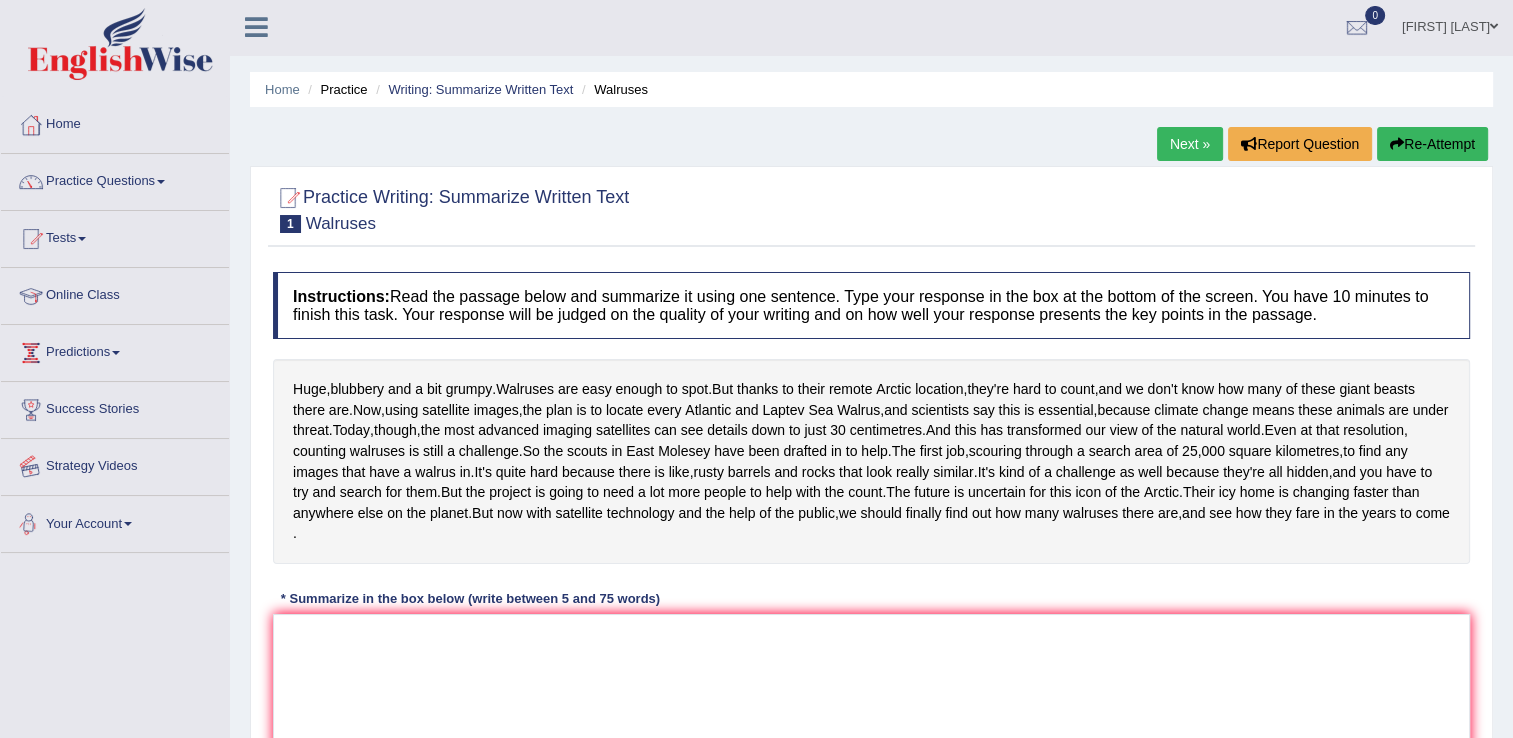 scroll, scrollTop: 0, scrollLeft: 0, axis: both 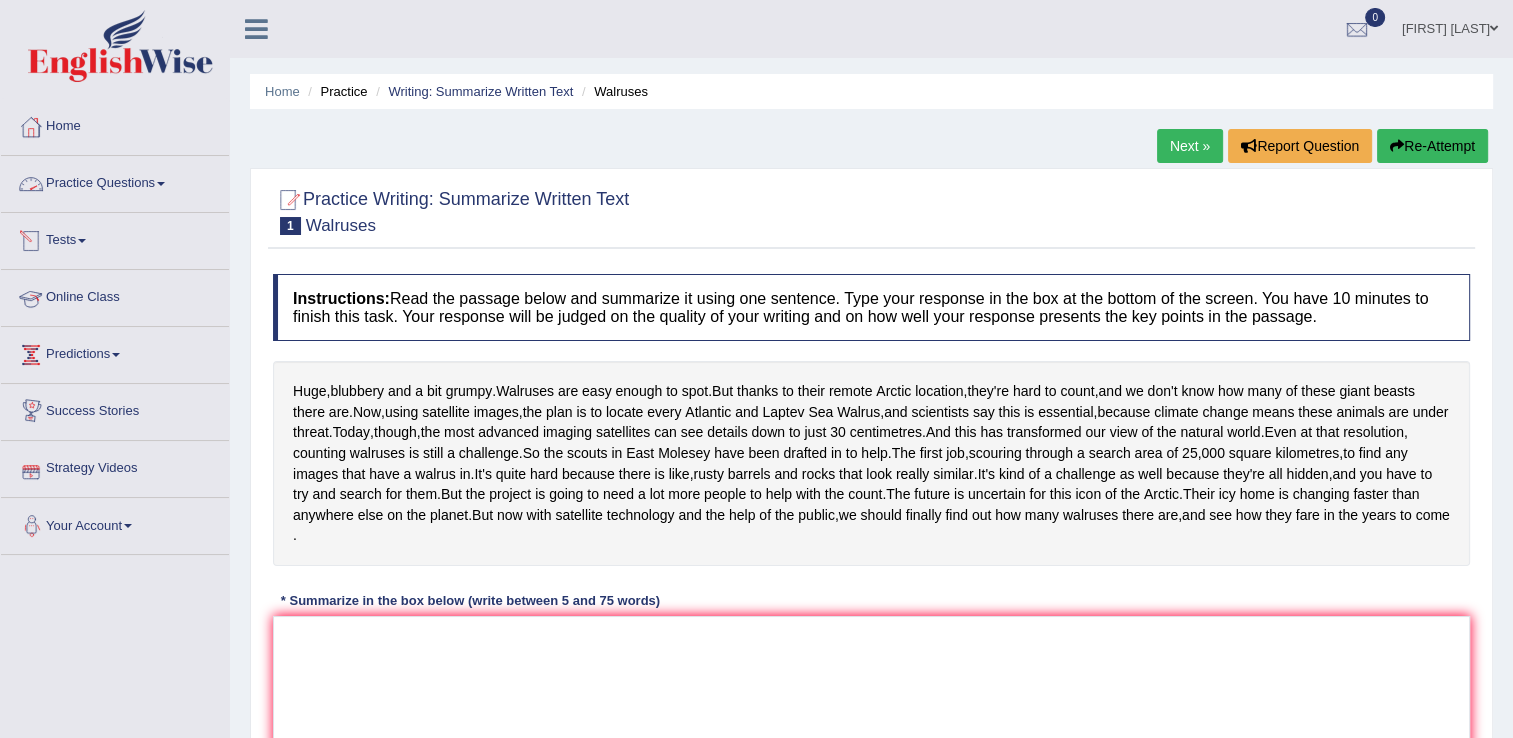 click on "Practice Questions" at bounding box center [115, 181] 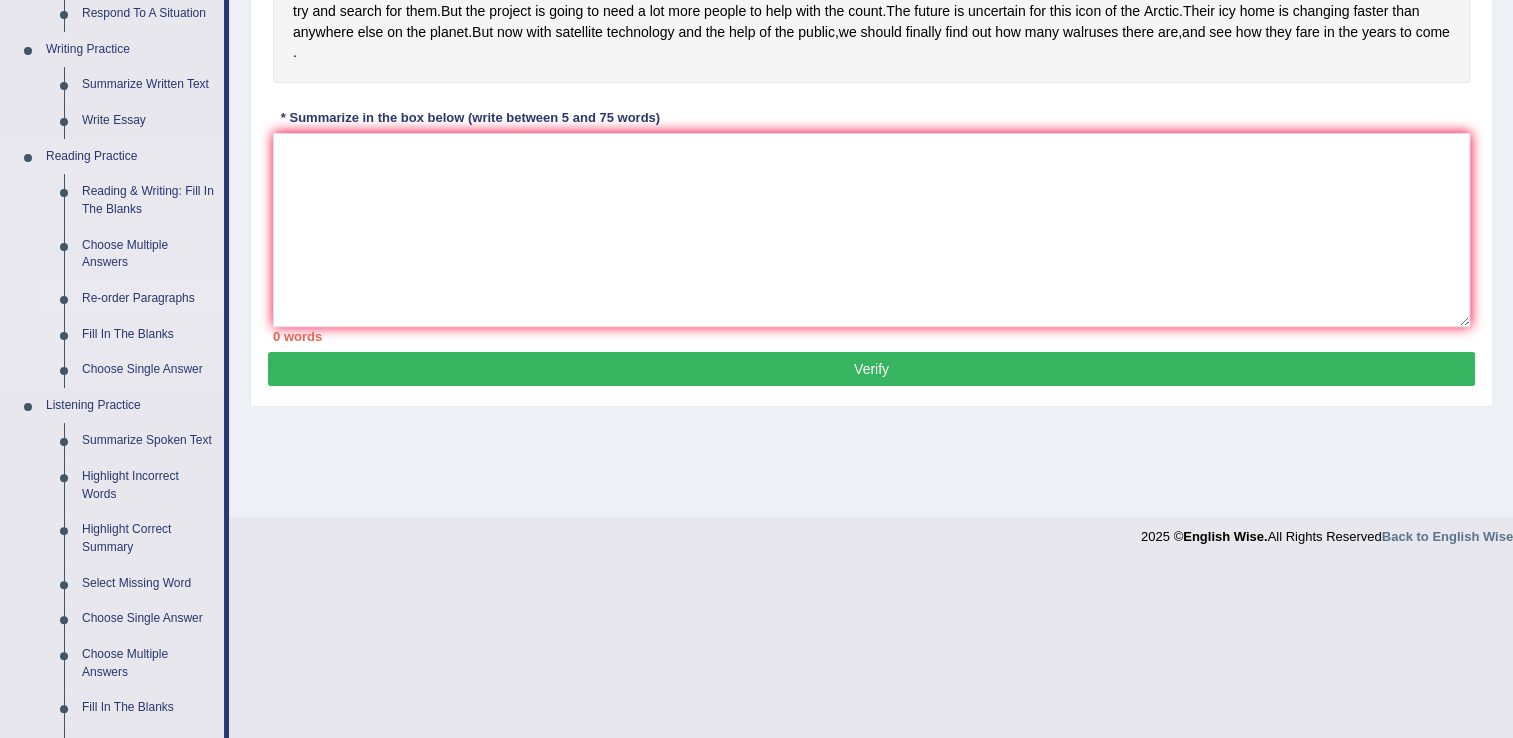 scroll, scrollTop: 500, scrollLeft: 0, axis: vertical 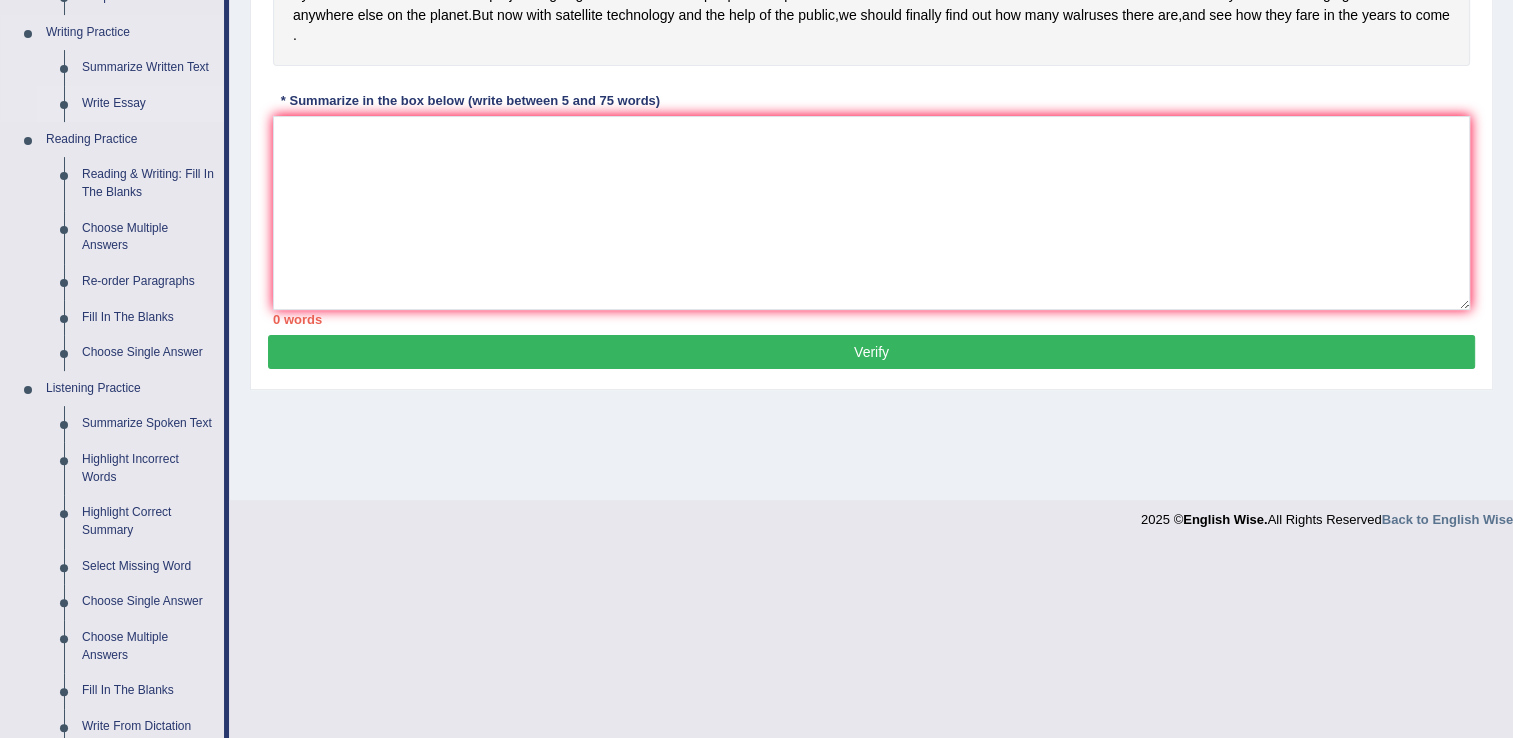 click on "Write Essay" at bounding box center (148, 104) 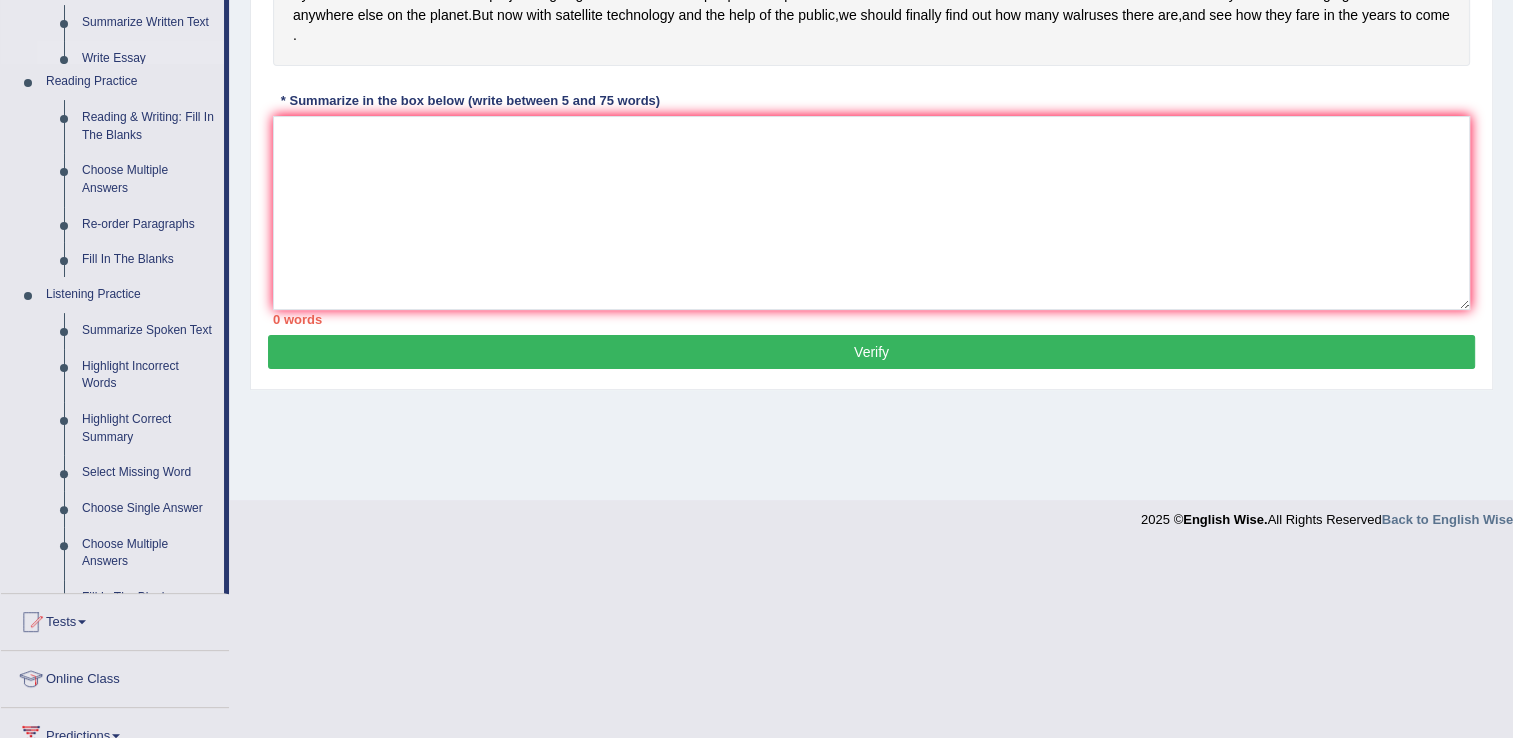 scroll, scrollTop: 312, scrollLeft: 0, axis: vertical 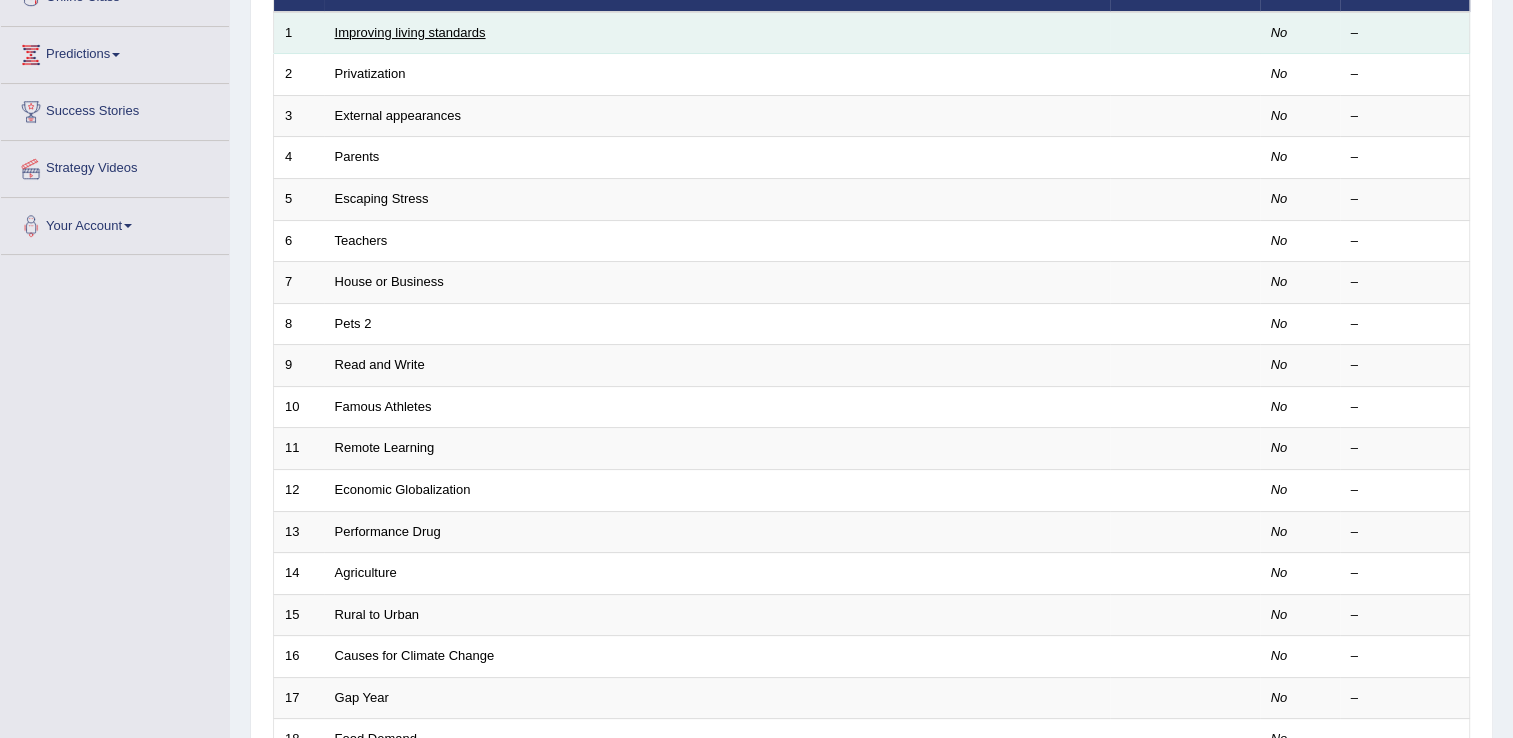 click on "Improving living standards" at bounding box center (410, 32) 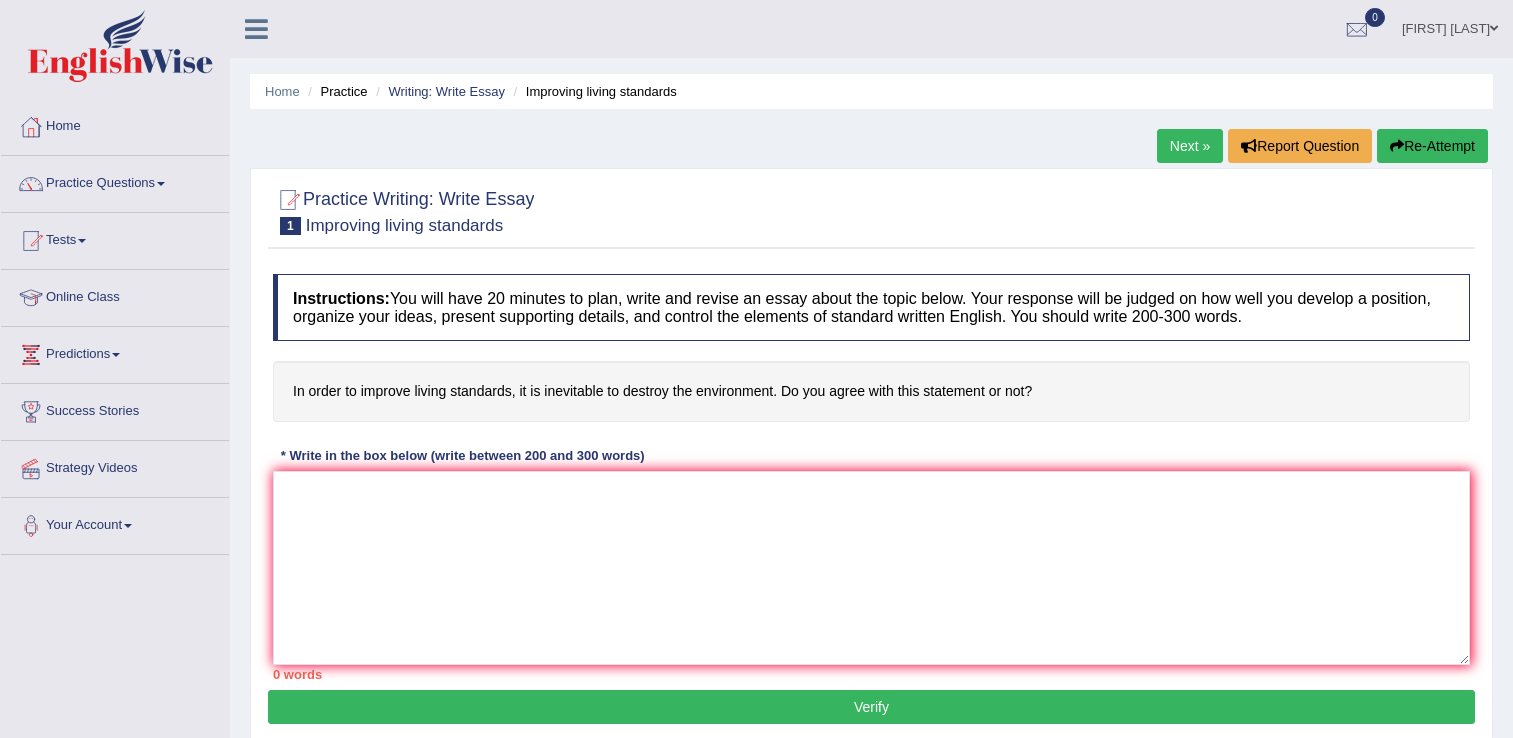 scroll, scrollTop: 0, scrollLeft: 0, axis: both 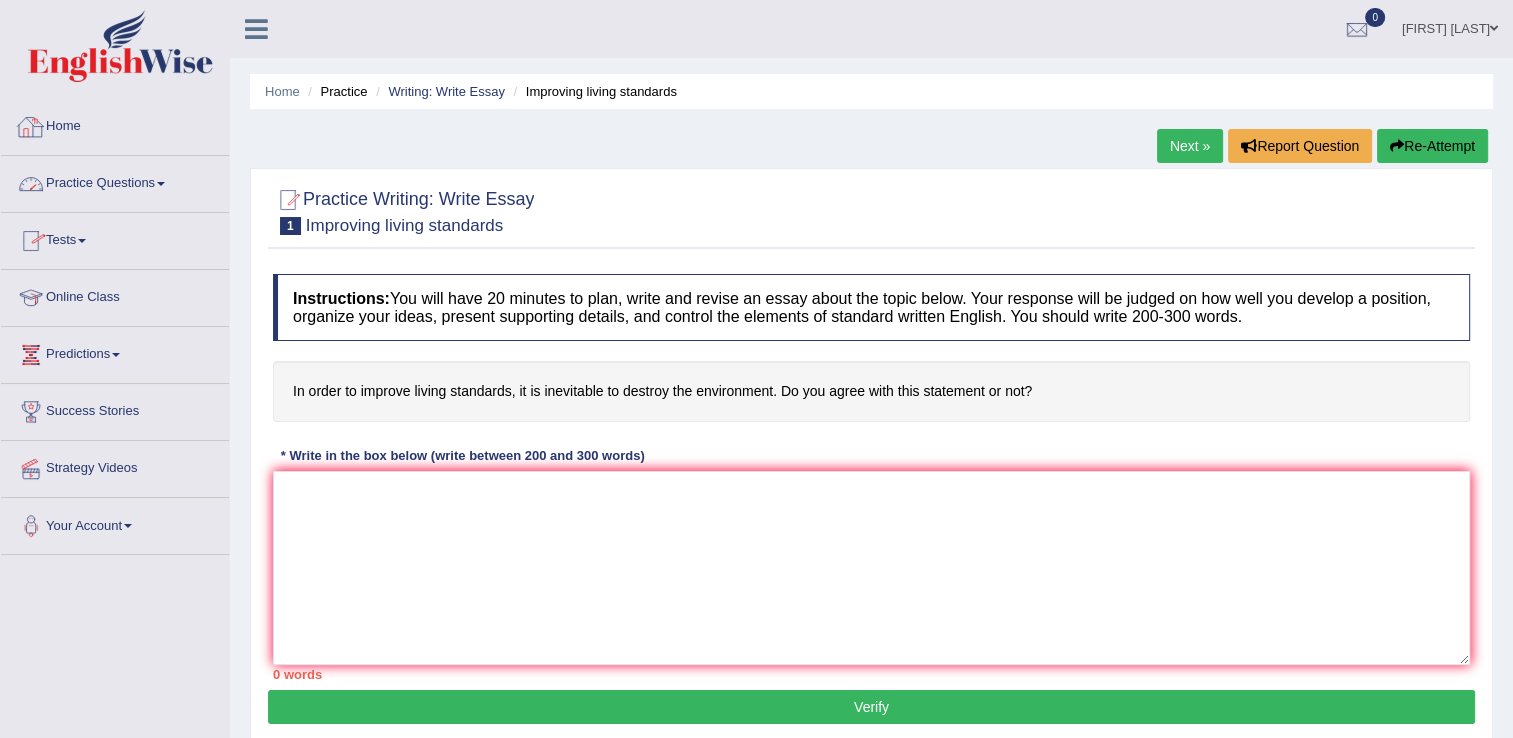 click on "Home" at bounding box center [115, 124] 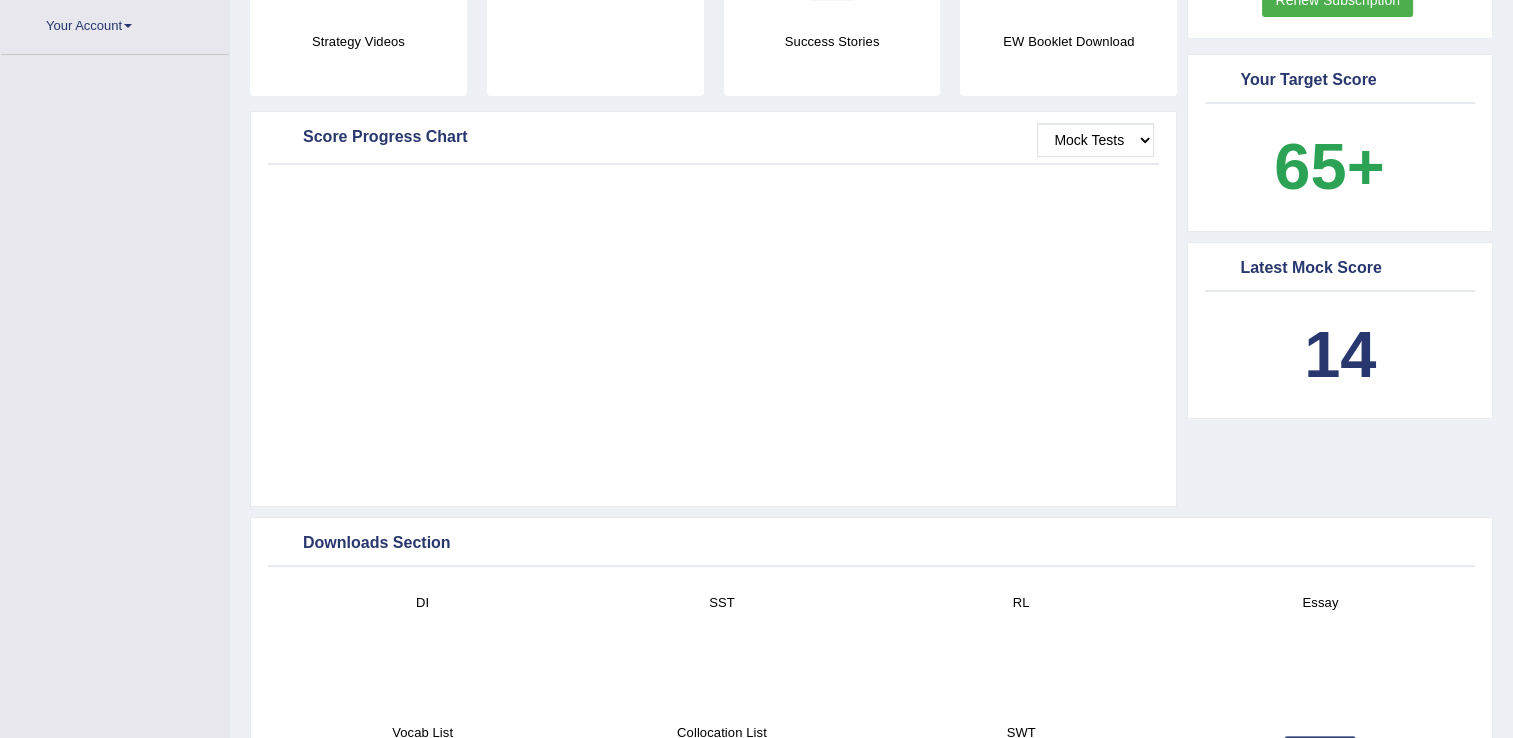scroll, scrollTop: 500, scrollLeft: 0, axis: vertical 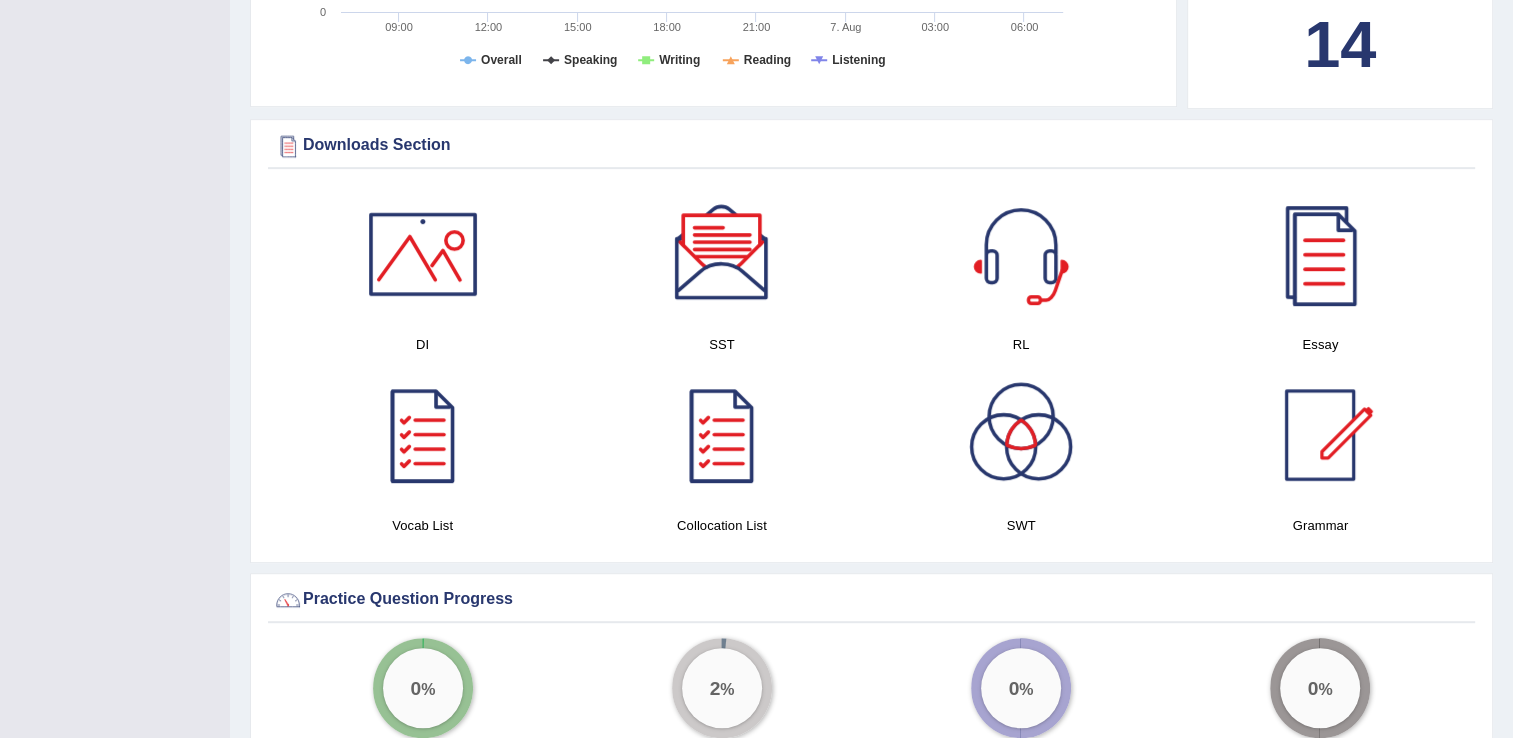 click at bounding box center (1320, 254) 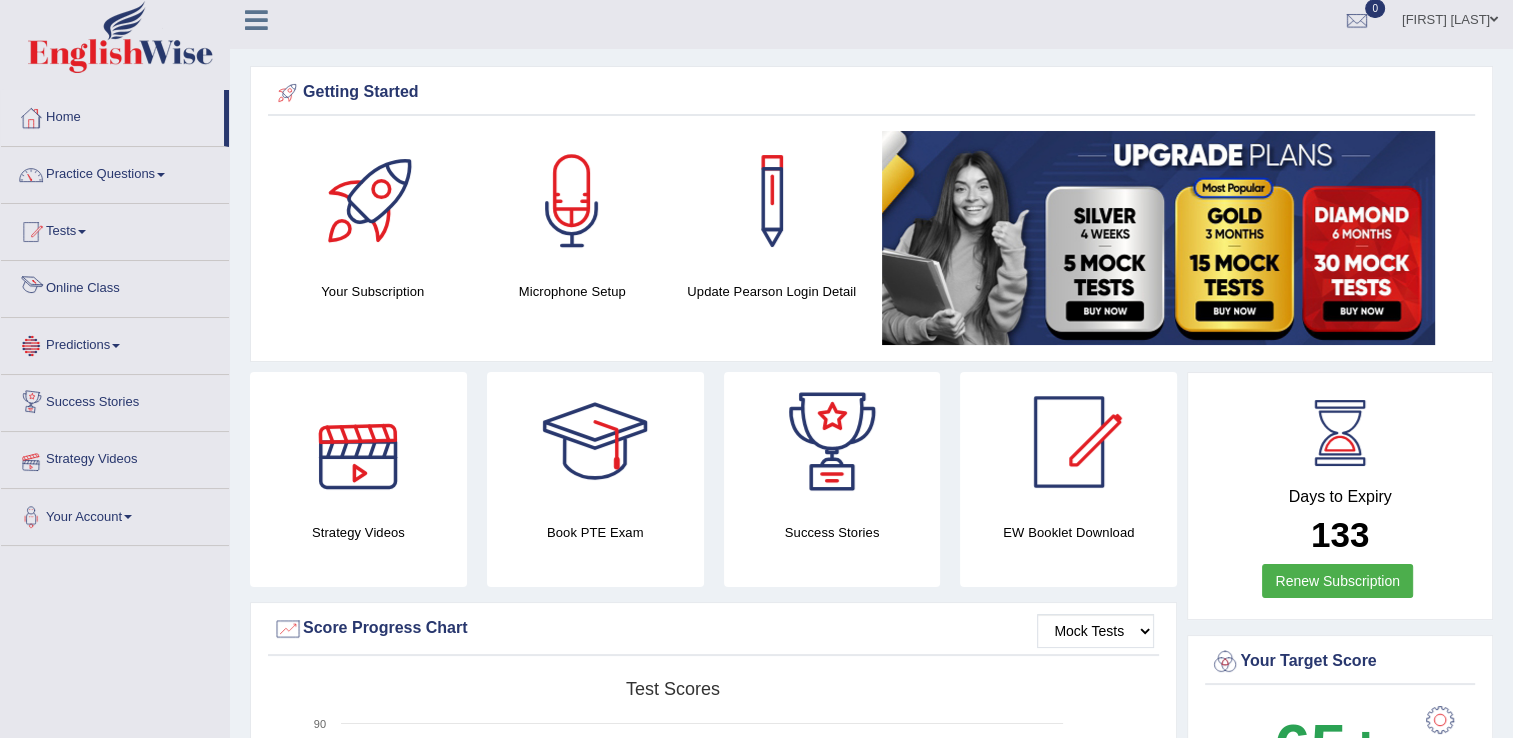 scroll, scrollTop: 0, scrollLeft: 0, axis: both 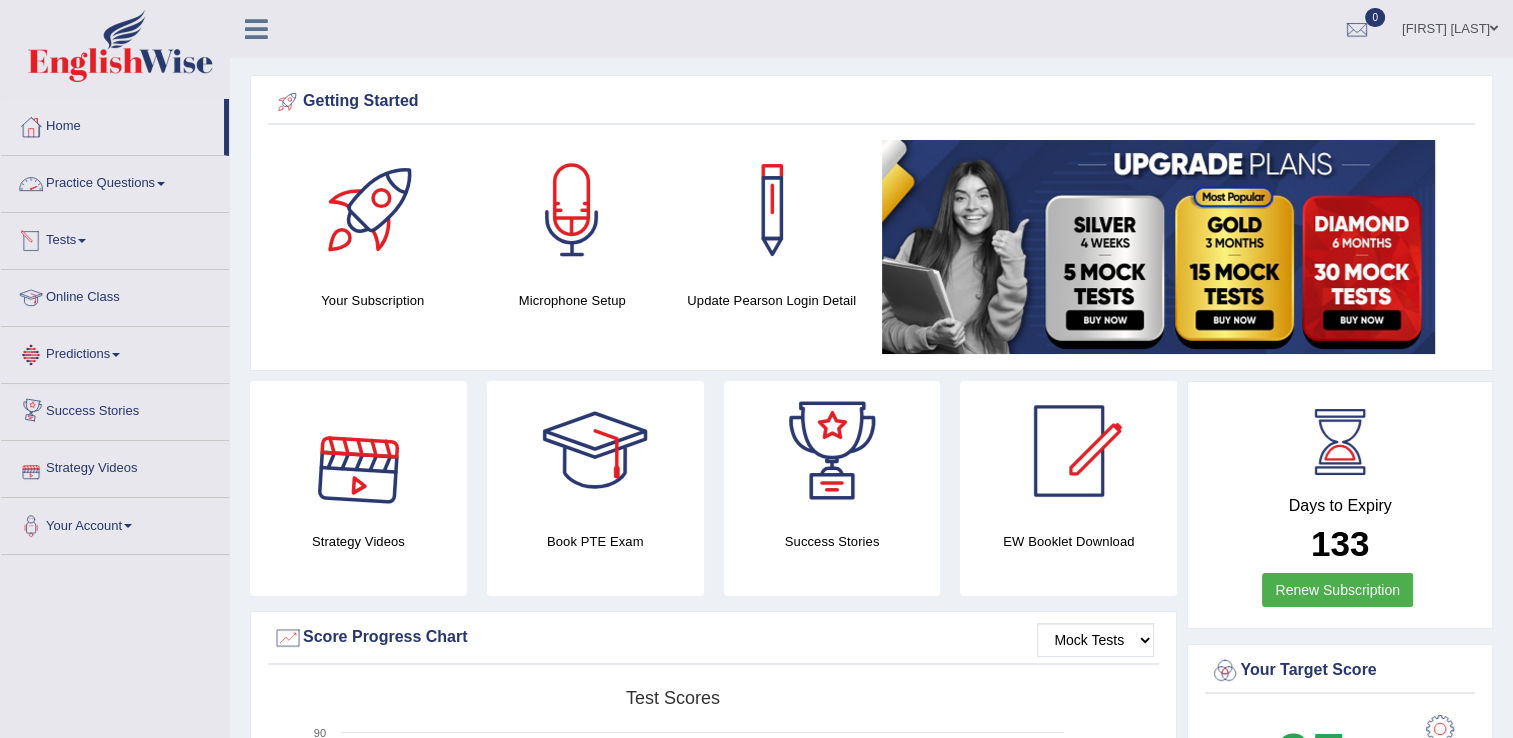 click on "Practice Questions" at bounding box center (115, 181) 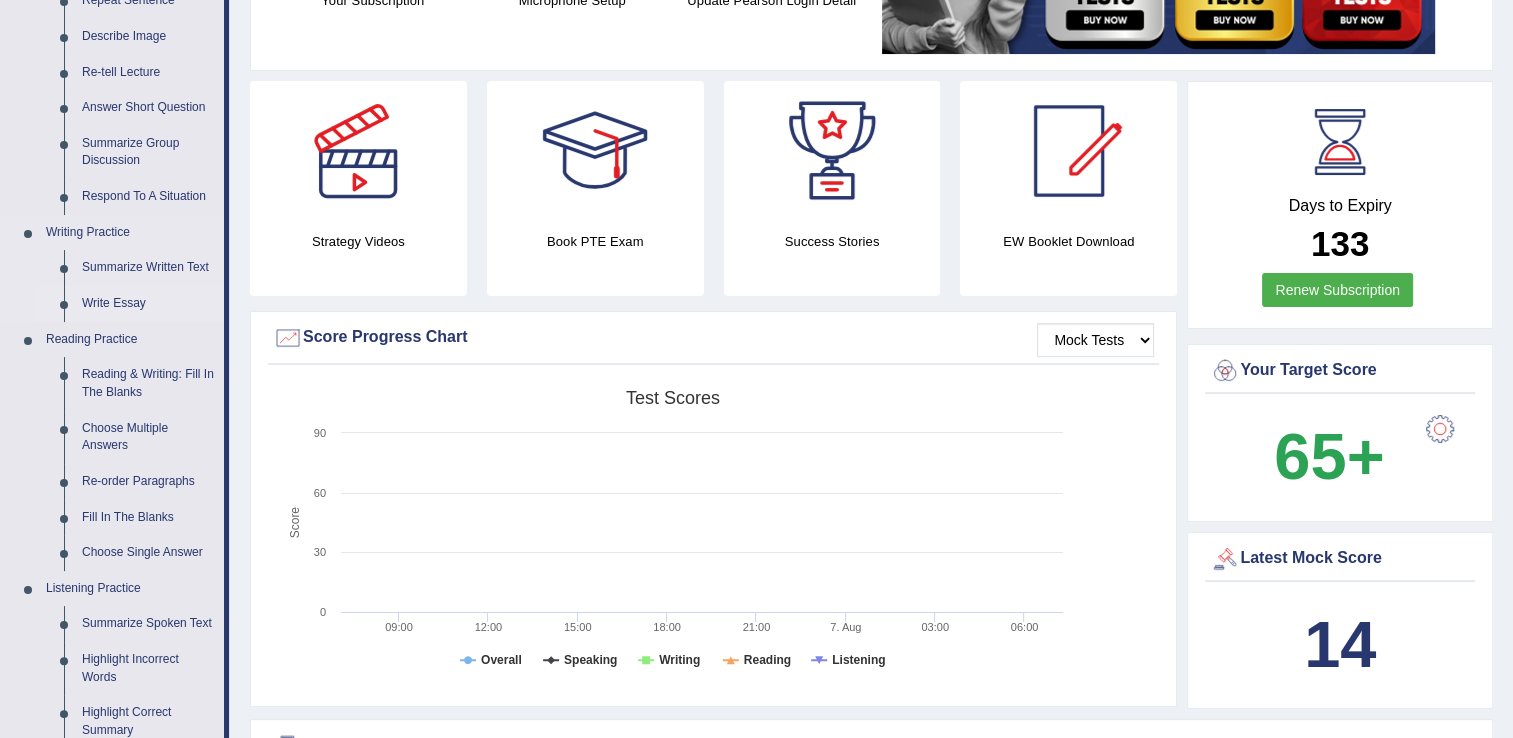 scroll, scrollTop: 400, scrollLeft: 0, axis: vertical 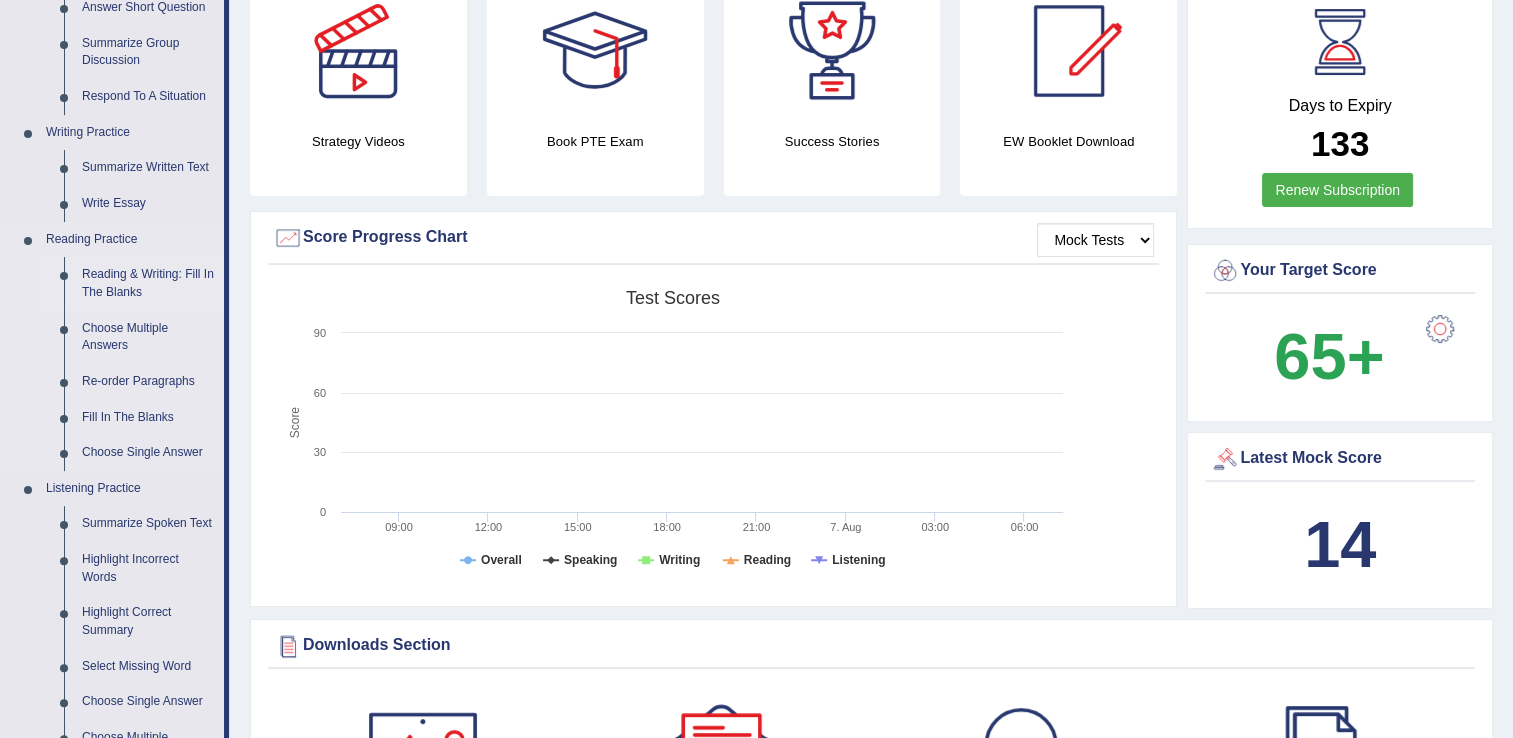 click on "Reading & Writing: Fill In The Blanks" at bounding box center [148, 283] 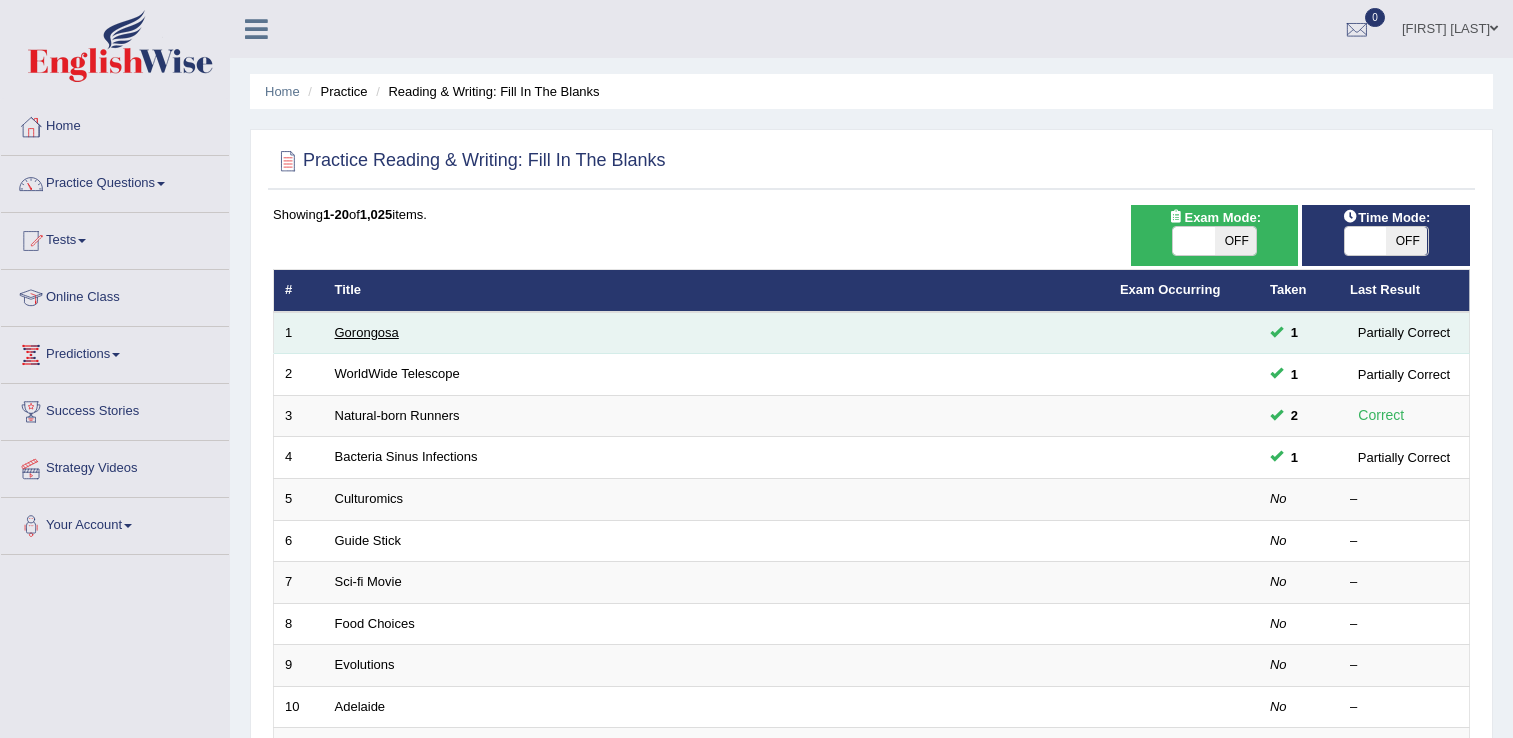 scroll, scrollTop: 0, scrollLeft: 0, axis: both 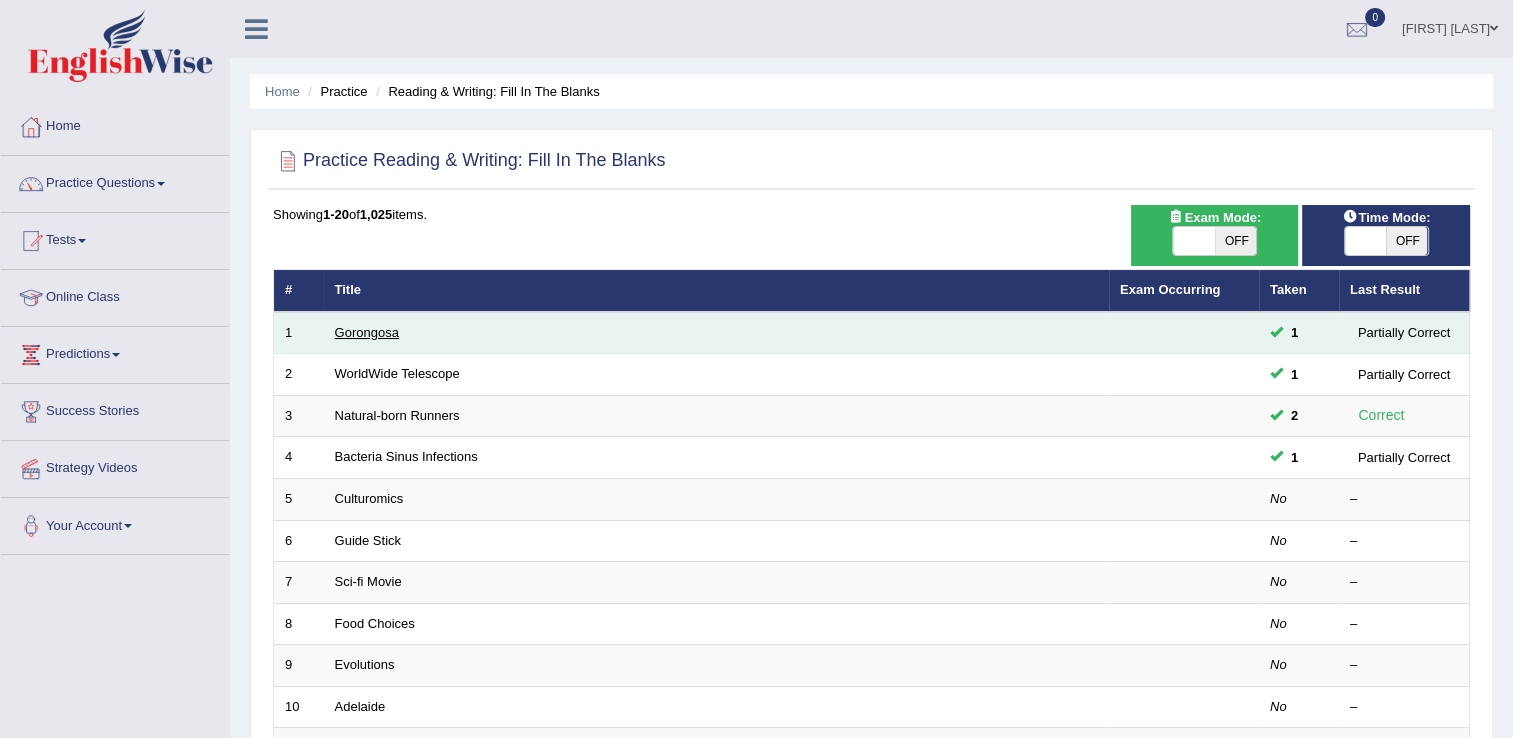 click on "Gorongosa" at bounding box center [367, 332] 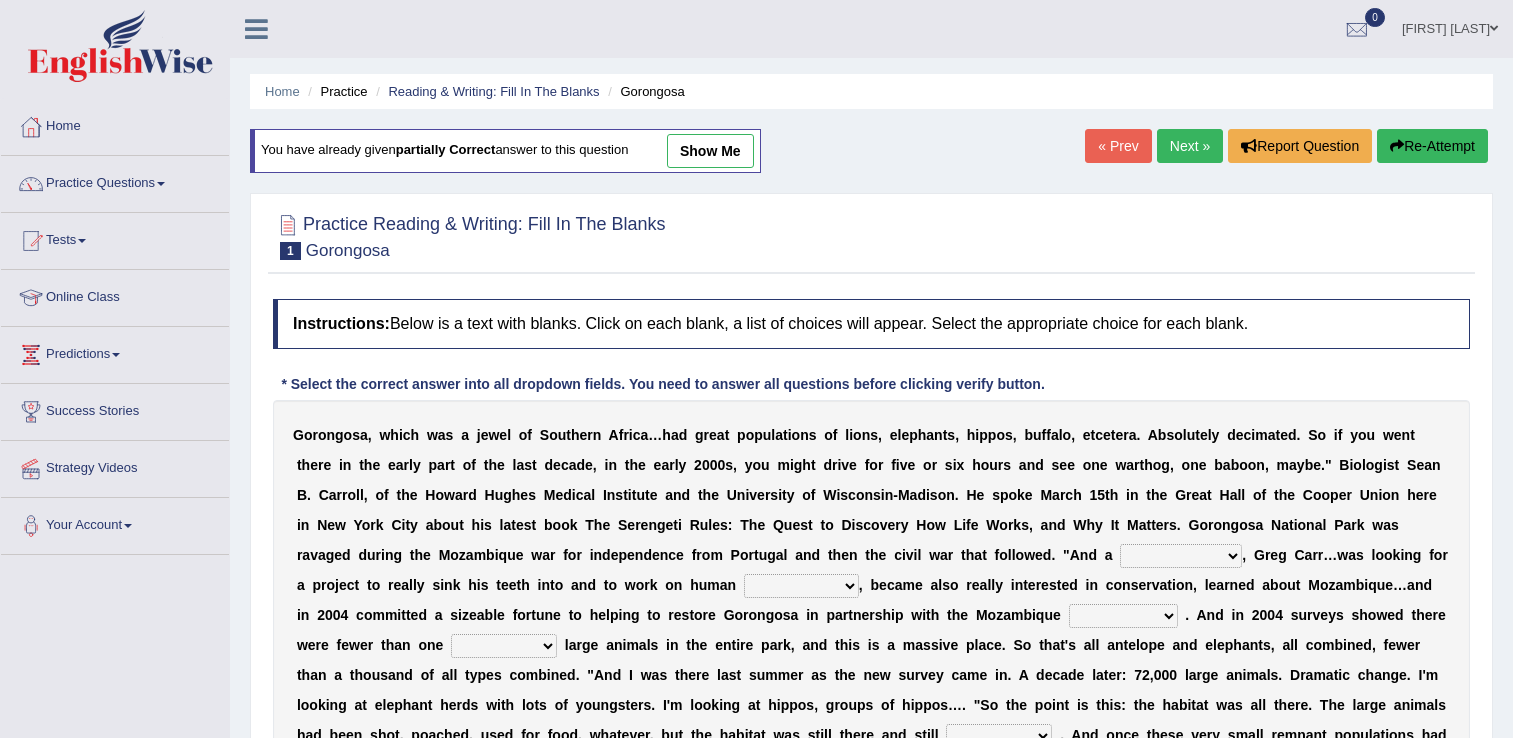 scroll, scrollTop: 0, scrollLeft: 0, axis: both 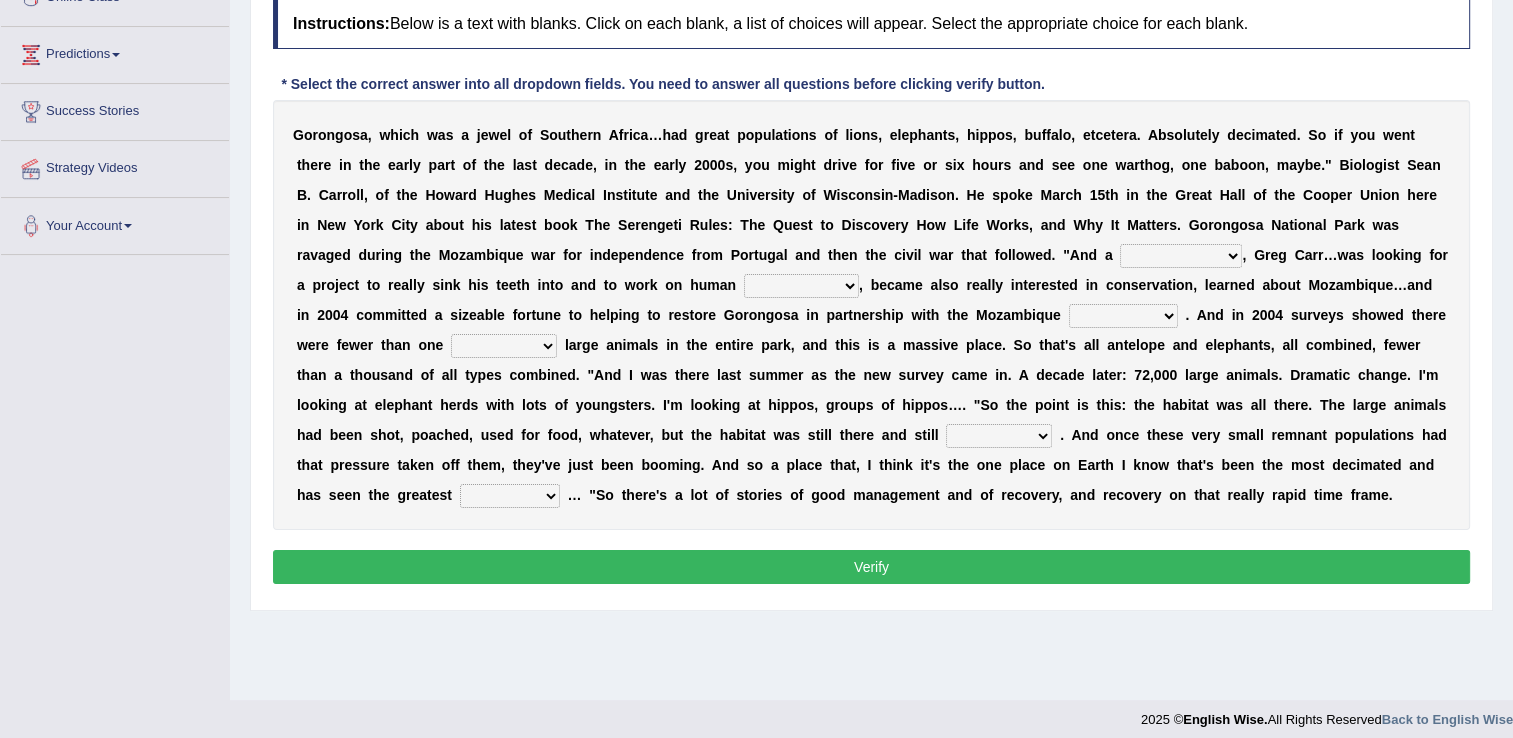 click on "negligence prevalence development malevolence" at bounding box center (801, 286) 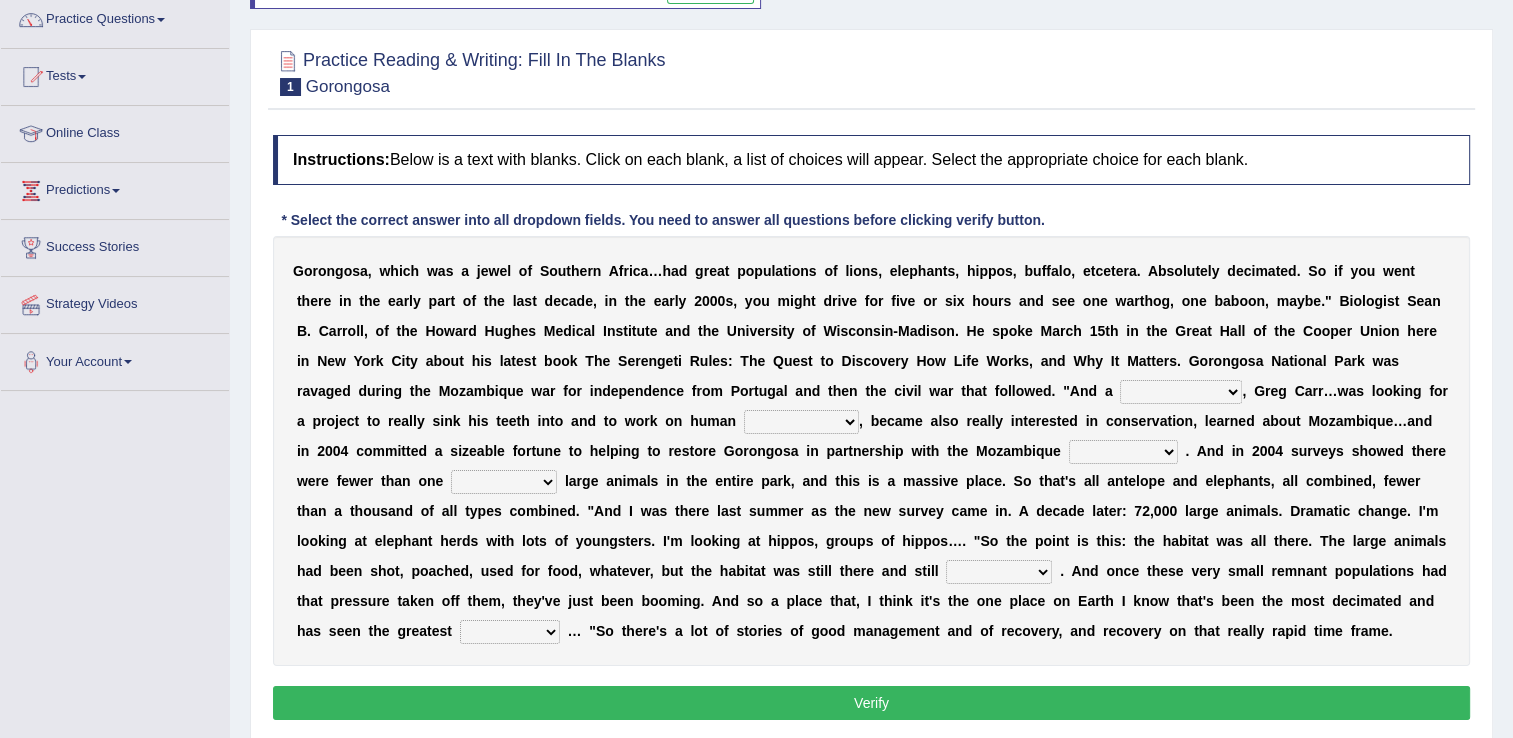 scroll, scrollTop: 0, scrollLeft: 0, axis: both 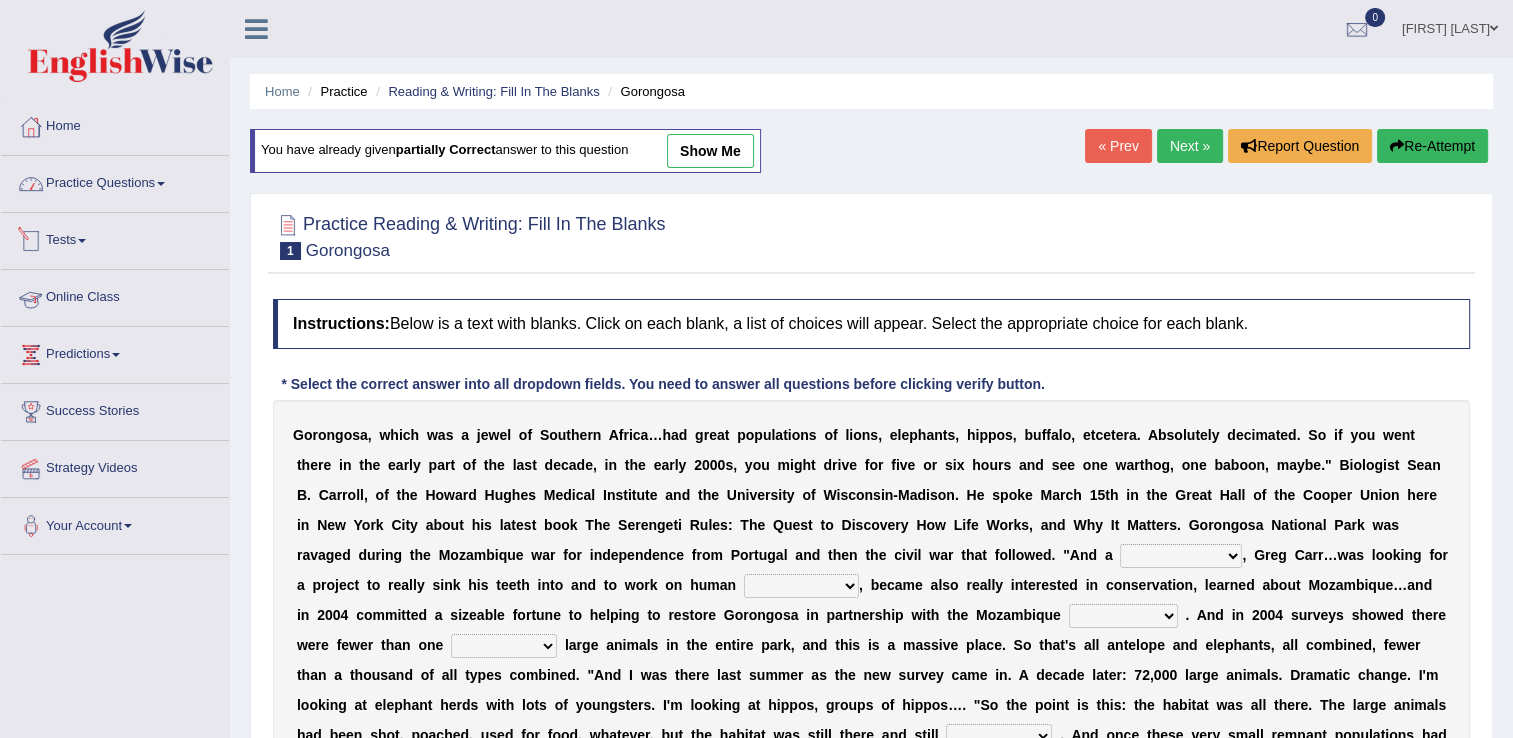 click on "Practice Questions" at bounding box center (115, 181) 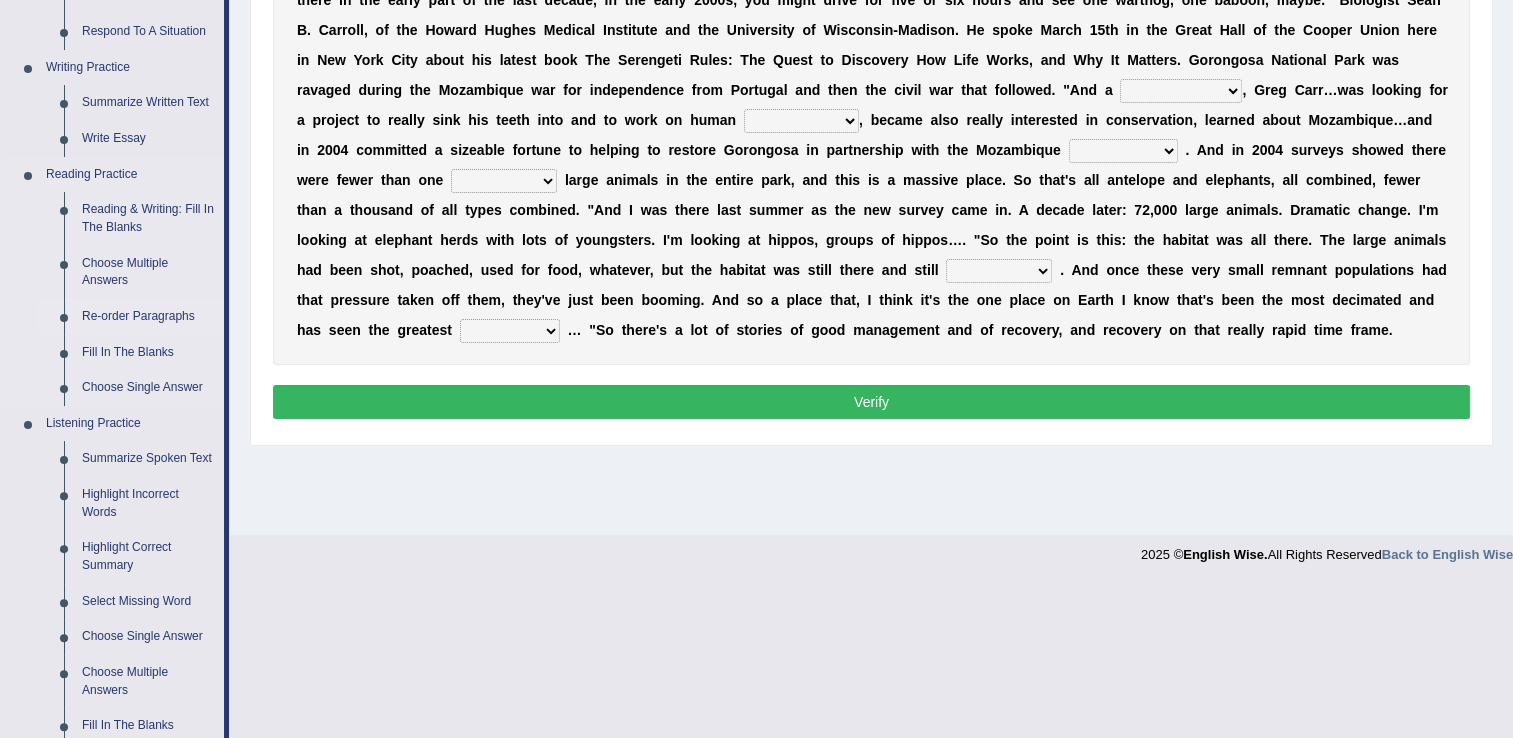 scroll, scrollTop: 500, scrollLeft: 0, axis: vertical 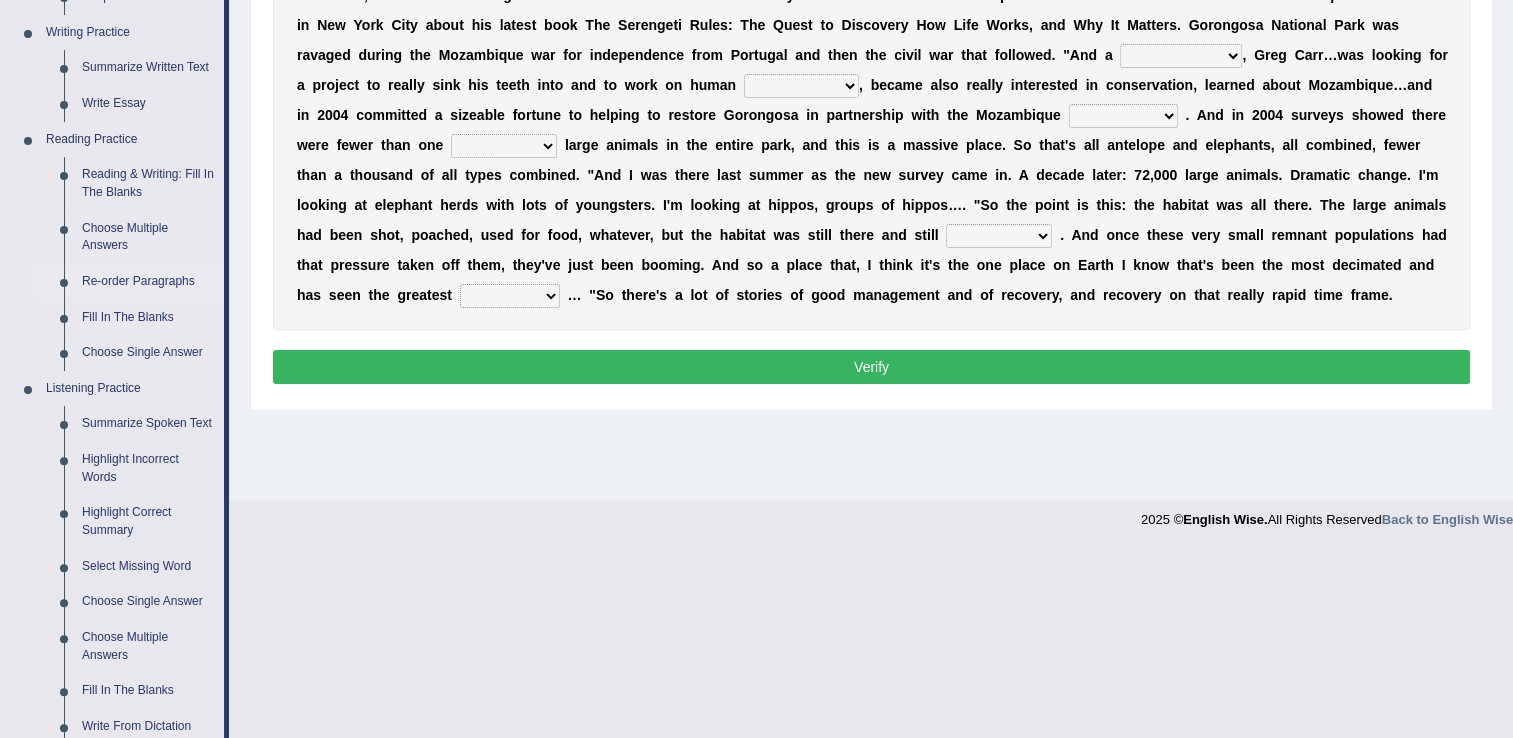 click on "Re-order Paragraphs" at bounding box center (148, 282) 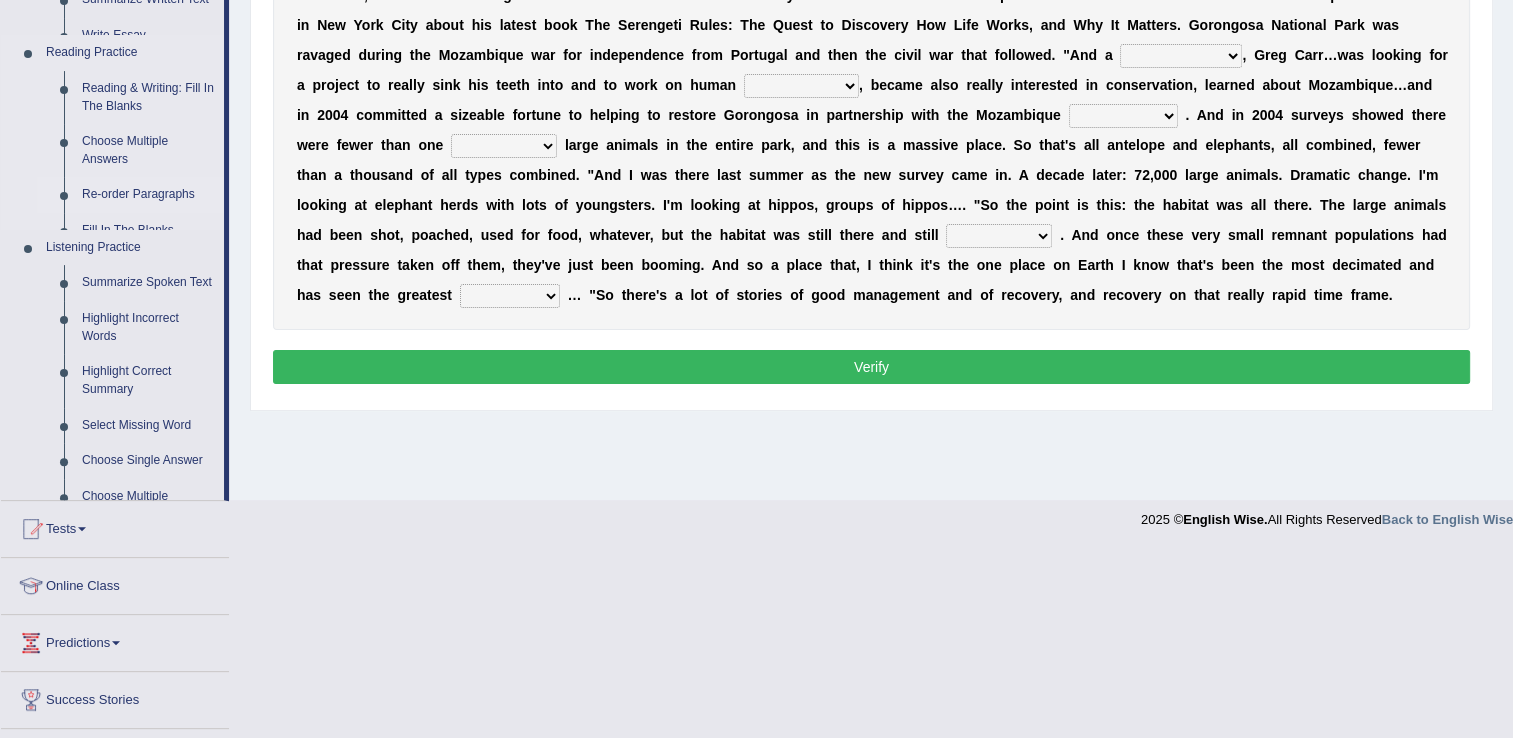 scroll, scrollTop: 312, scrollLeft: 0, axis: vertical 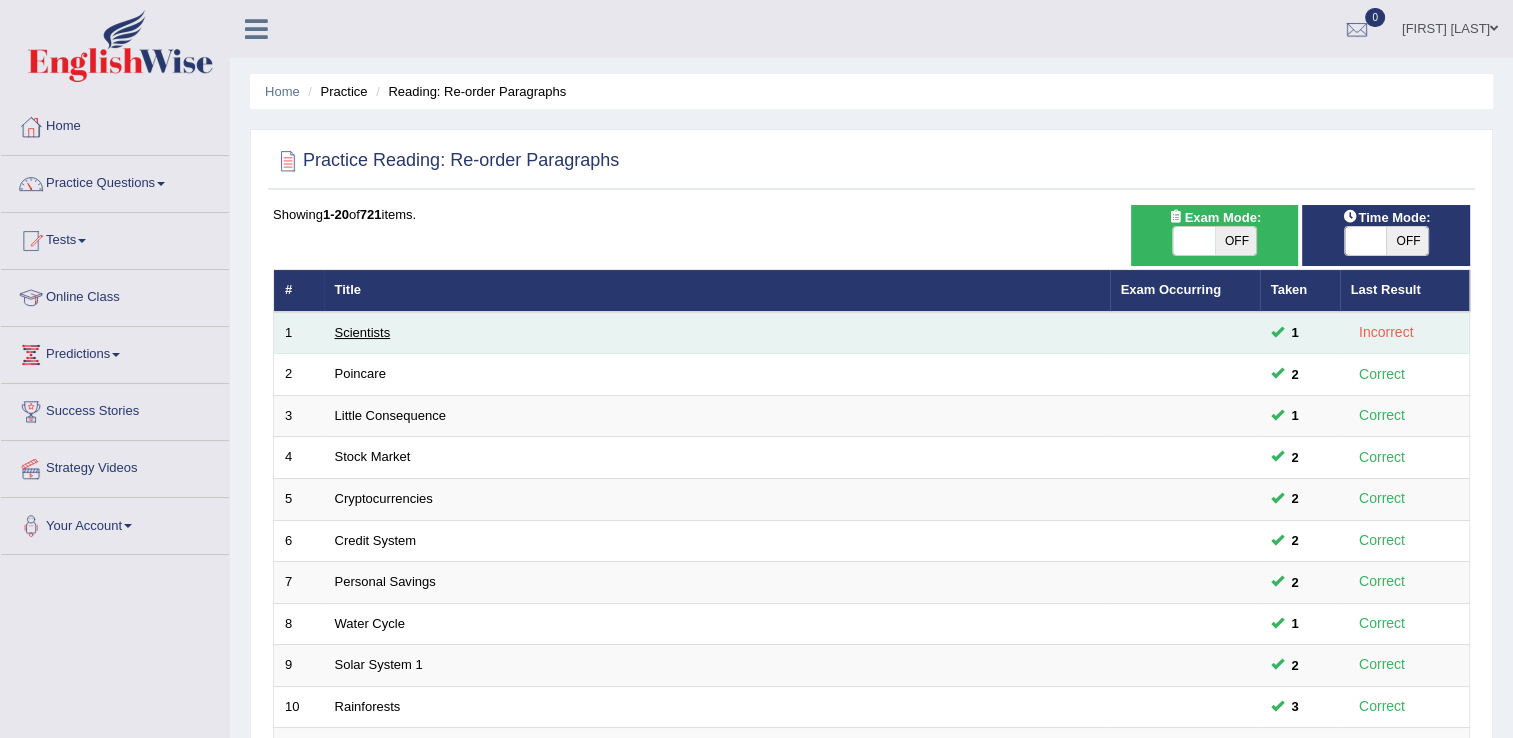 click on "Scientists" at bounding box center (363, 332) 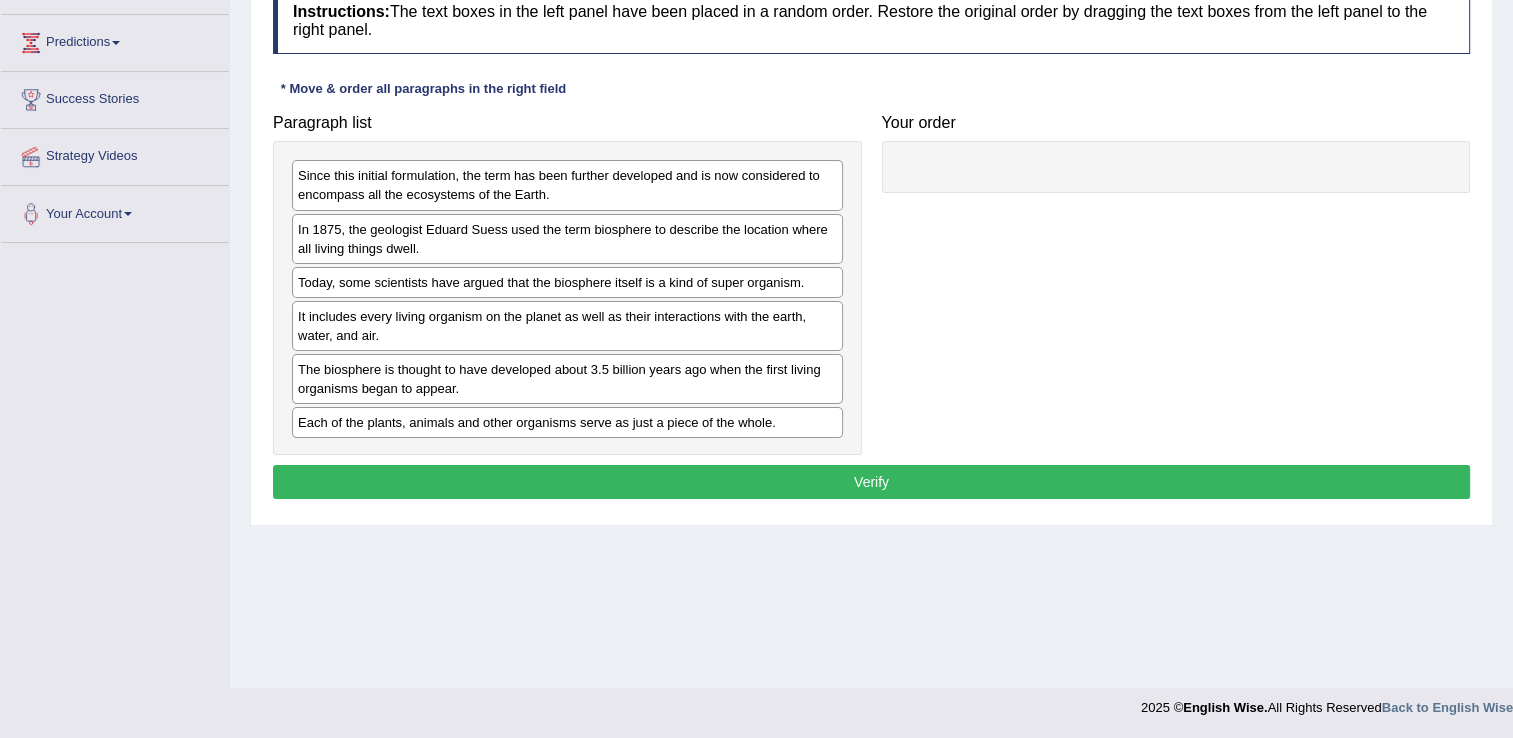 scroll, scrollTop: 0, scrollLeft: 0, axis: both 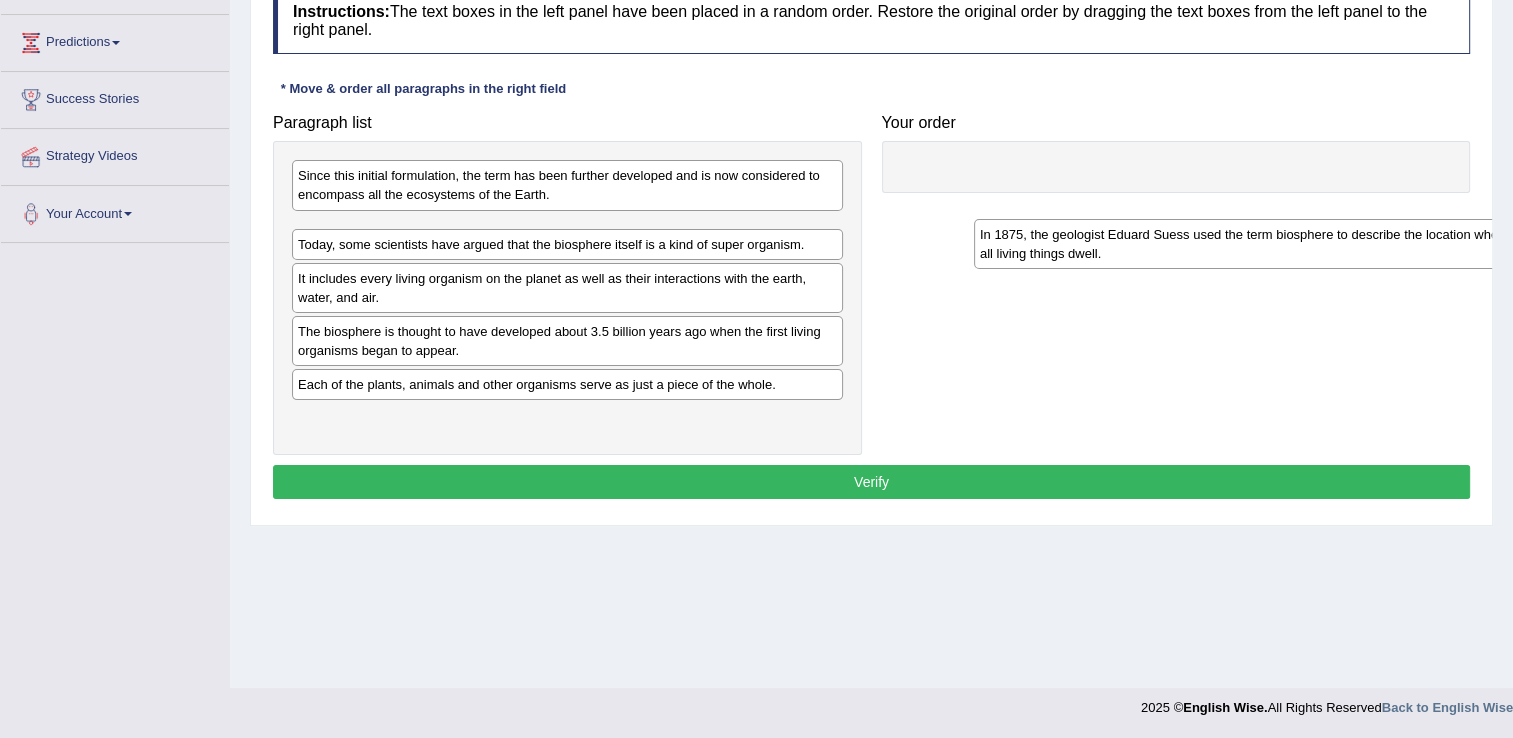 drag, startPoint x: 335, startPoint y: 240, endPoint x: 954, endPoint y: 188, distance: 621.1803 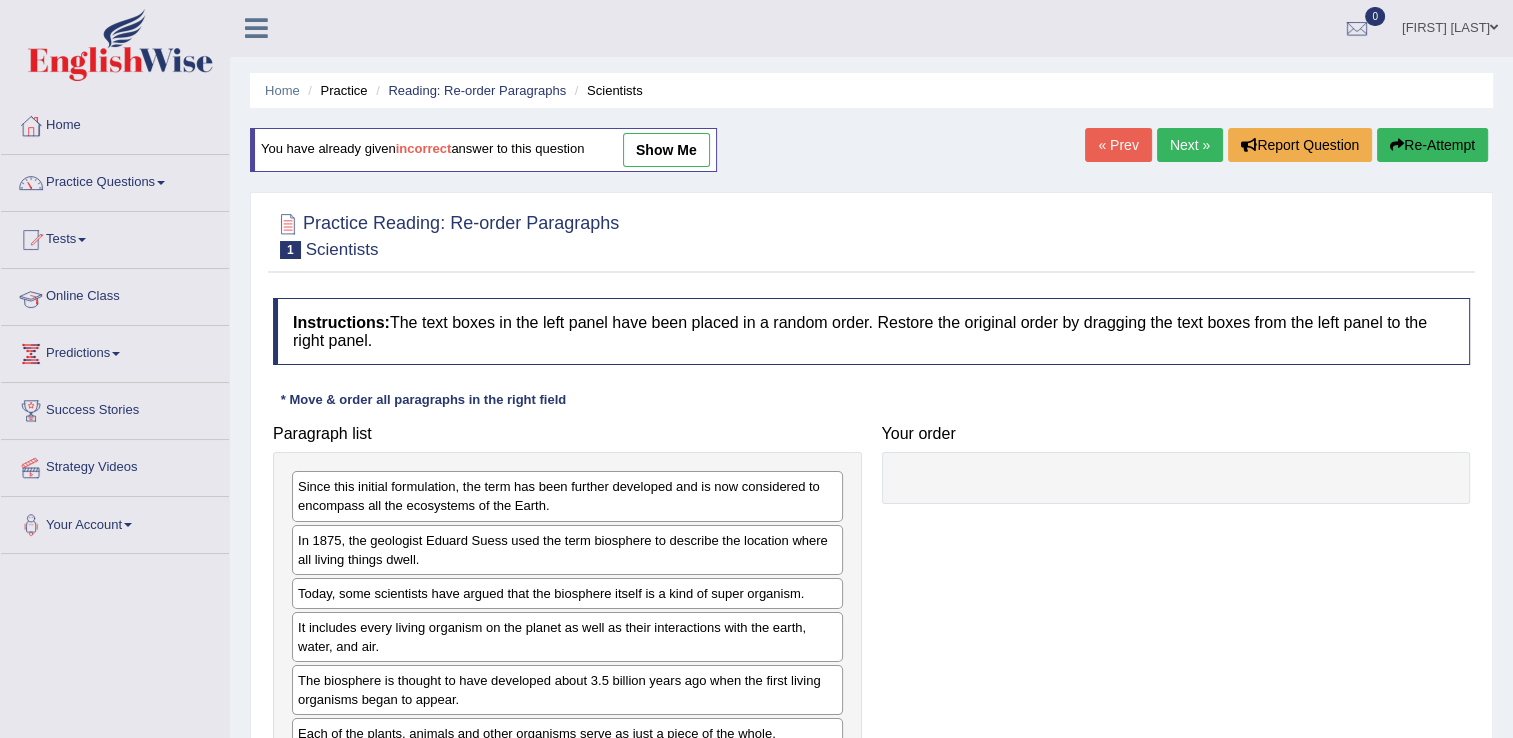 scroll, scrollTop: 0, scrollLeft: 0, axis: both 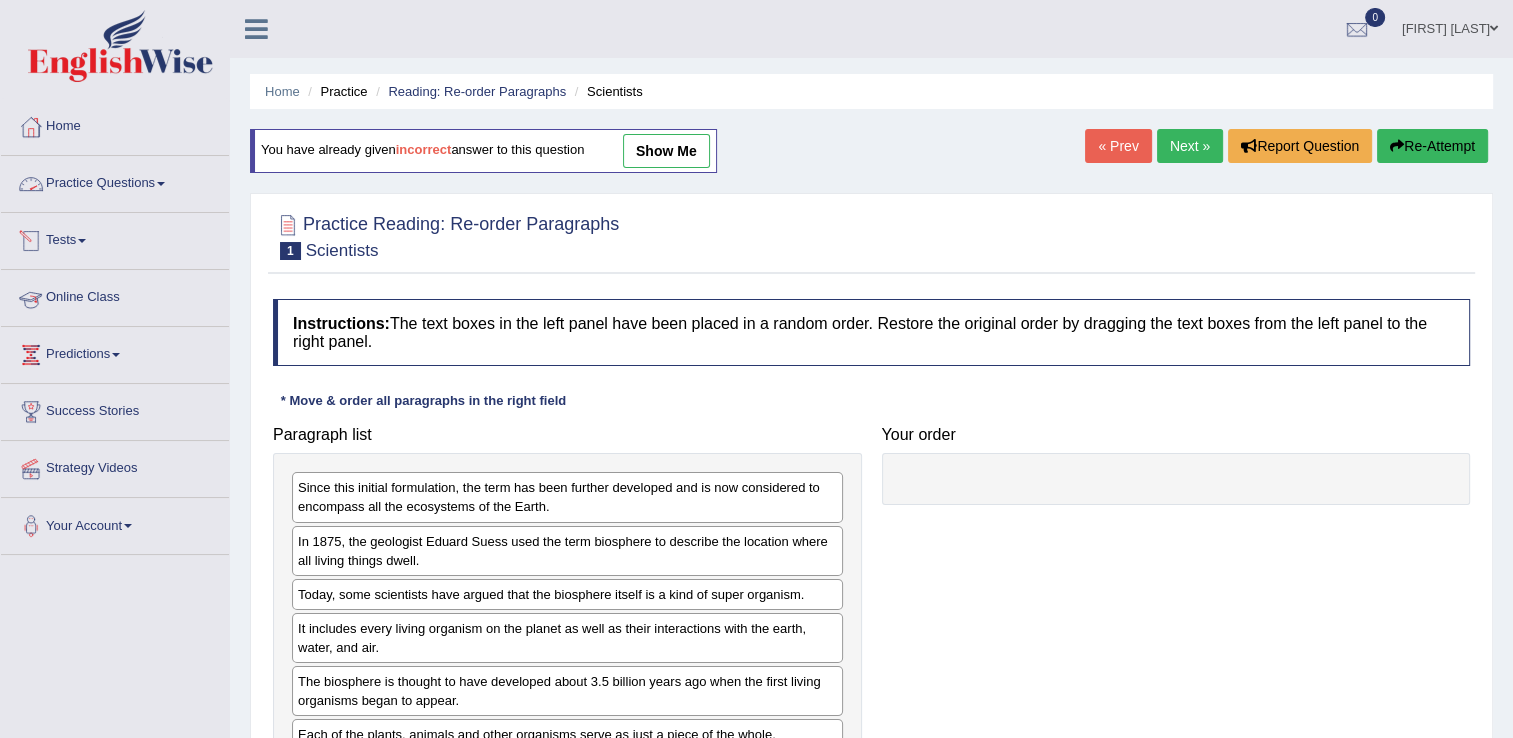 click on "Practice Questions" at bounding box center [115, 181] 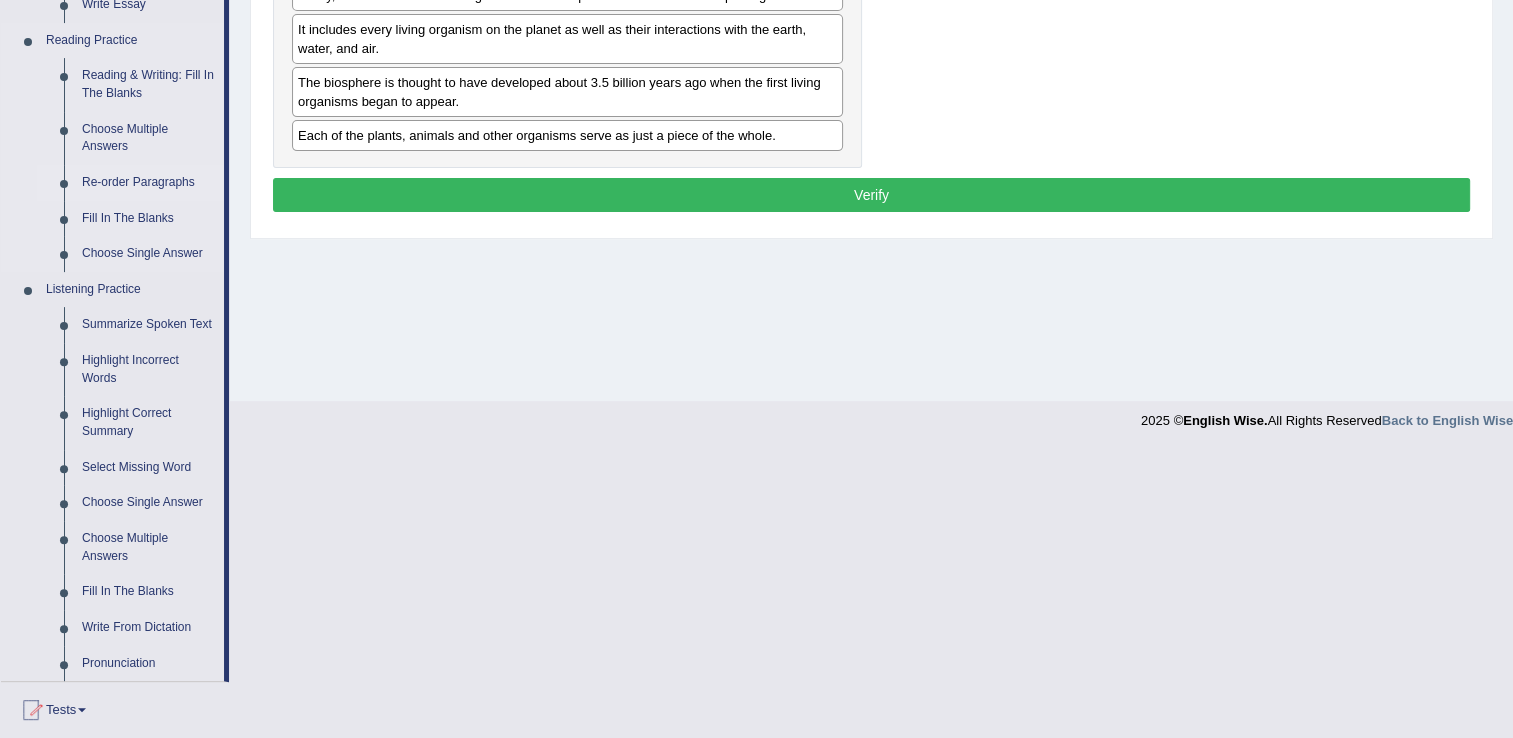 scroll, scrollTop: 600, scrollLeft: 0, axis: vertical 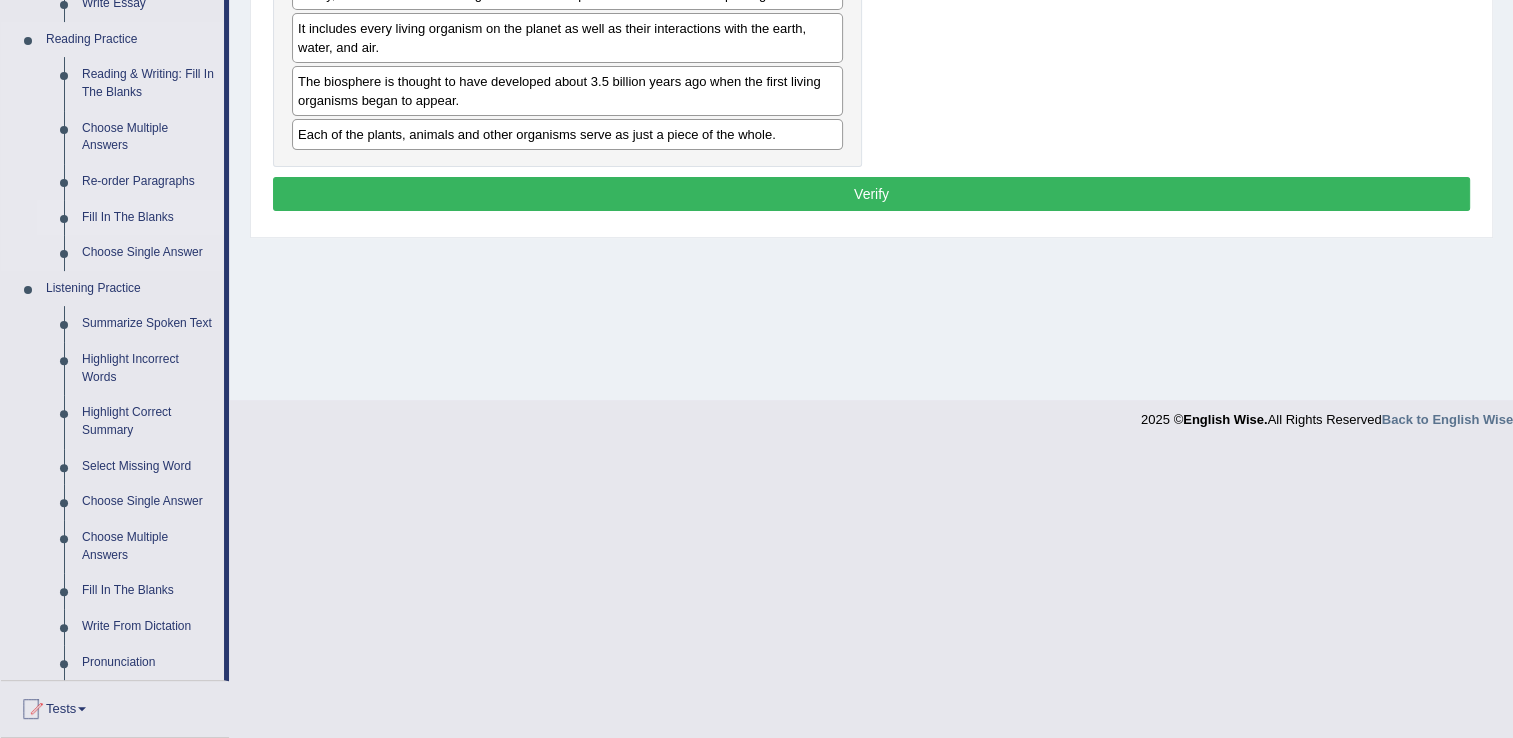 click on "Fill In The Blanks" at bounding box center [148, 218] 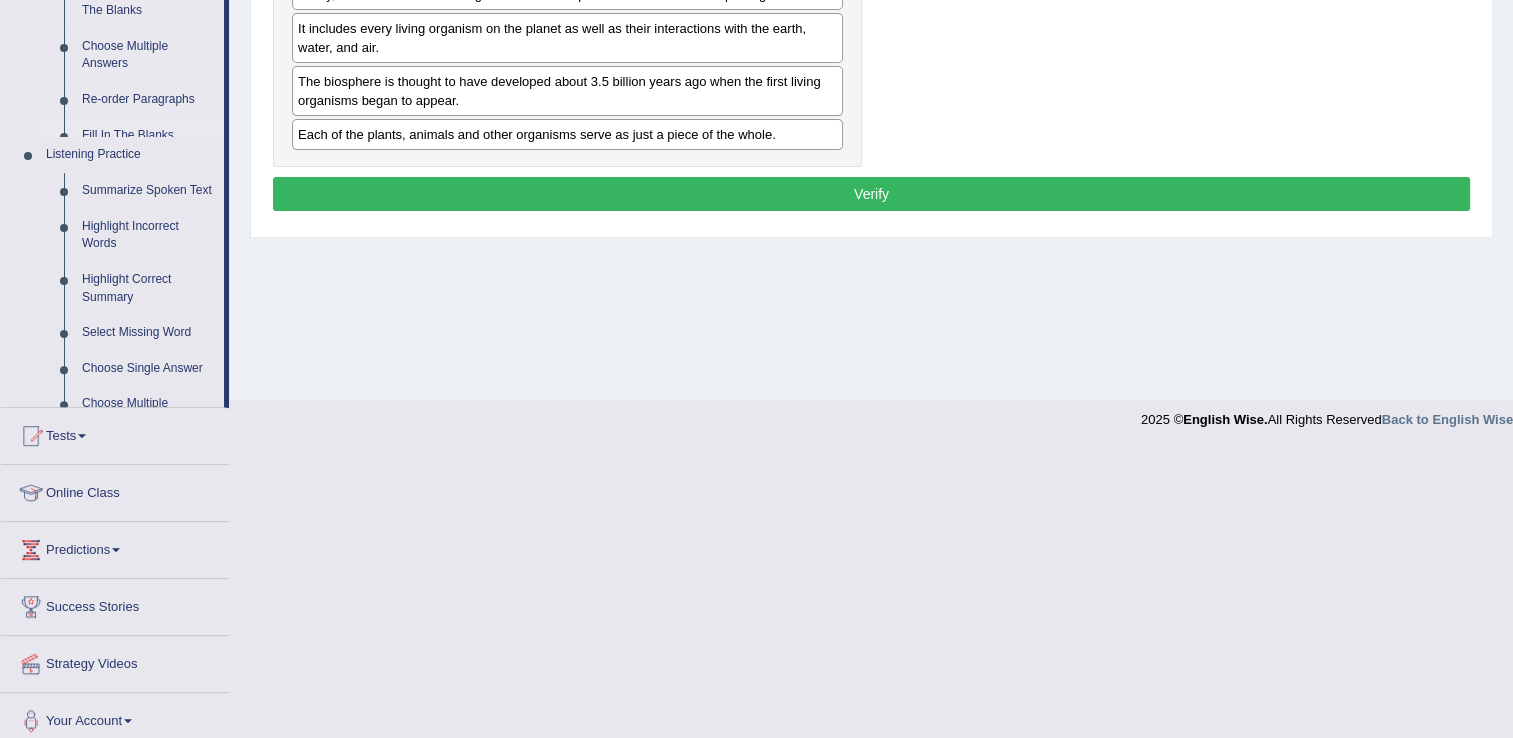 scroll, scrollTop: 312, scrollLeft: 0, axis: vertical 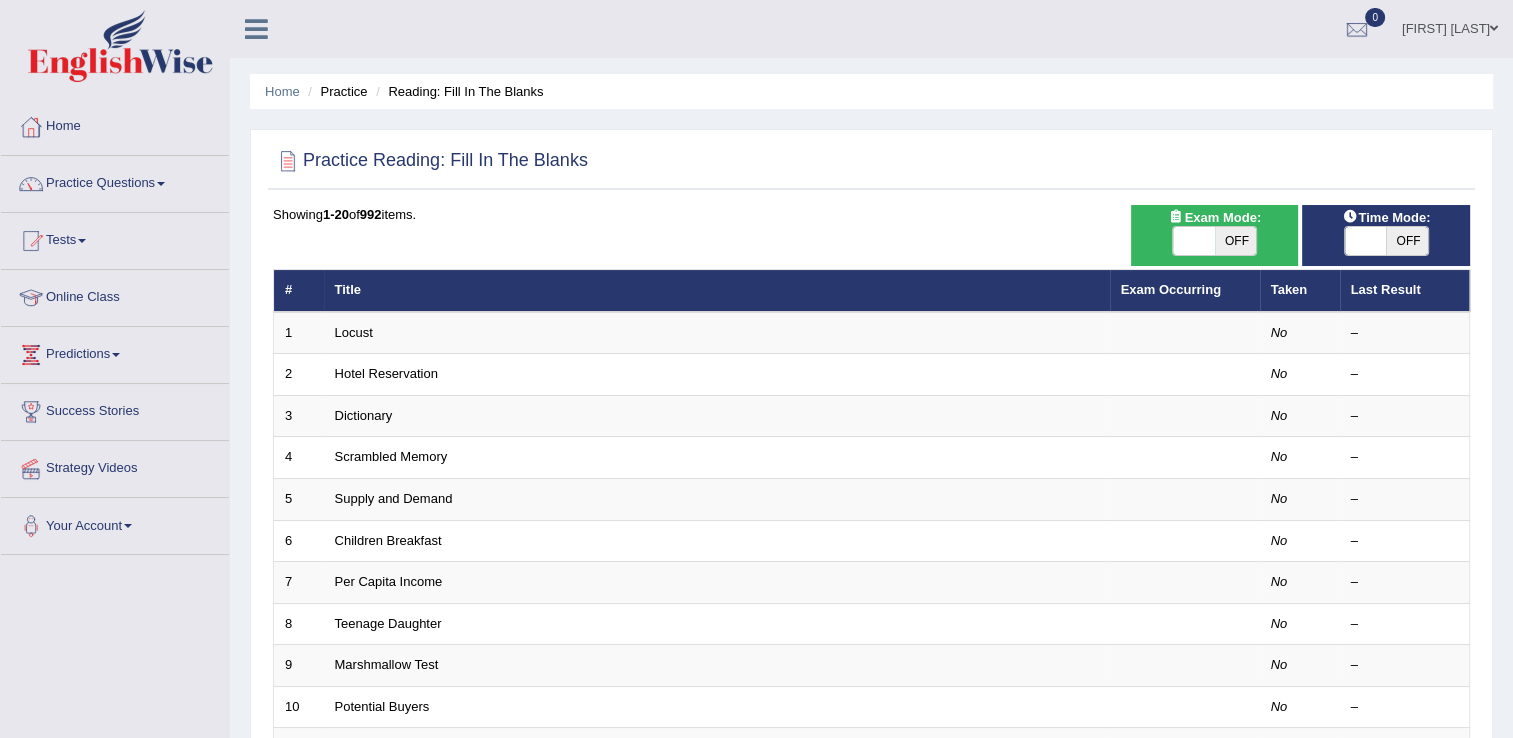 click on "Locust" at bounding box center (354, 332) 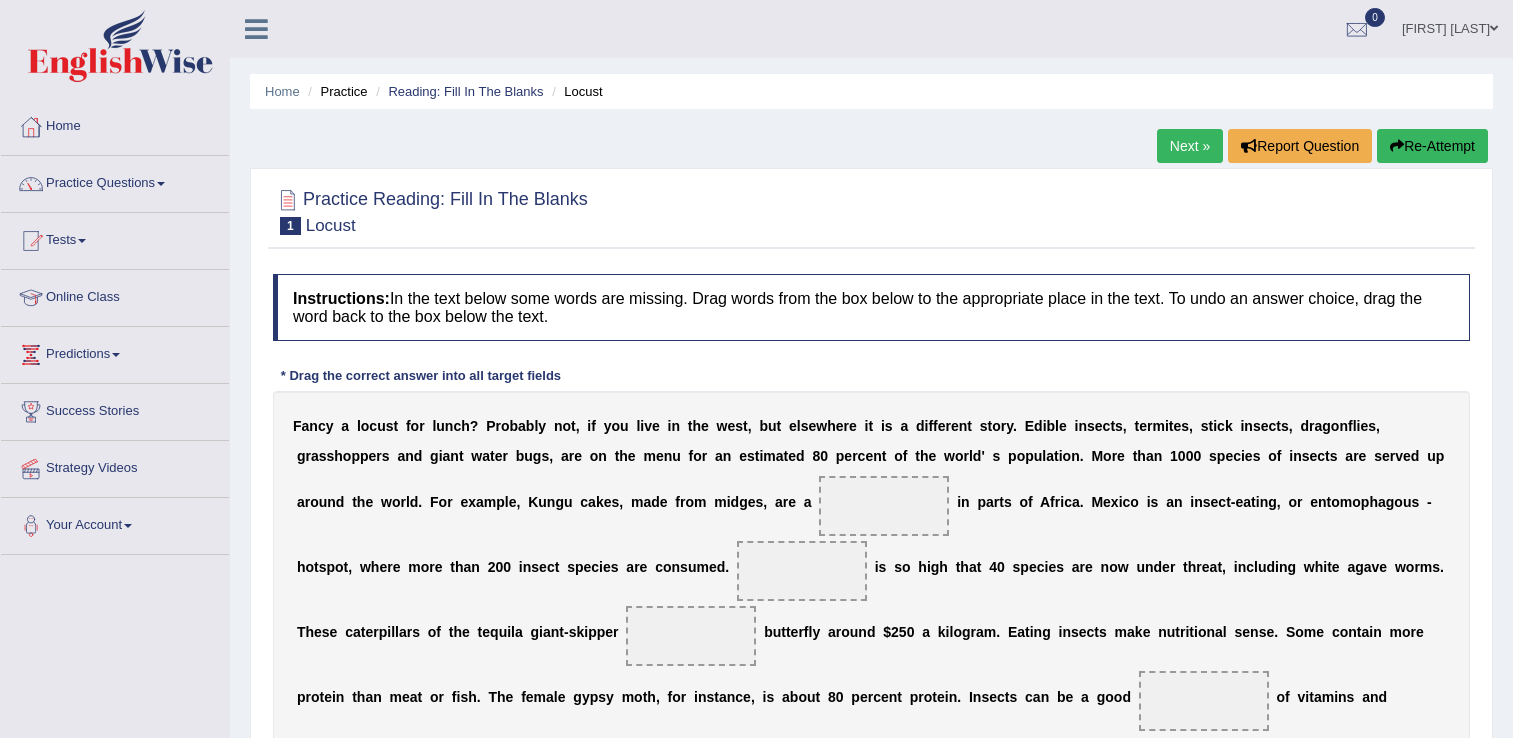 scroll, scrollTop: 0, scrollLeft: 0, axis: both 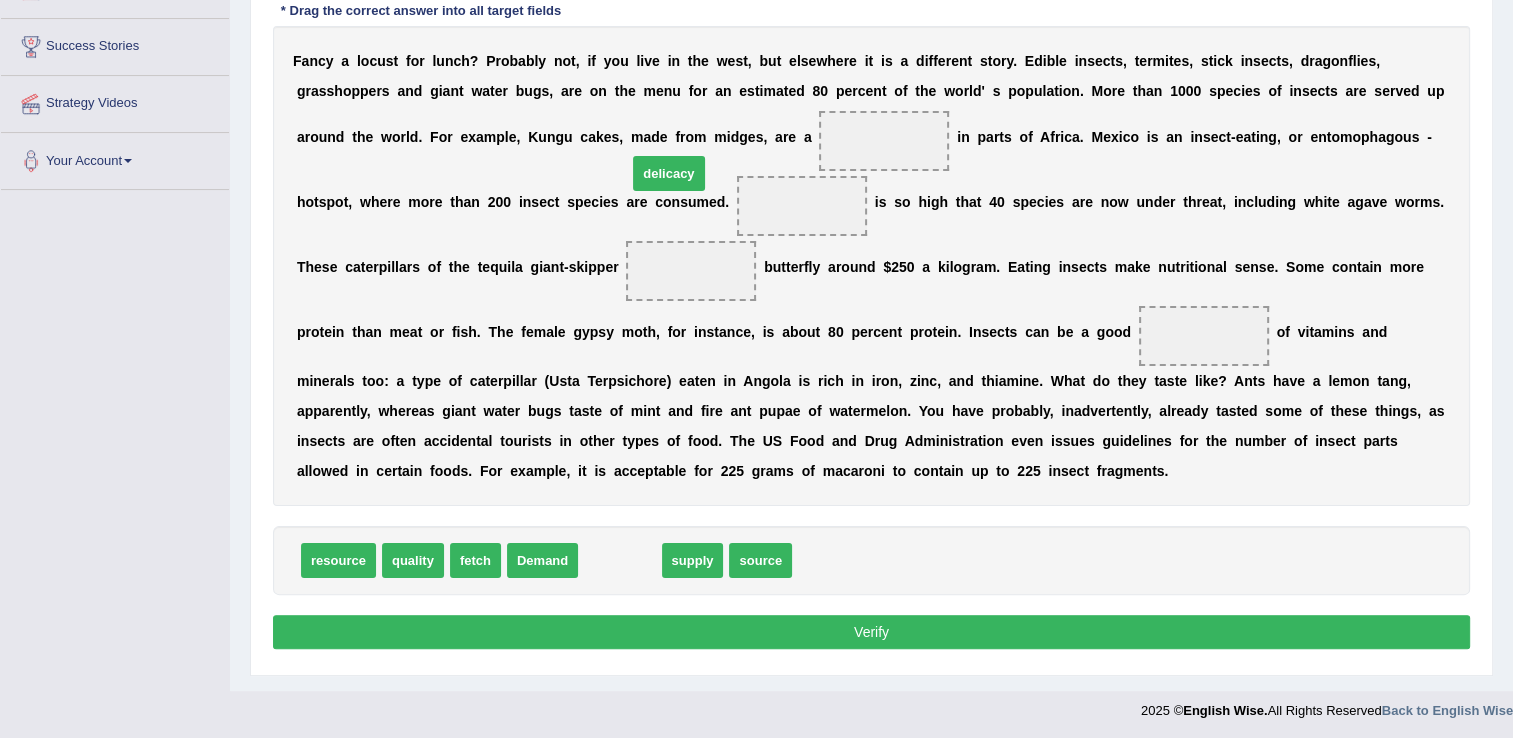 drag, startPoint x: 599, startPoint y: 564, endPoint x: 657, endPoint y: 157, distance: 411.1119 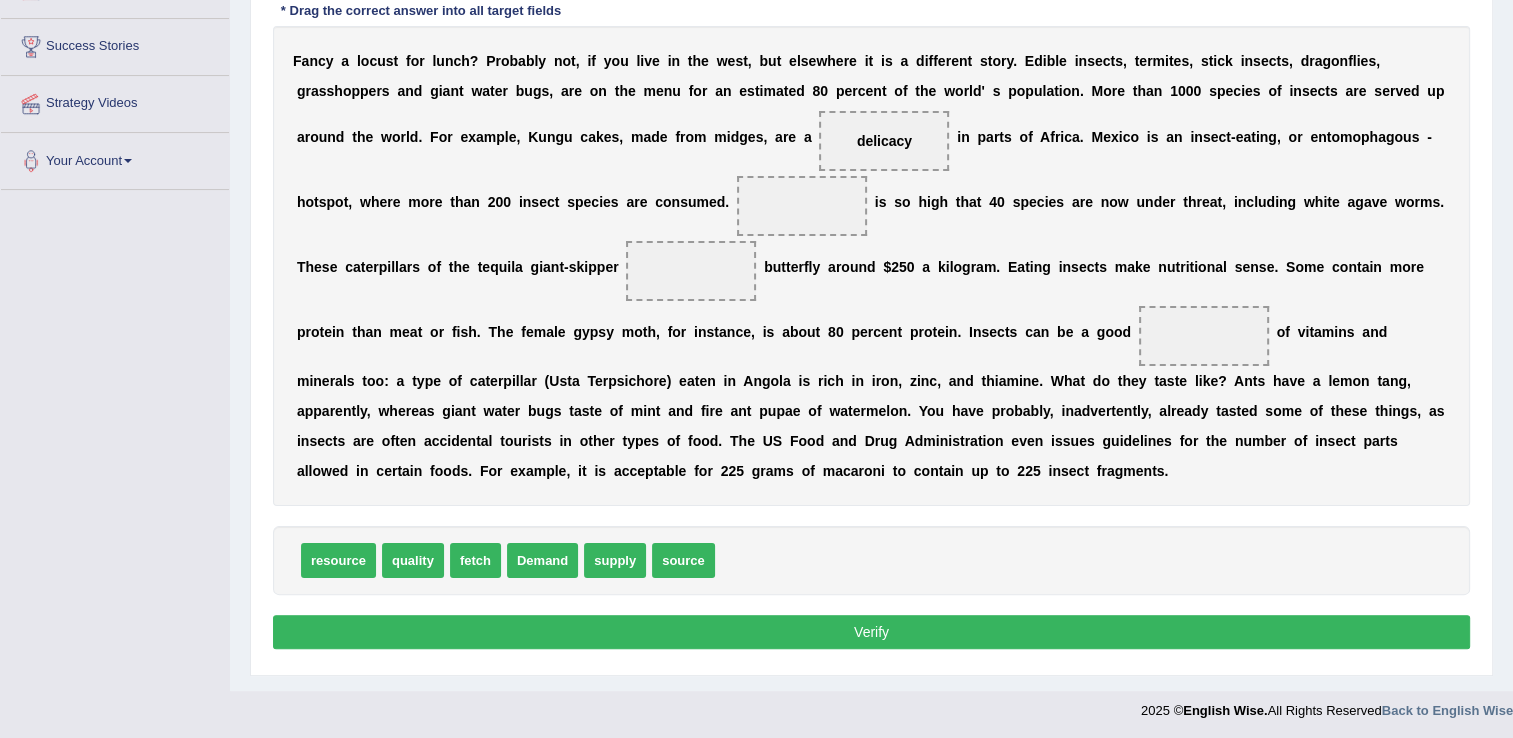 click on "Instructions:  In the text below some words are missing. Drag words from the box below to the appropriate place in the text. To undo an answer choice, drag the word back to the box below the text.
* Drag the correct answer into all target fields F a n c y    a    l o c u s t    f o r    l u n c h ?    P r o b a b l y    n o t ,    i f    y o u    l i v e    i n    t h e    w e s t ,    b u t    e l s e w h e r e    i t    i s    a    d i f f e r e n t    s t o r y .    E d i b l e    i n s e c t s ,    t e r m i t e s ,    s t i c k    i n s e c t s ,    d r a g o n f l i e s ,    g r a s s h o p p e r s    a n d    g i a n t    w a t e r    b u g s ,    a r e    o n    t h e    m e n u    f o r    a n    e s t i m a t e d    8 0    p e r c e n t    o f    t h e    w o r l d '    s    p o p u l a t i o n .    M o r e    t h a n    1 0 0 0    s p e c i e s    o f    i n s e c t s    a r e    s e r v e d    u p    a r o u n d    t h e    w o" at bounding box center (871, 282) 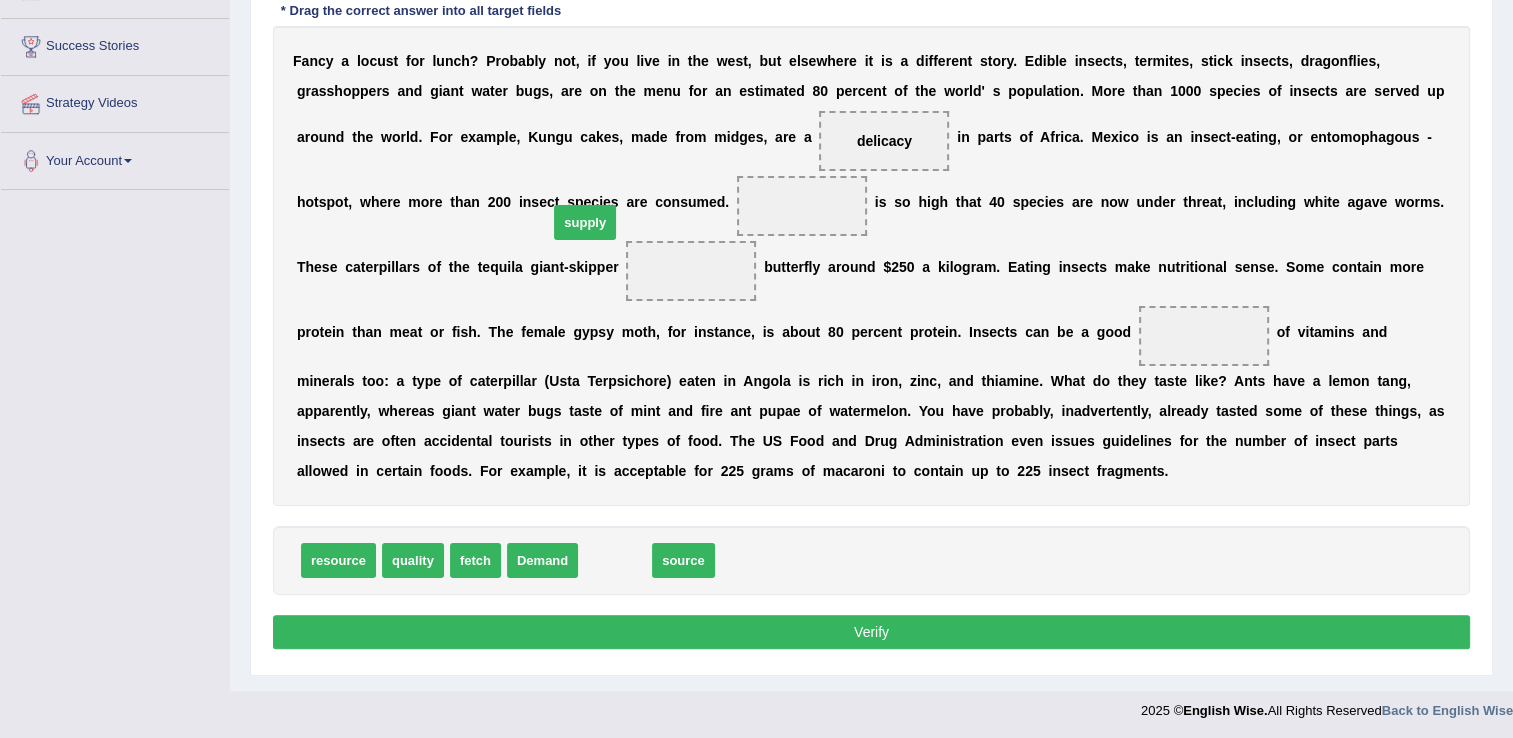 drag, startPoint x: 602, startPoint y: 559, endPoint x: 463, endPoint y: 306, distance: 288.66937 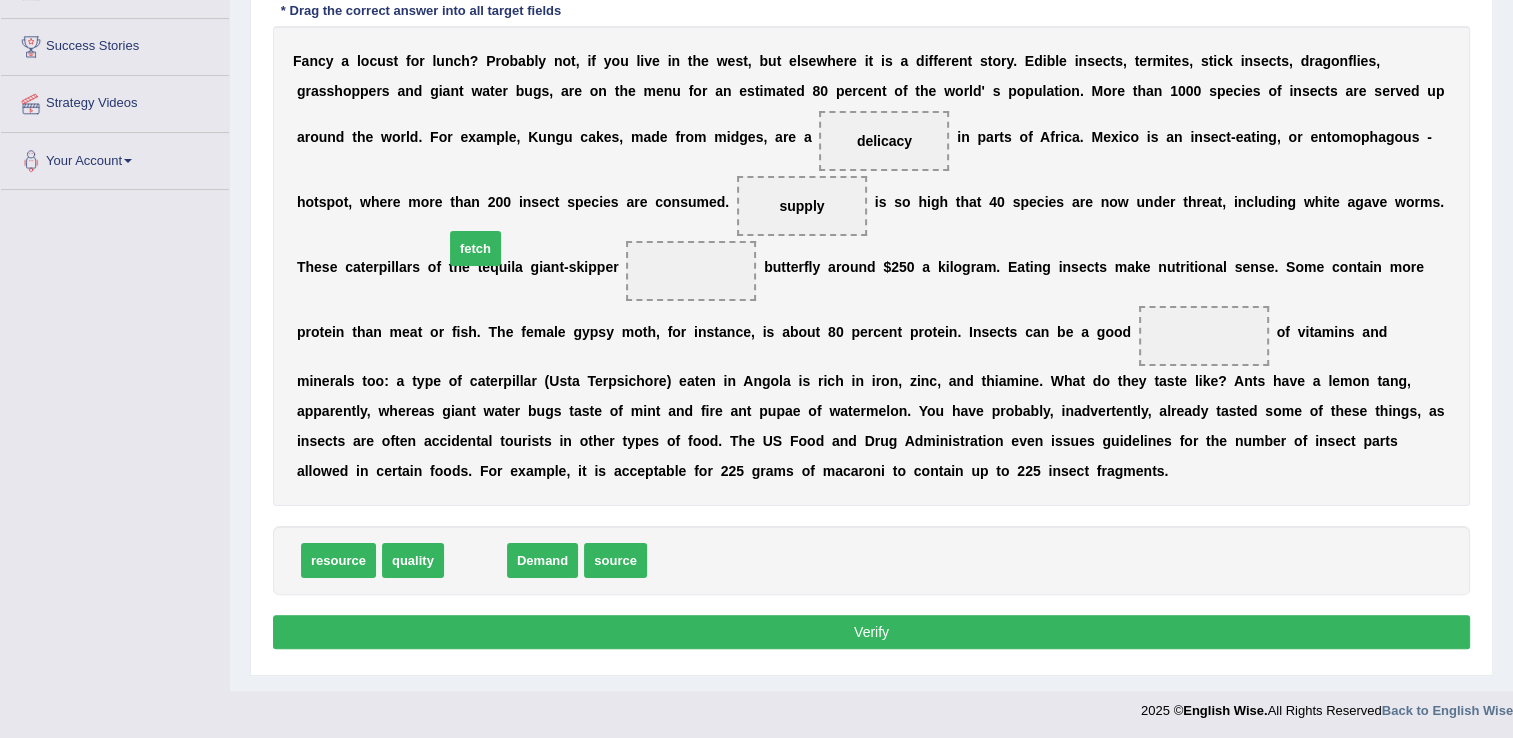 drag, startPoint x: 479, startPoint y: 544, endPoint x: 484, endPoint y: 351, distance: 193.06476 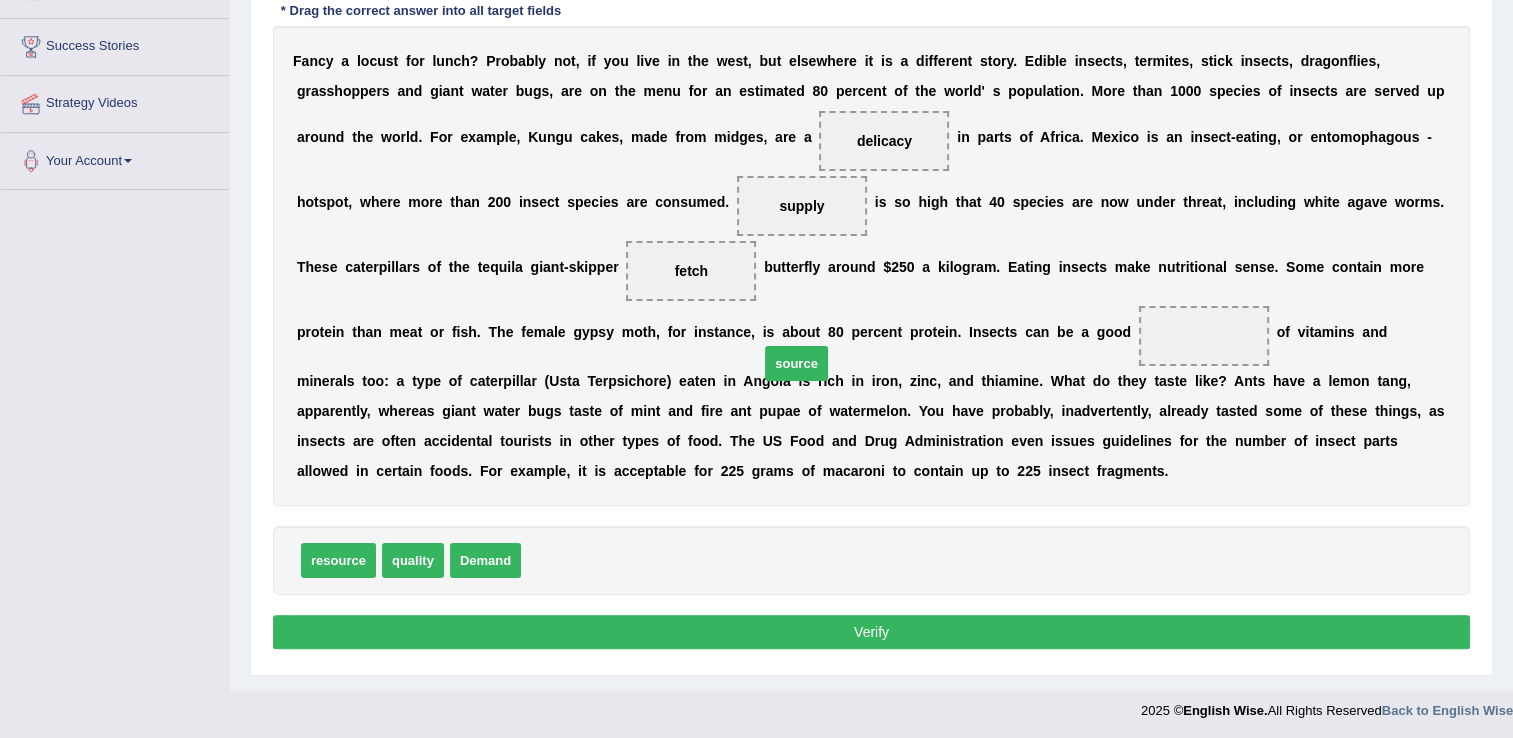 drag, startPoint x: 615, startPoint y: 513, endPoint x: 830, endPoint y: 334, distance: 279.76062 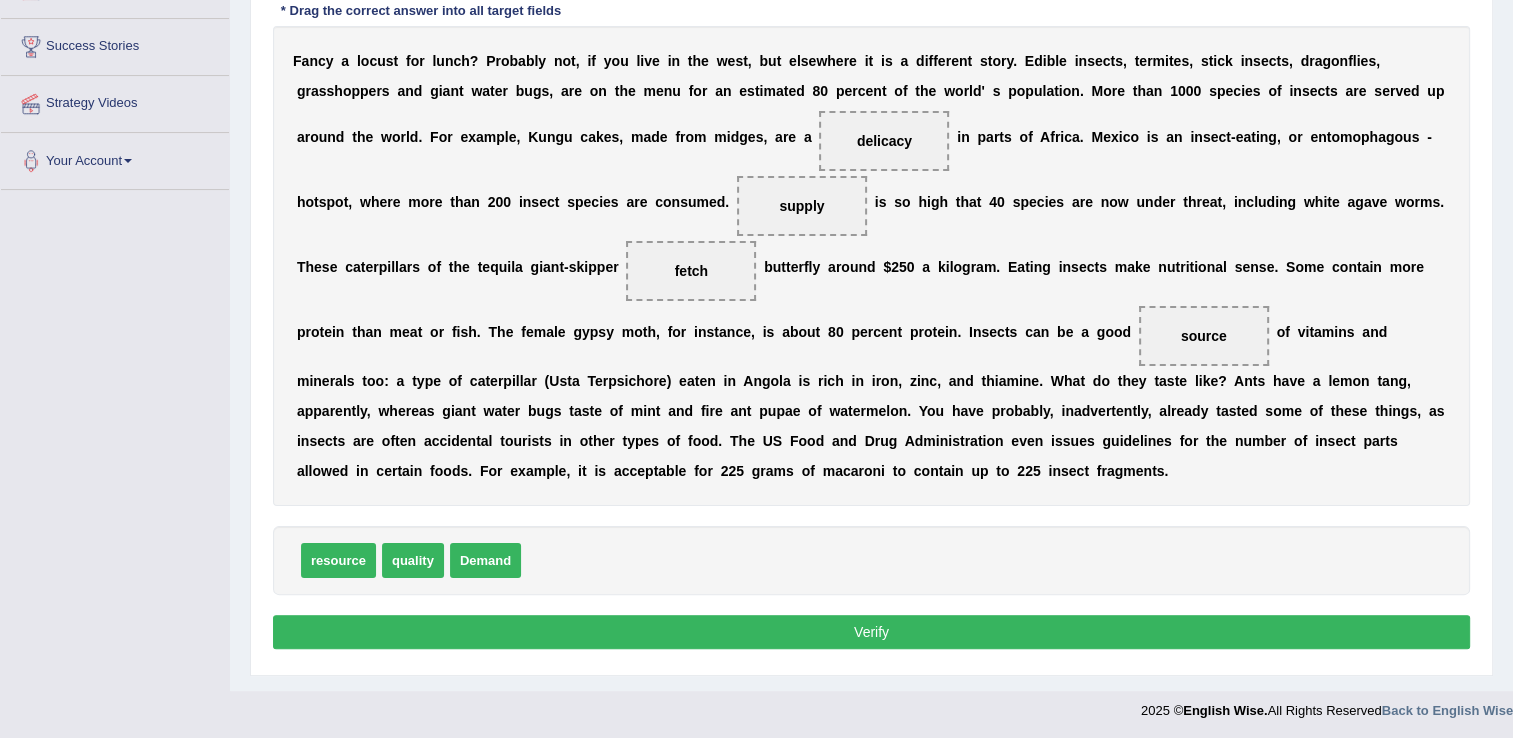 click on "Verify" at bounding box center [871, 632] 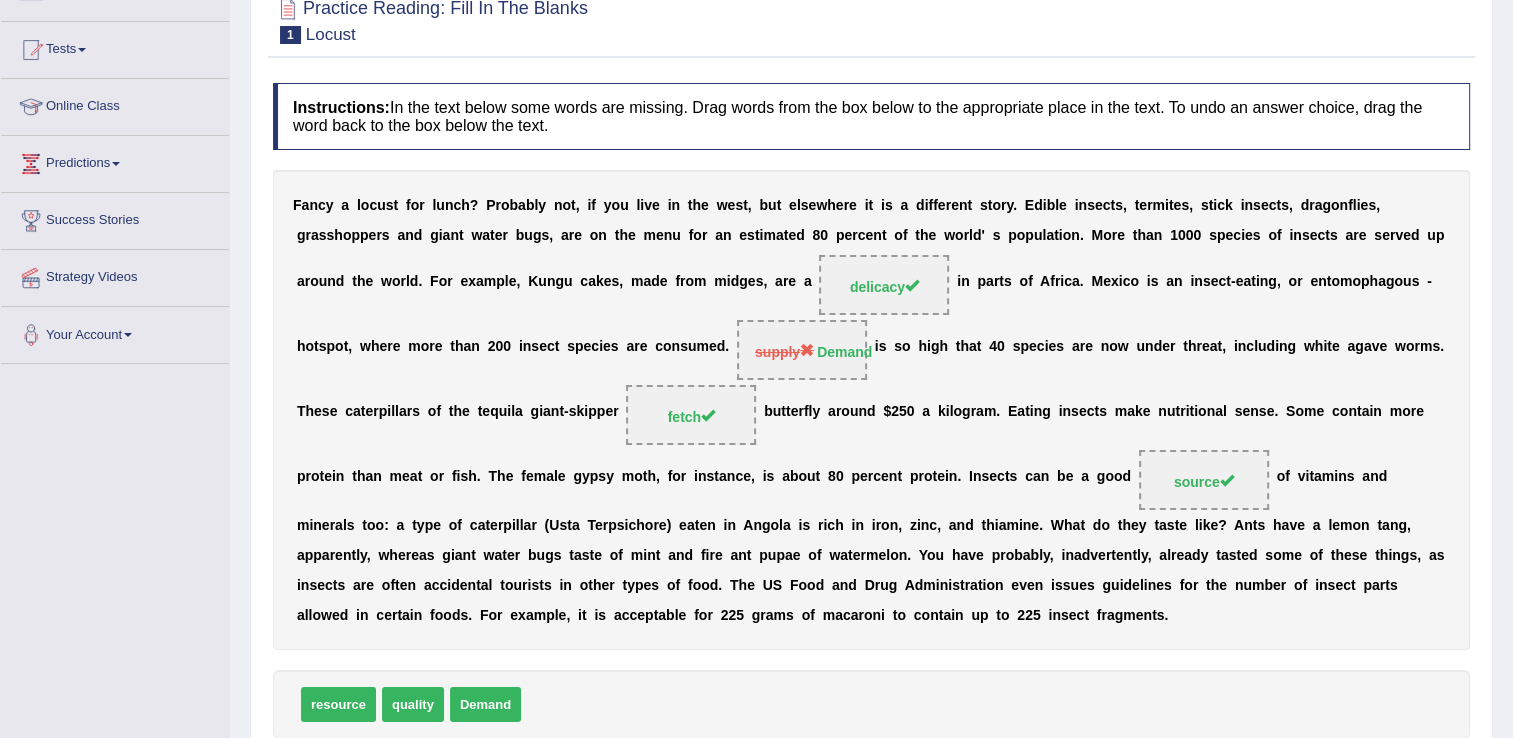 scroll, scrollTop: 0, scrollLeft: 0, axis: both 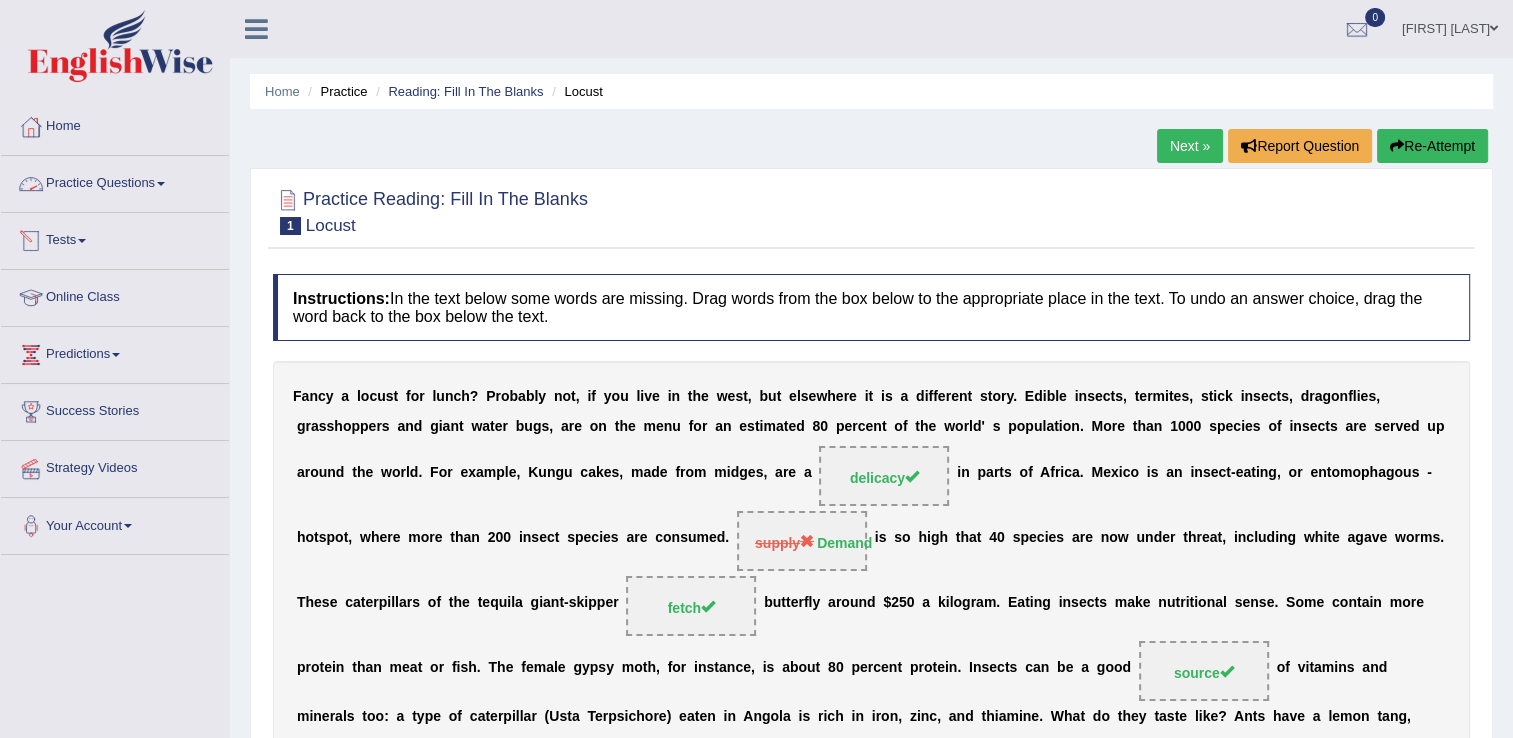 click on "Practice Questions" at bounding box center [115, 181] 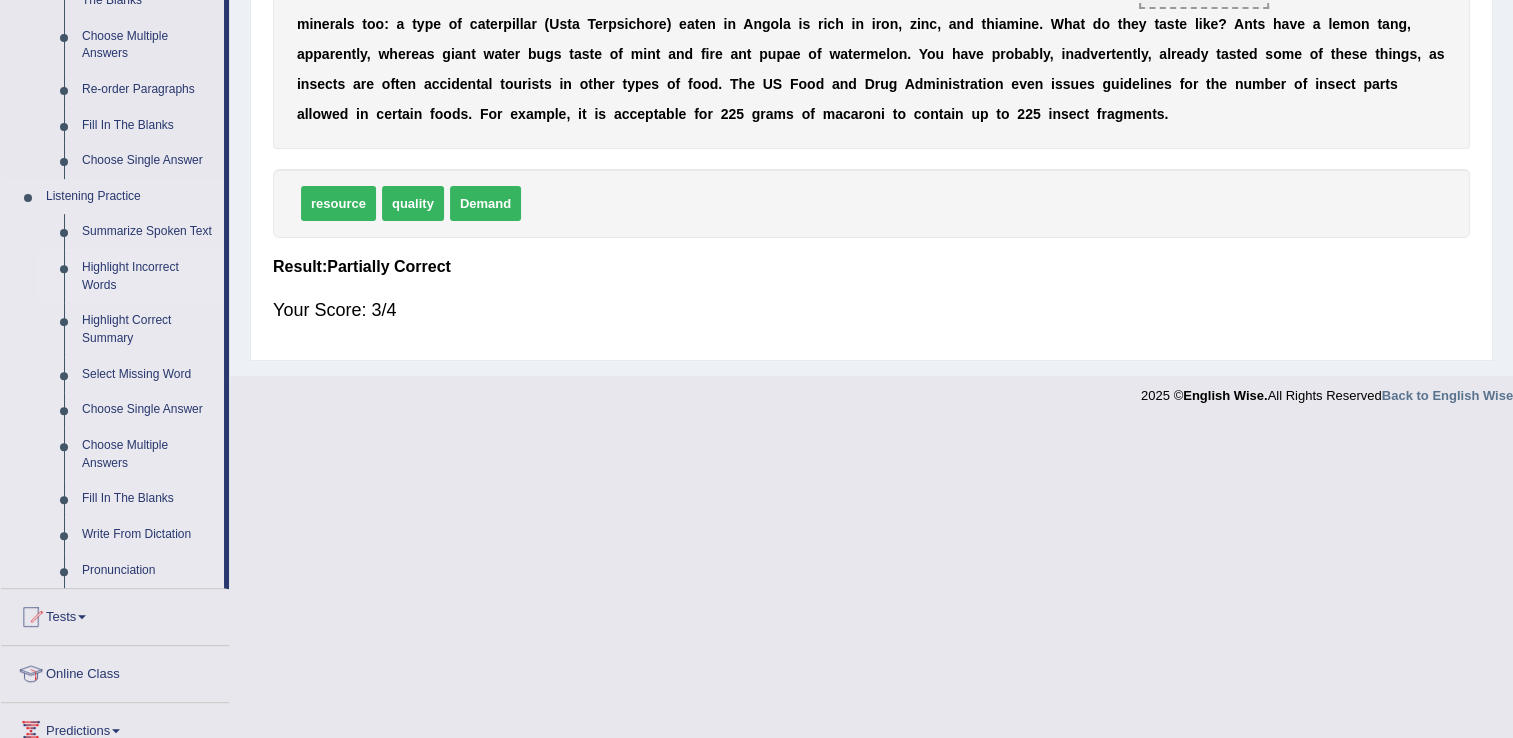 scroll, scrollTop: 700, scrollLeft: 0, axis: vertical 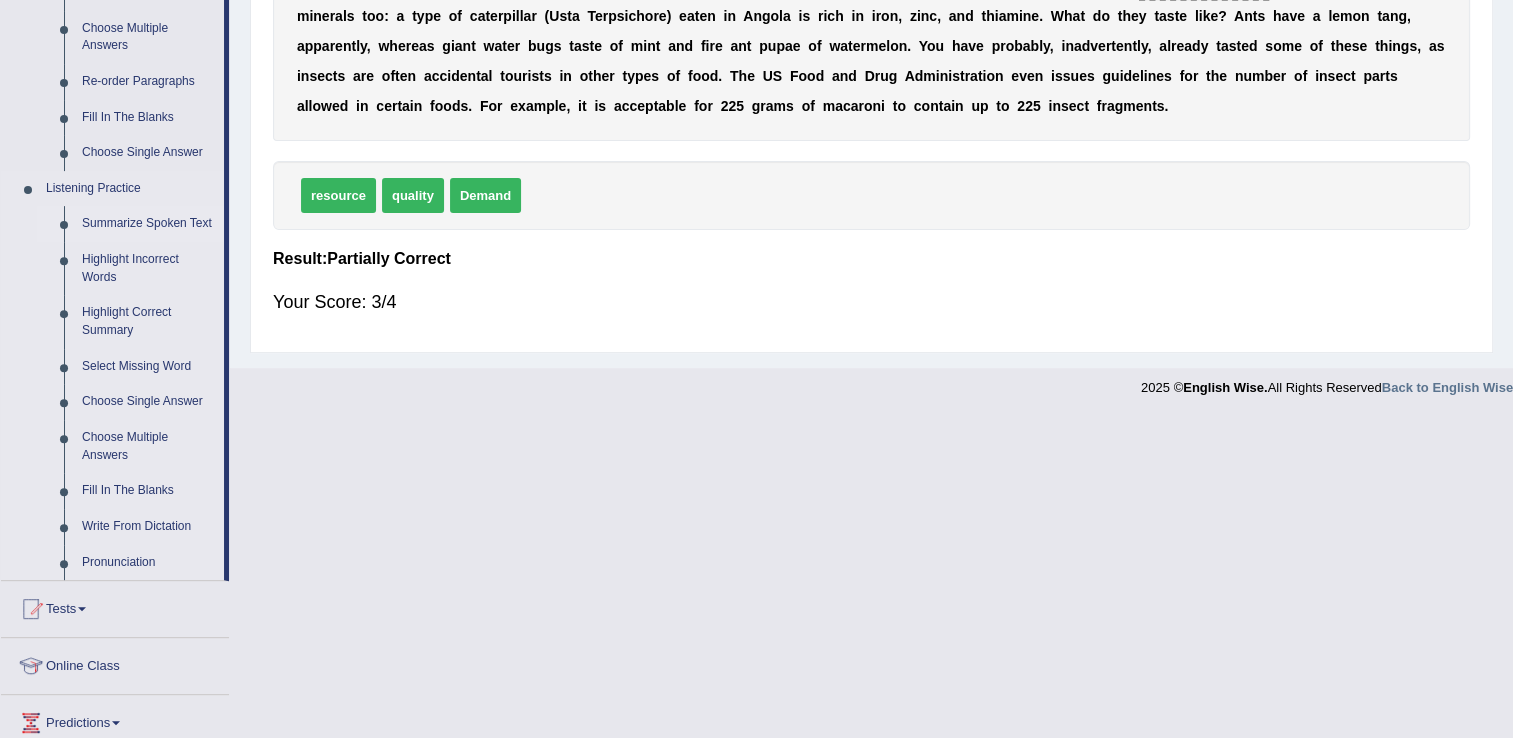 click on "Summarize Spoken Text" at bounding box center (148, 224) 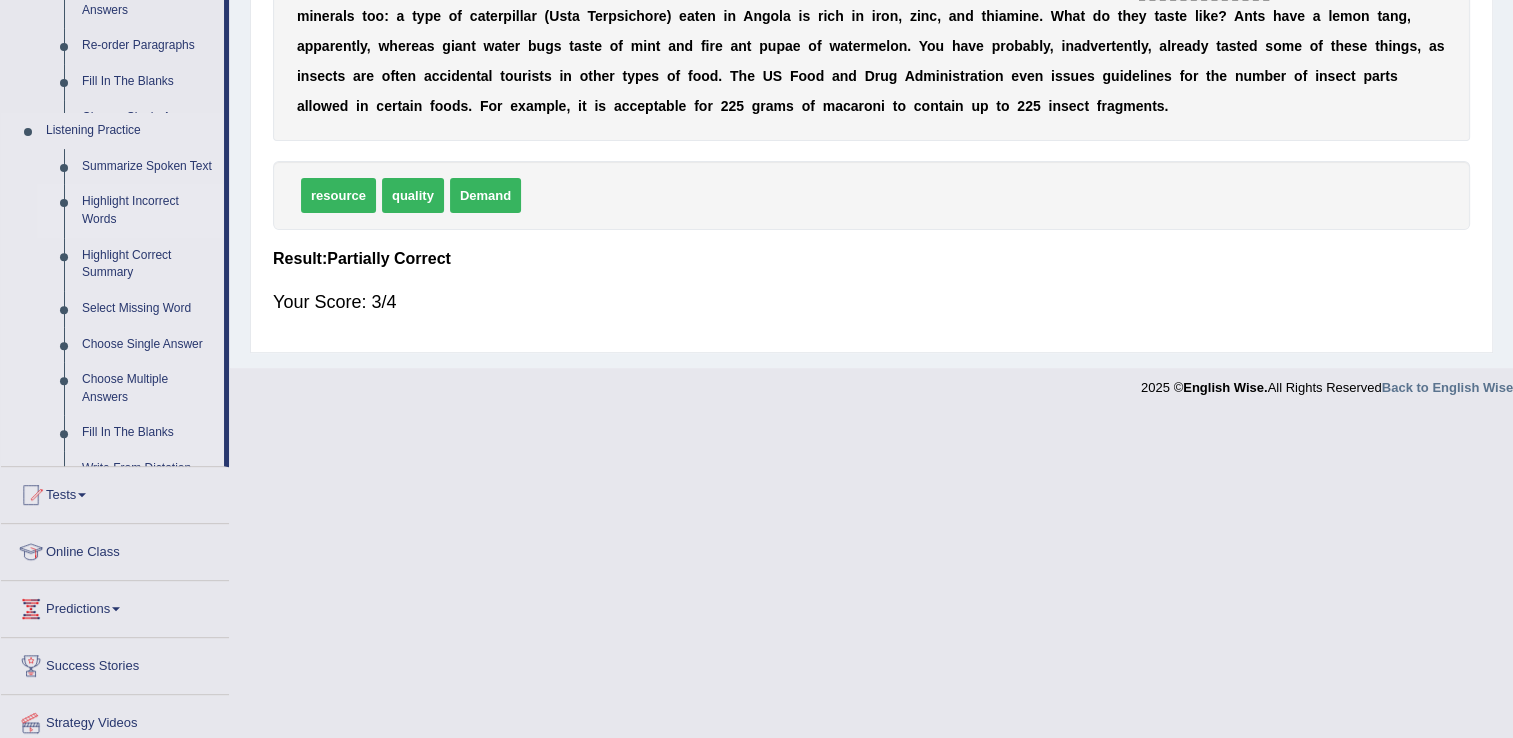 scroll, scrollTop: 378, scrollLeft: 0, axis: vertical 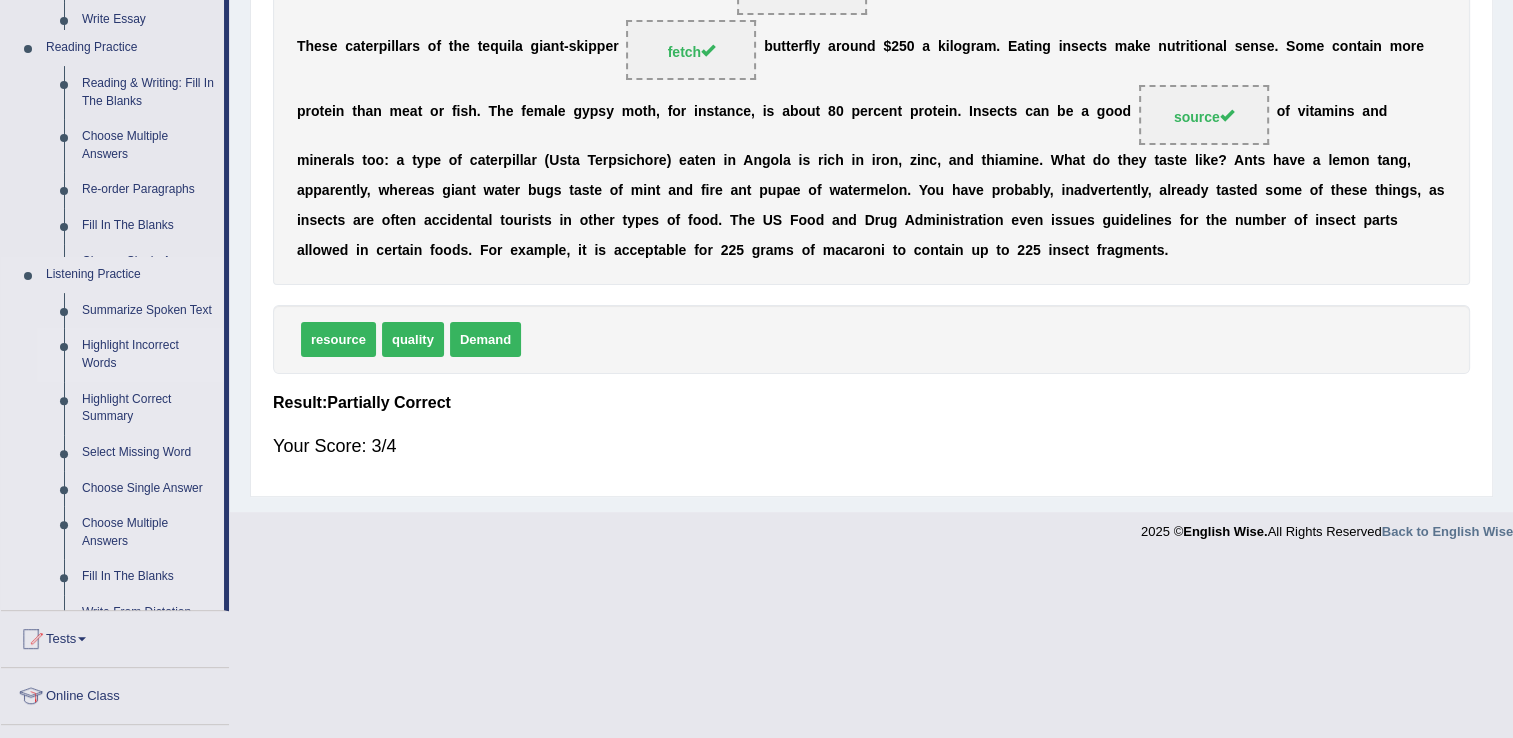 click on "Summarize Spoken Text
Highlight Incorrect Words
Highlight Correct Summary
Select Missing Word
Choose Single Answer
Choose Multiple Answers
Fill In The Blanks
Write From Dictation
Pronunciation" at bounding box center [130, 460] 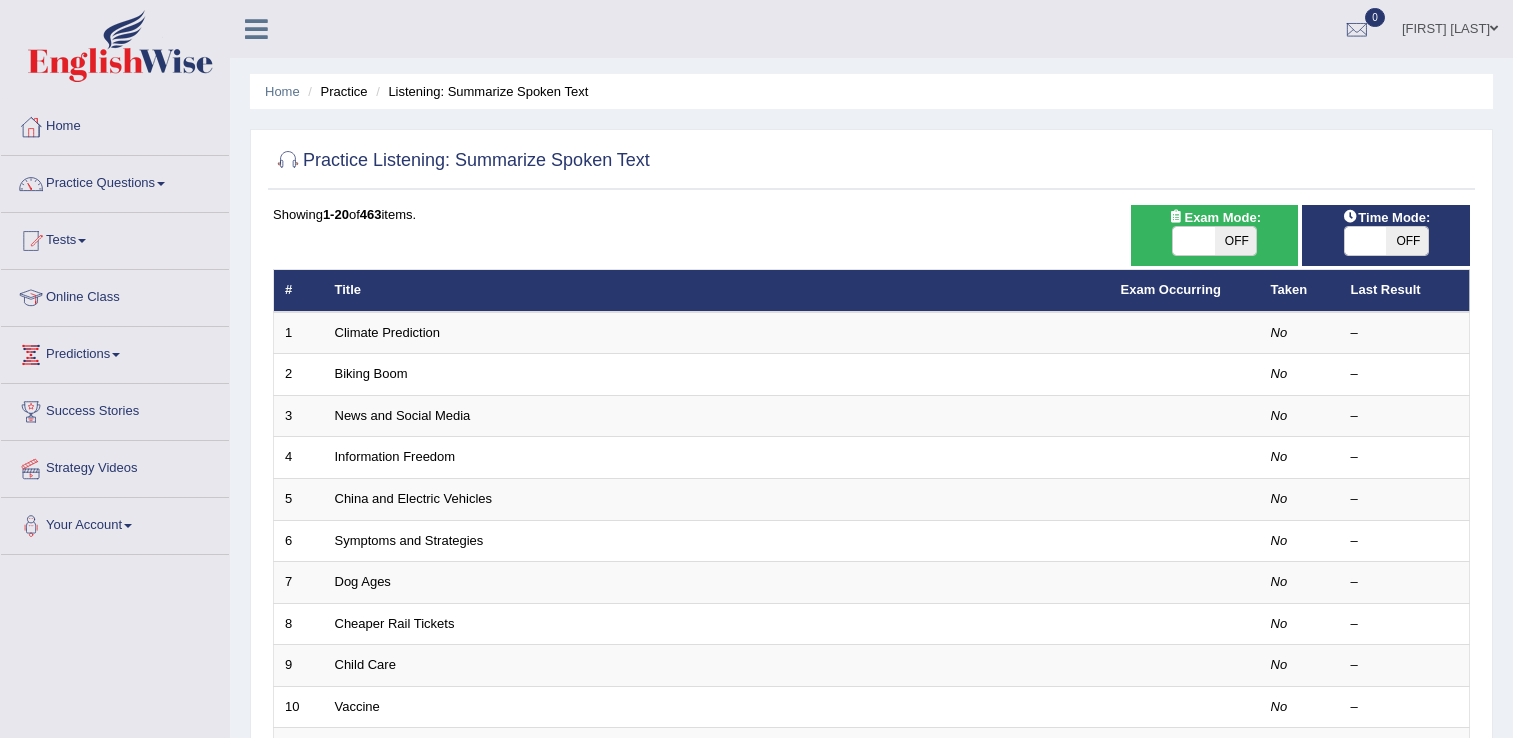 scroll, scrollTop: 0, scrollLeft: 0, axis: both 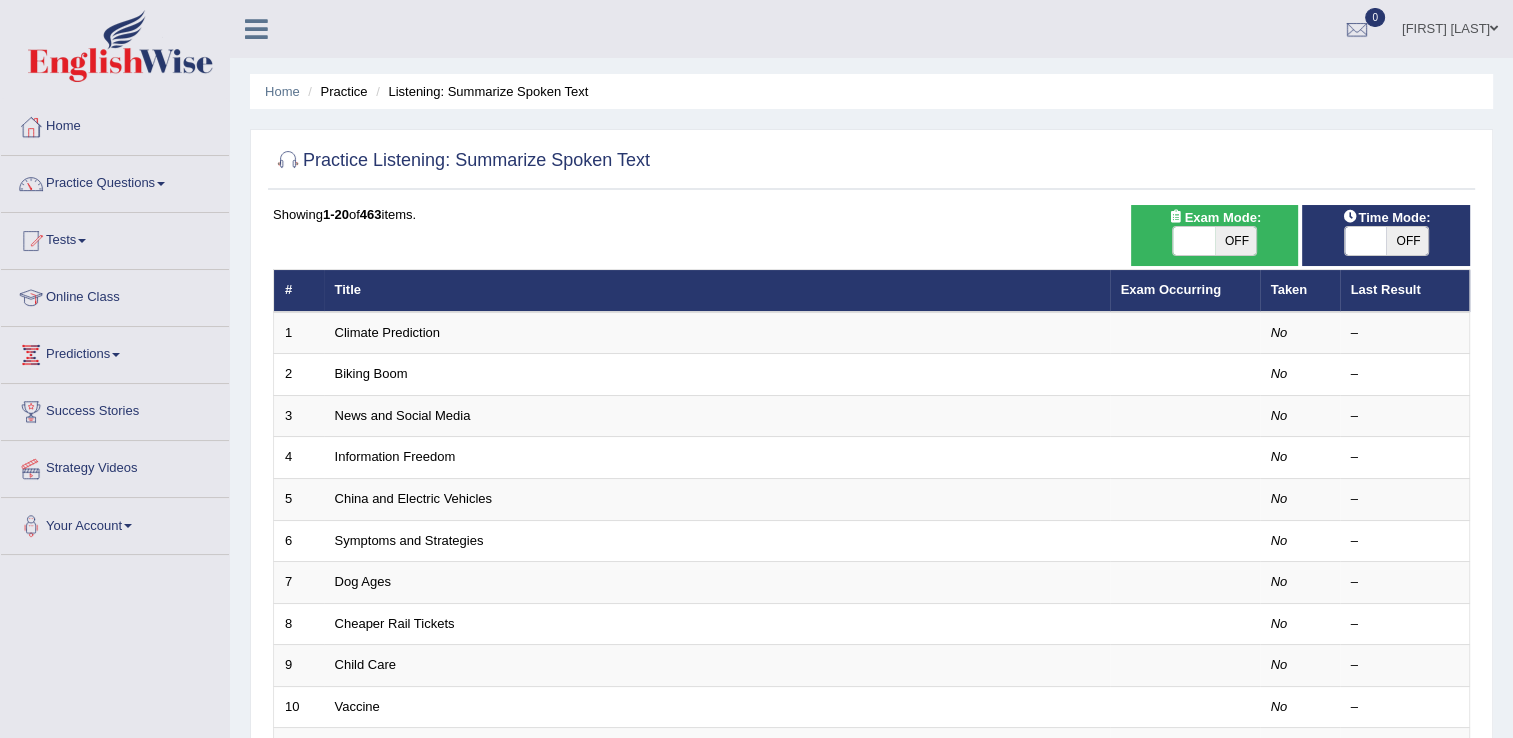 click on "Climate Prediction" at bounding box center [388, 332] 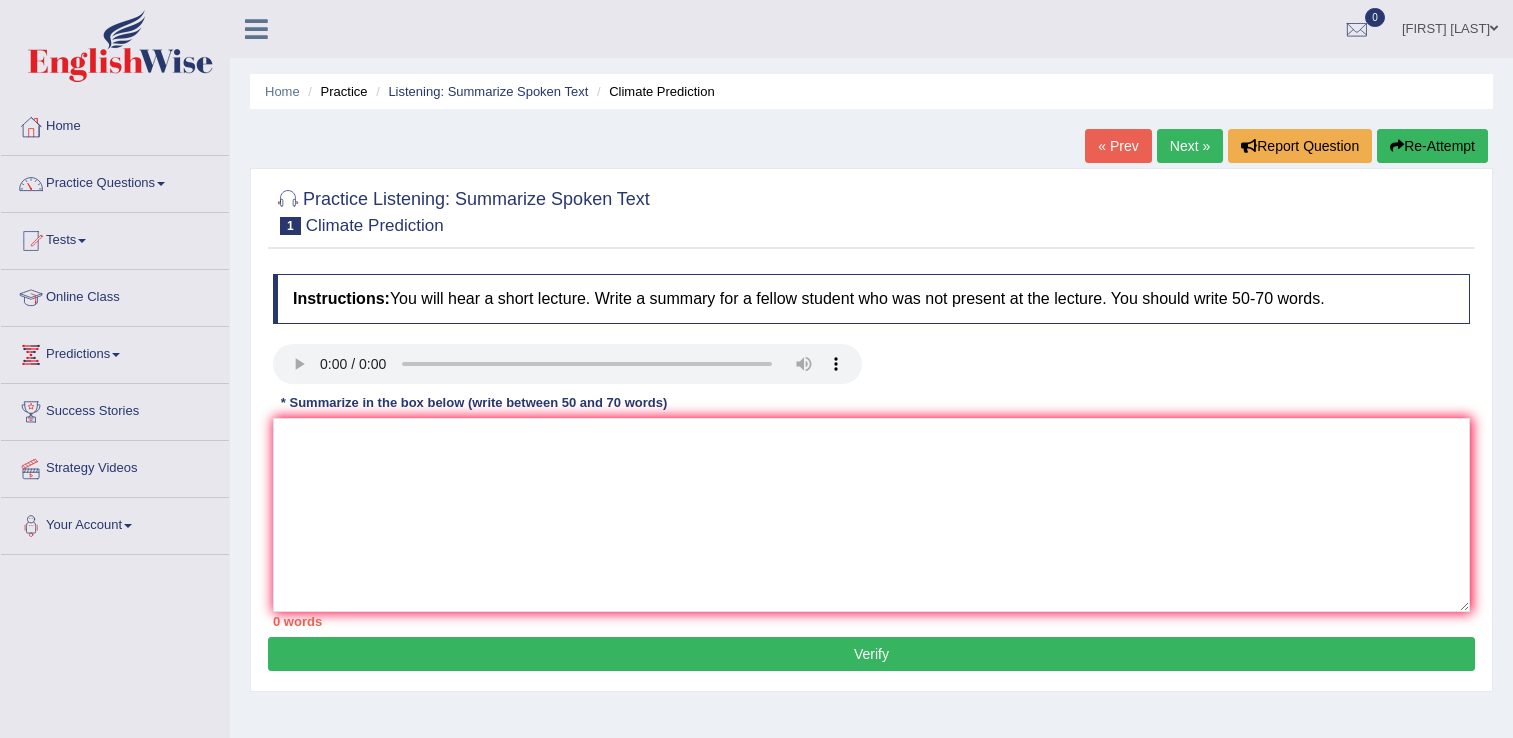 scroll, scrollTop: 0, scrollLeft: 0, axis: both 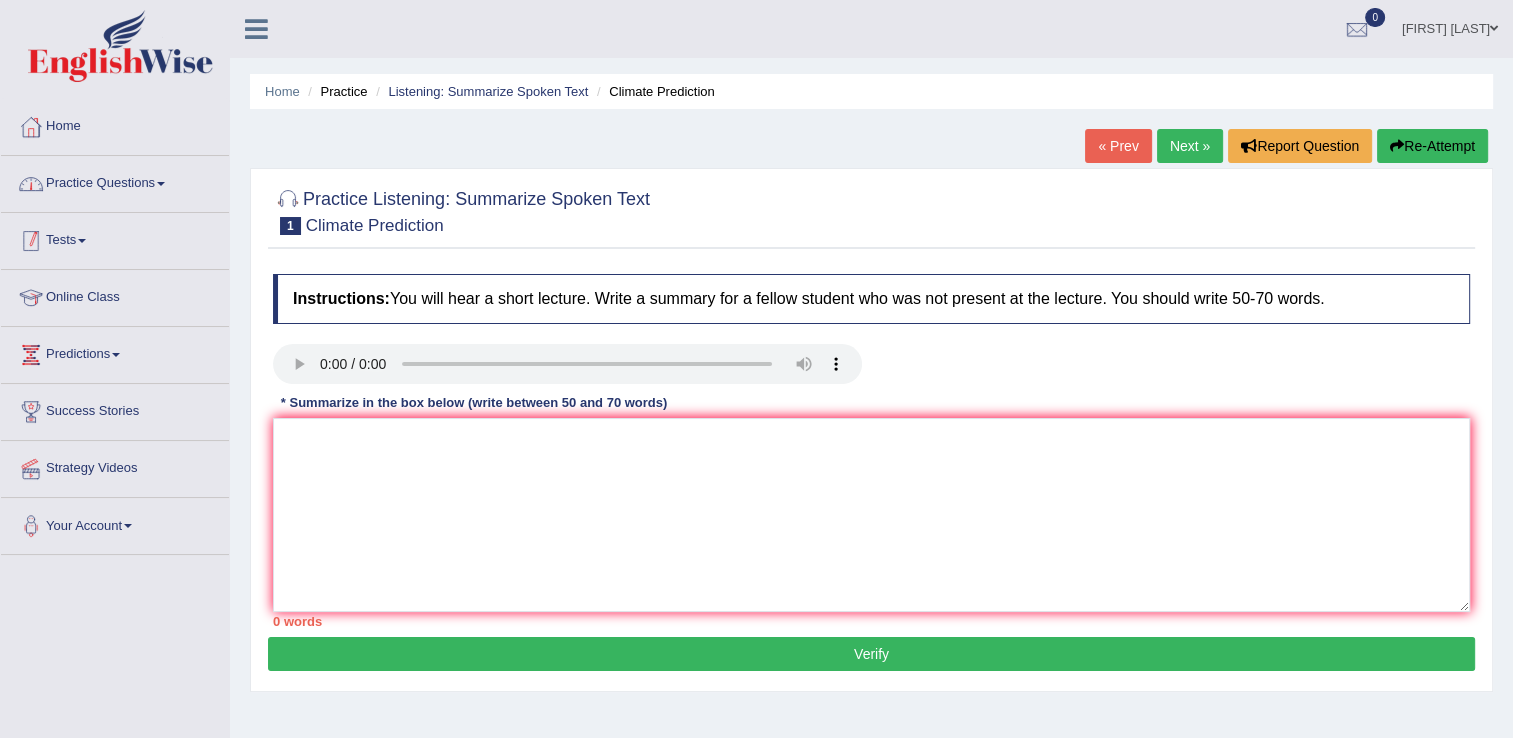 click on "Practice Questions" at bounding box center (115, 181) 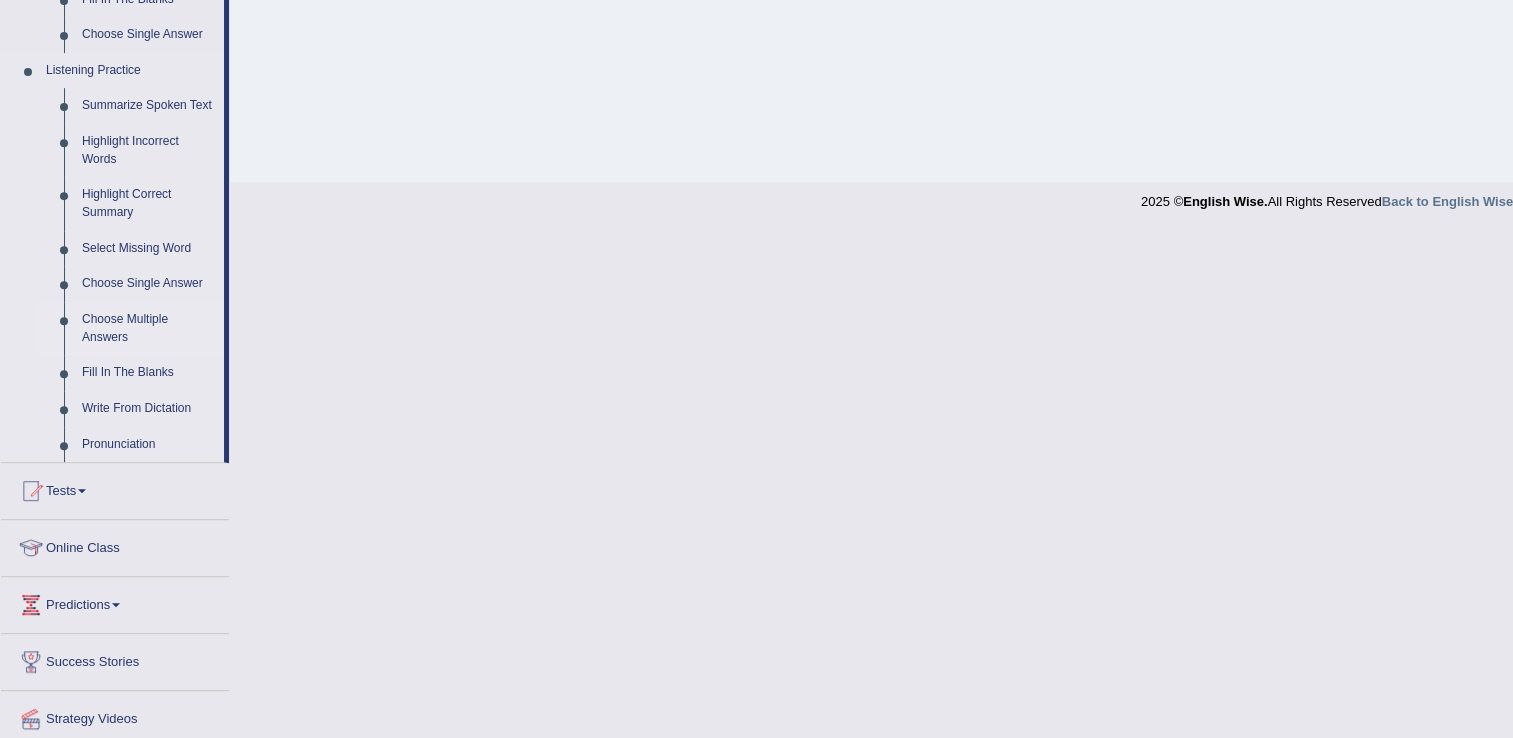 scroll, scrollTop: 784, scrollLeft: 0, axis: vertical 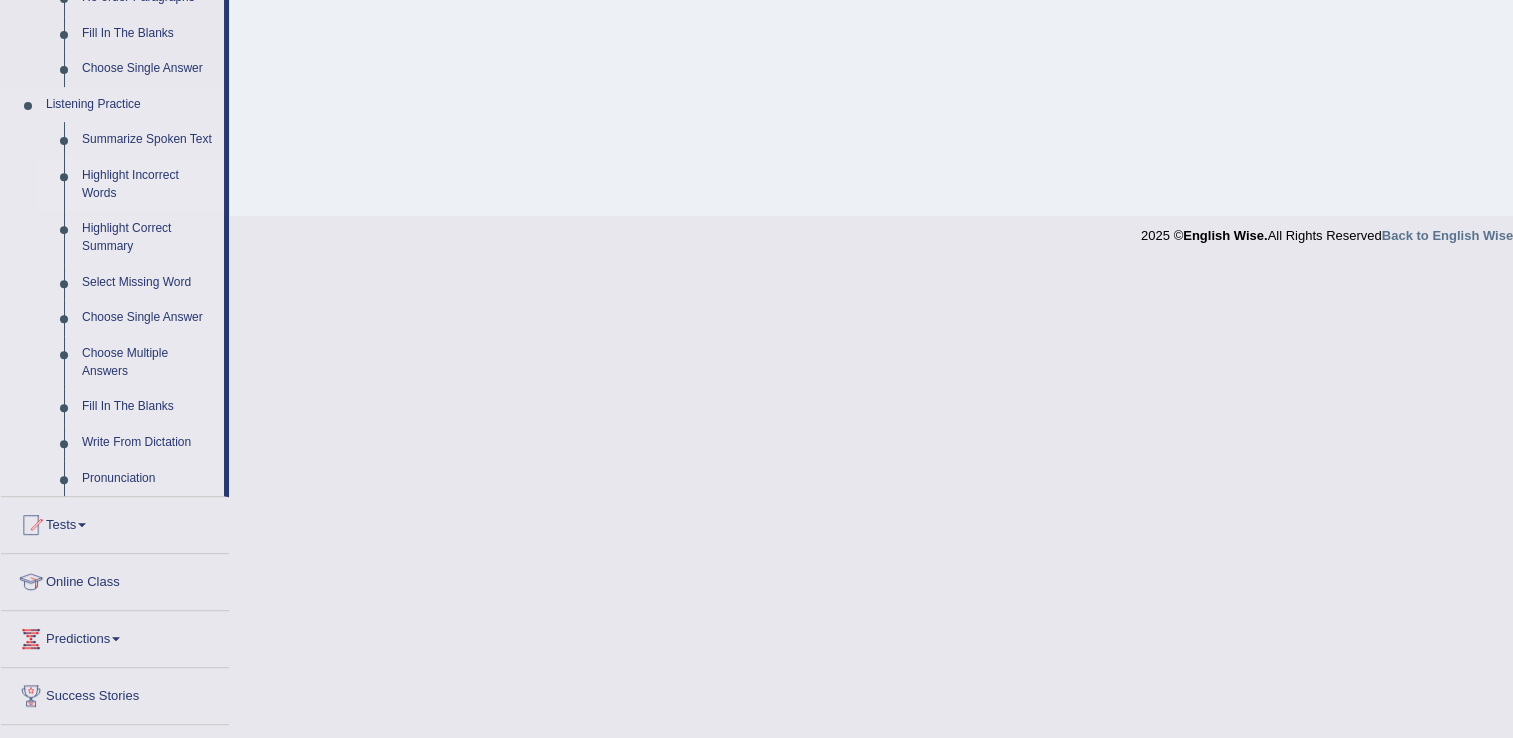 click on "Highlight Incorrect Words" at bounding box center [148, 184] 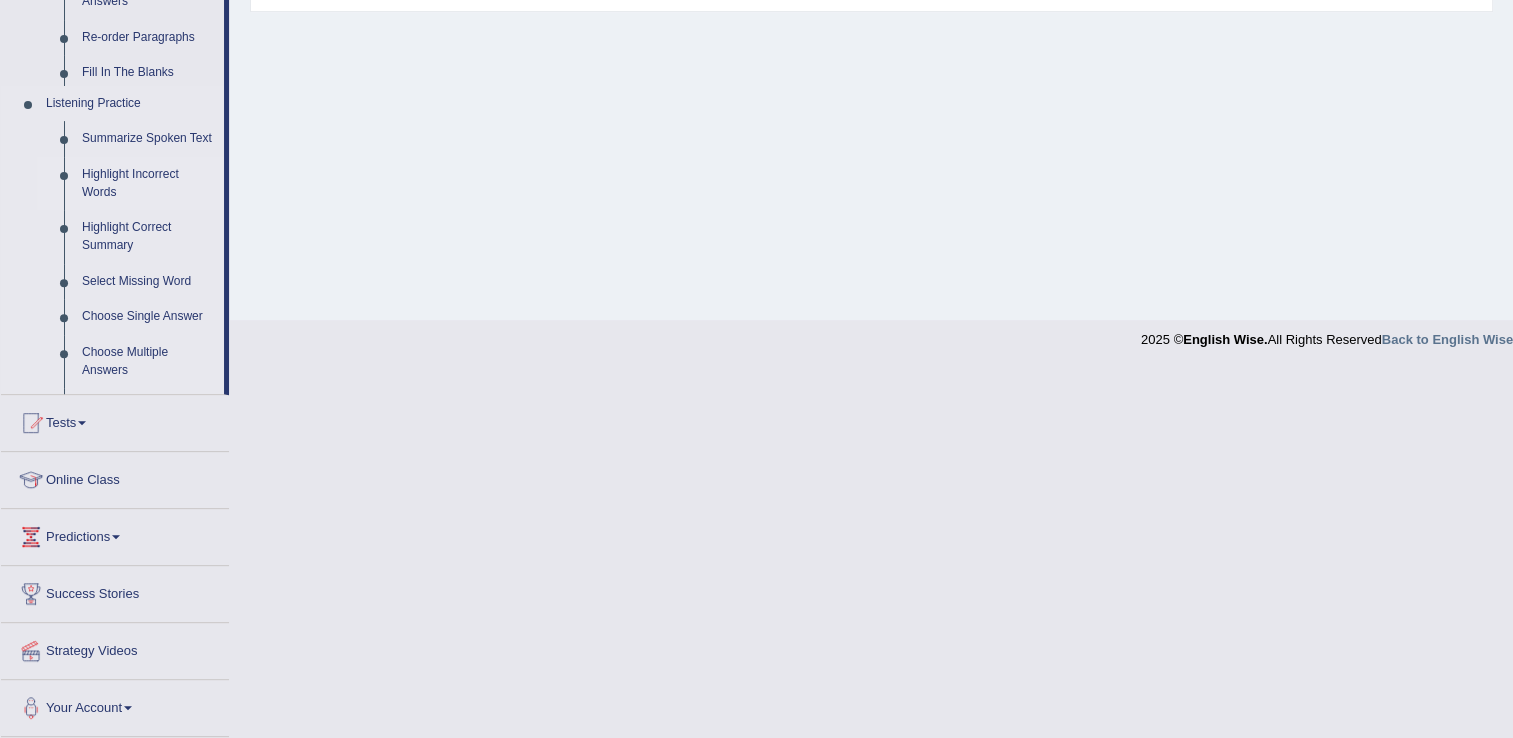 click on "Summarize Spoken Text
Highlight Incorrect Words
Highlight Correct Summary
Select Missing Word
Choose Single Answer
Choose Multiple Answers
Fill In The Blanks
Write From Dictation
Pronunciation" at bounding box center (130, 272) 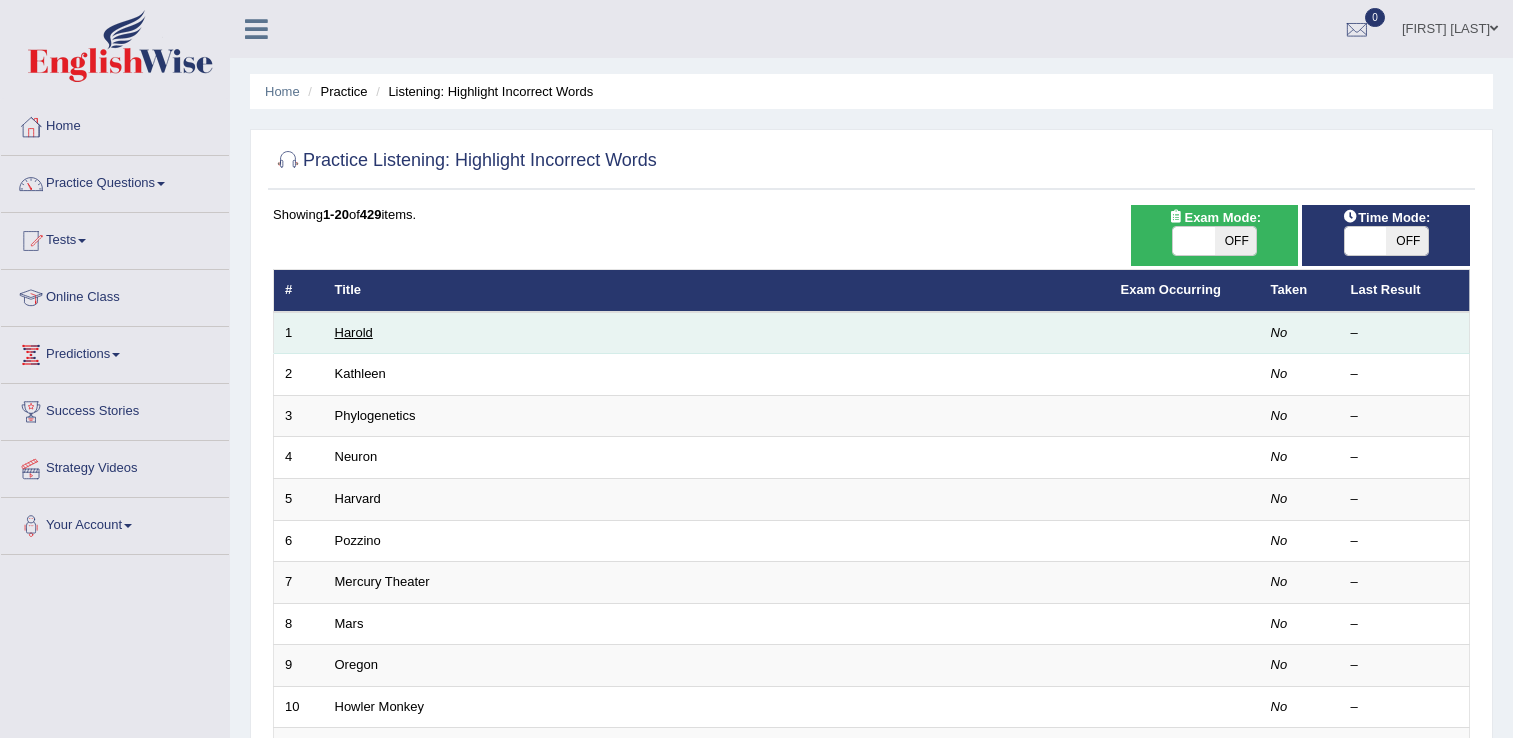 scroll, scrollTop: 0, scrollLeft: 0, axis: both 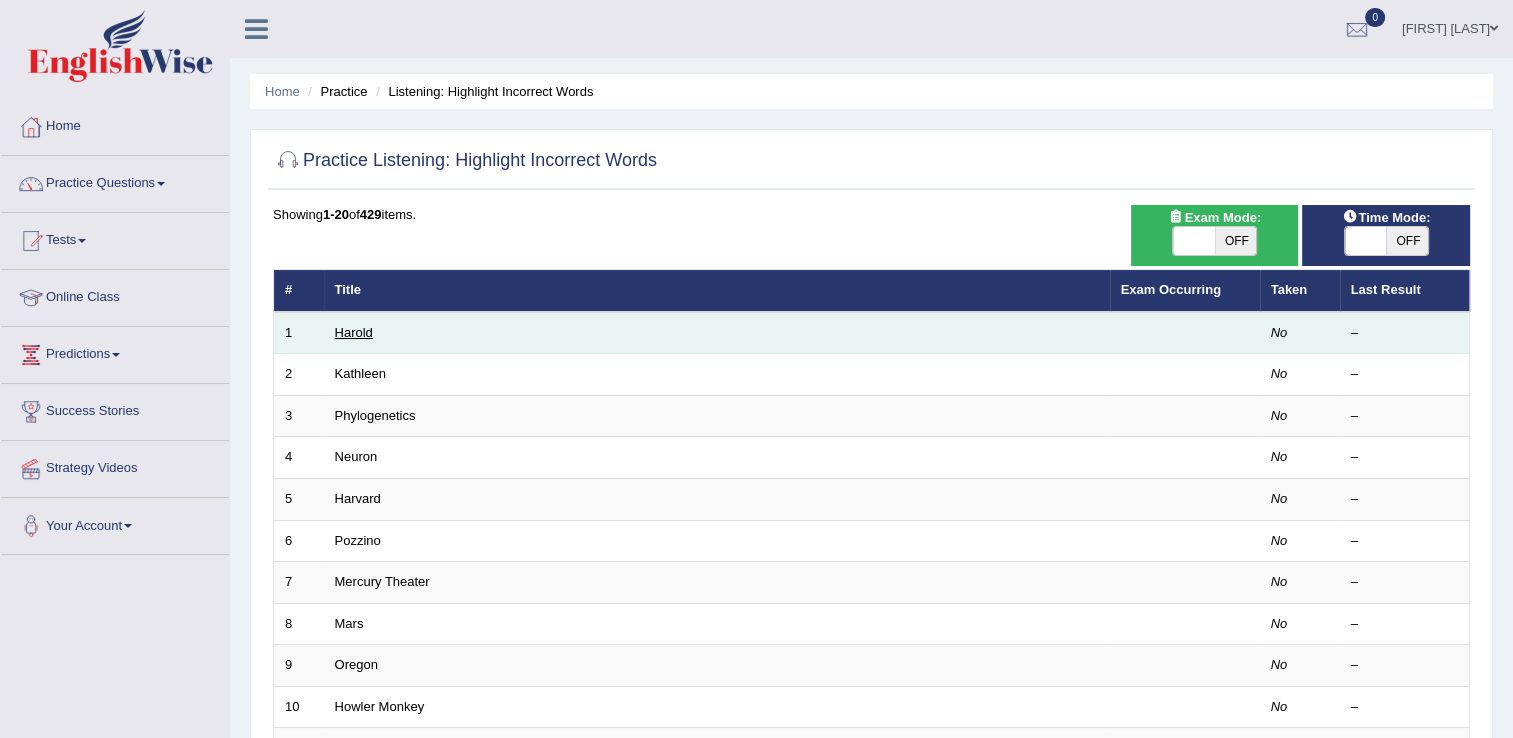 click on "Harold" at bounding box center [354, 332] 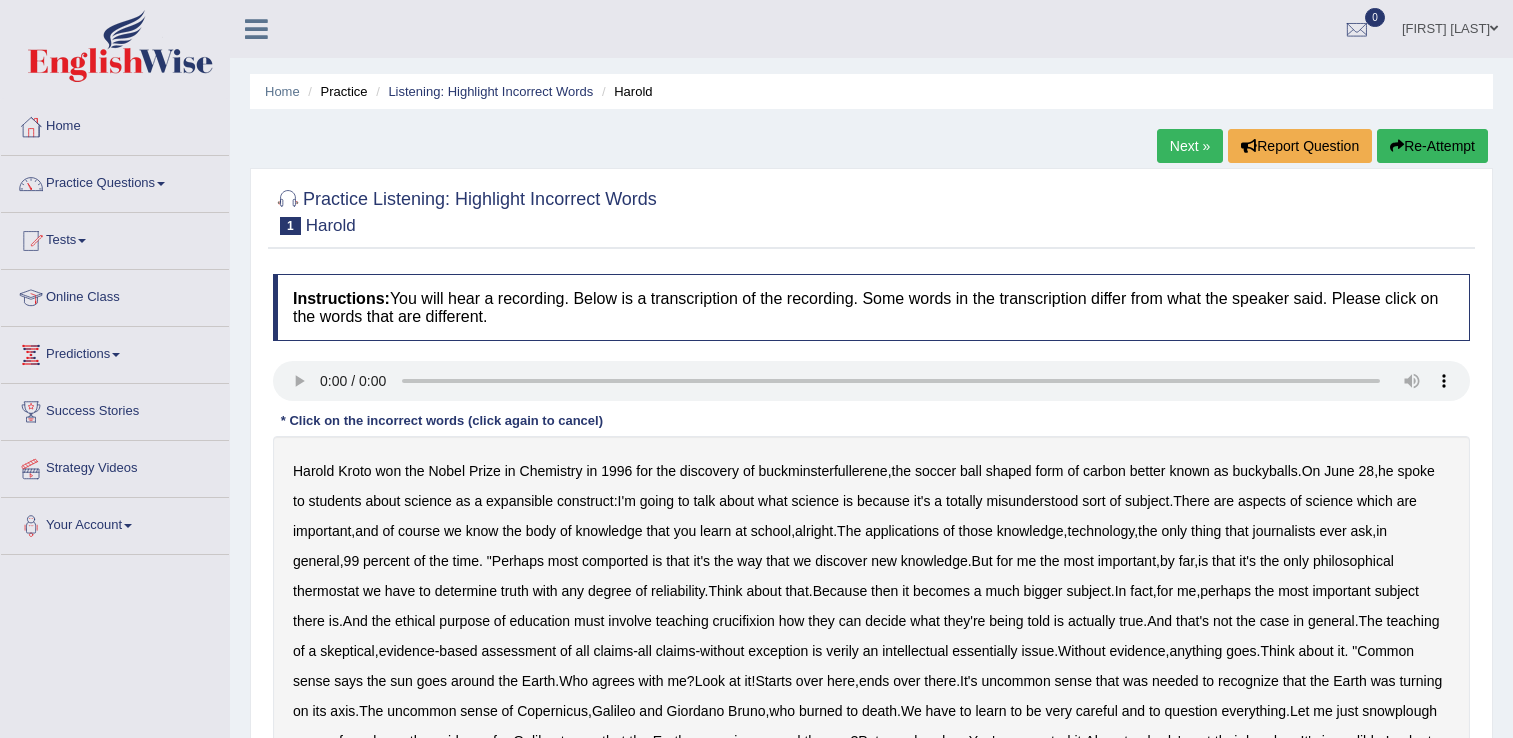 scroll, scrollTop: 0, scrollLeft: 0, axis: both 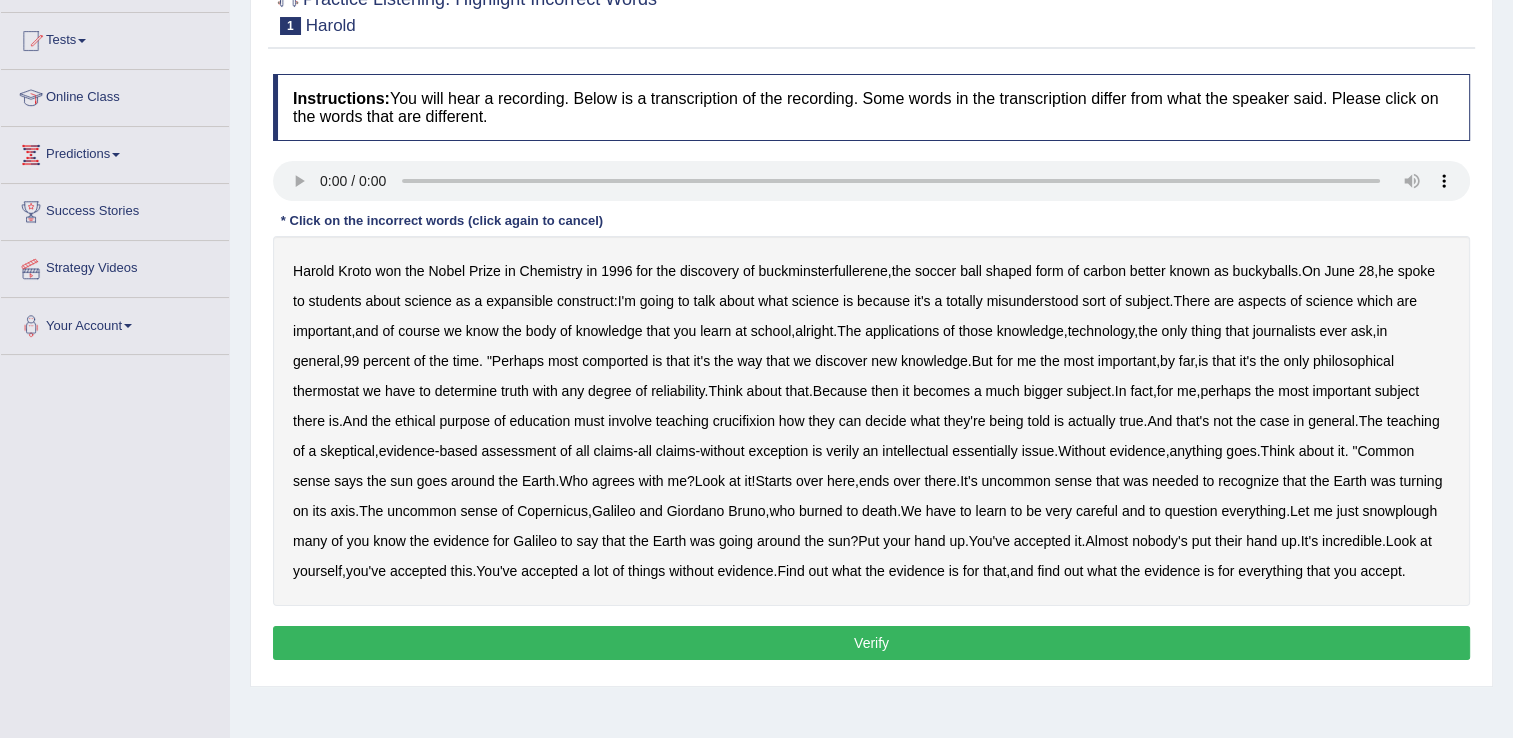 click on "Chemistry" at bounding box center (551, 271) 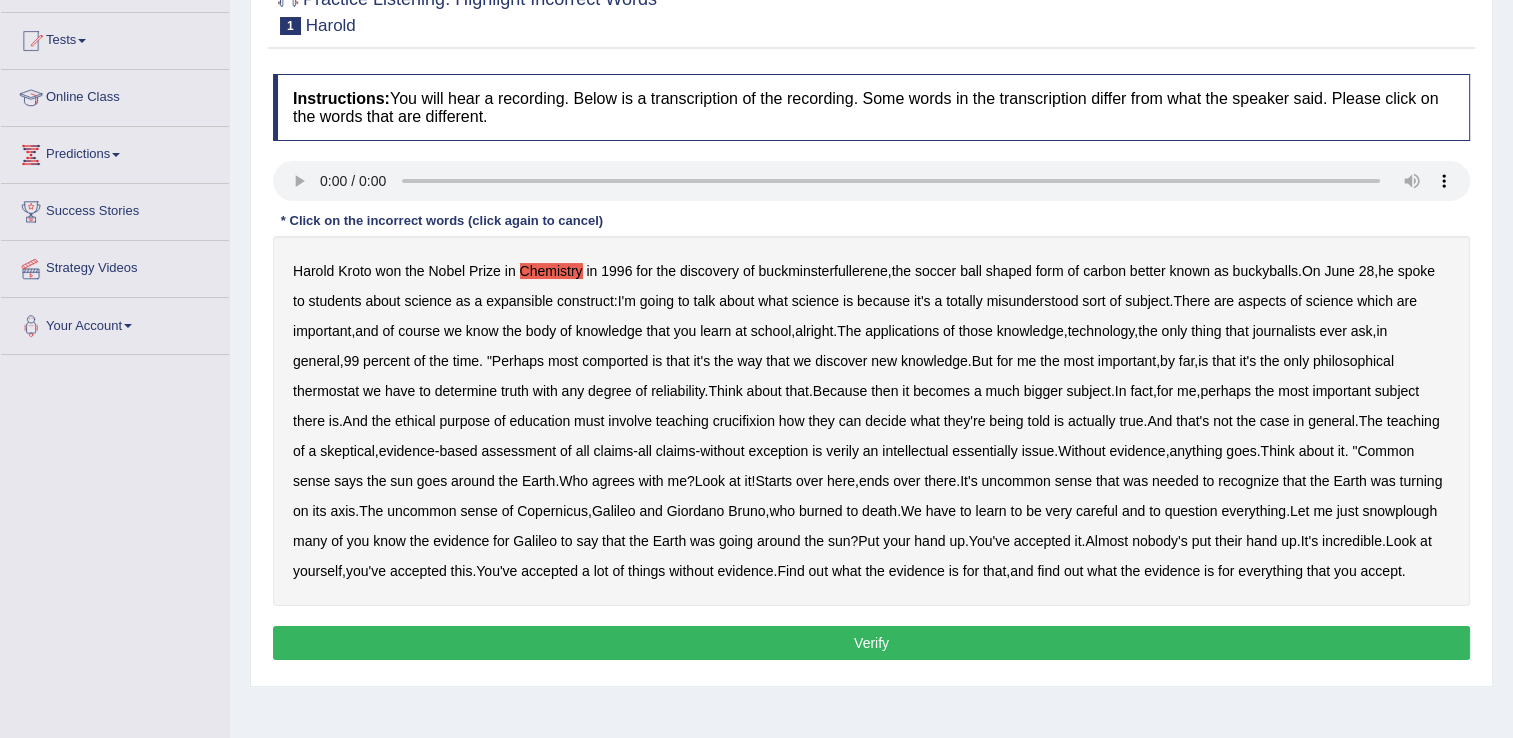 click on "Chemistry" at bounding box center [551, 271] 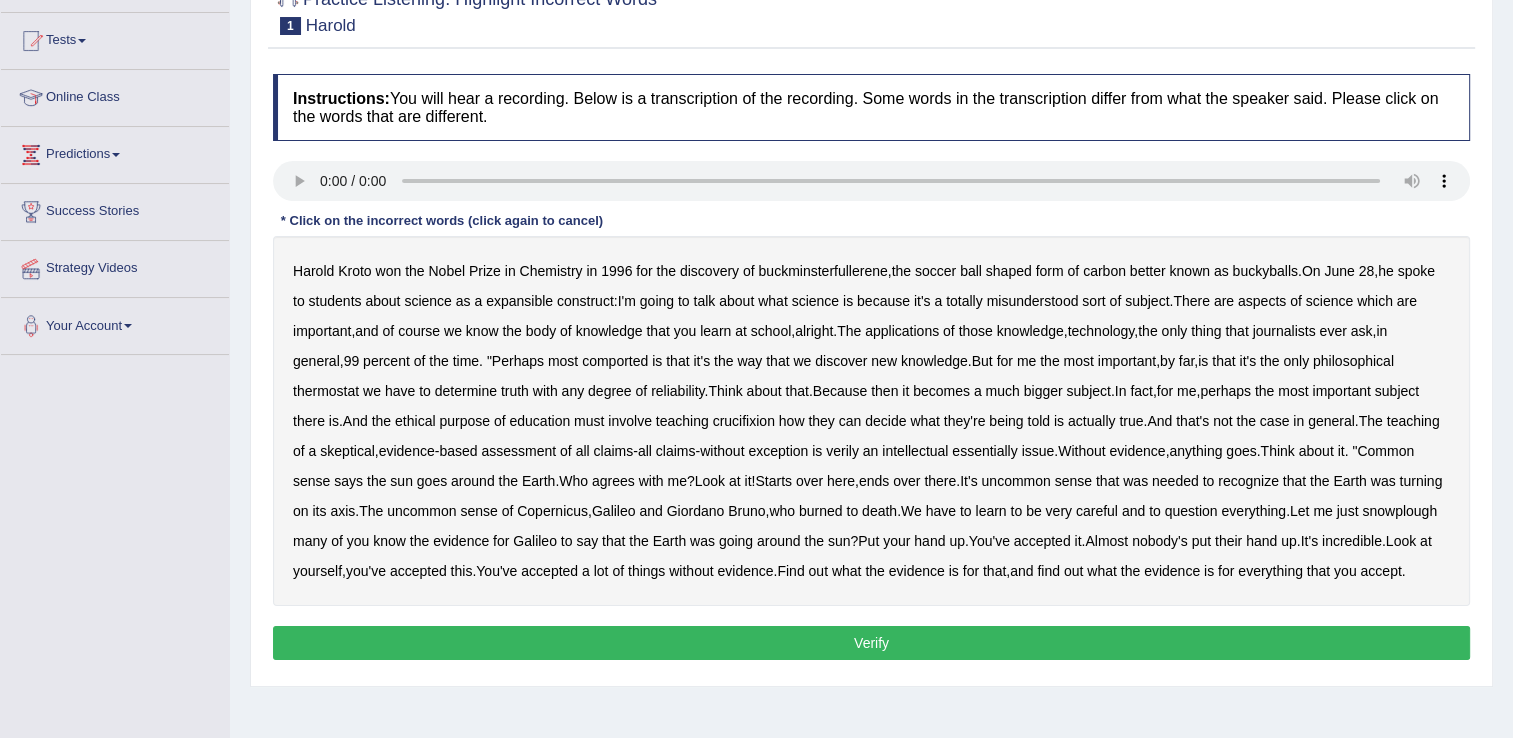 click on "Chemistry" at bounding box center (551, 271) 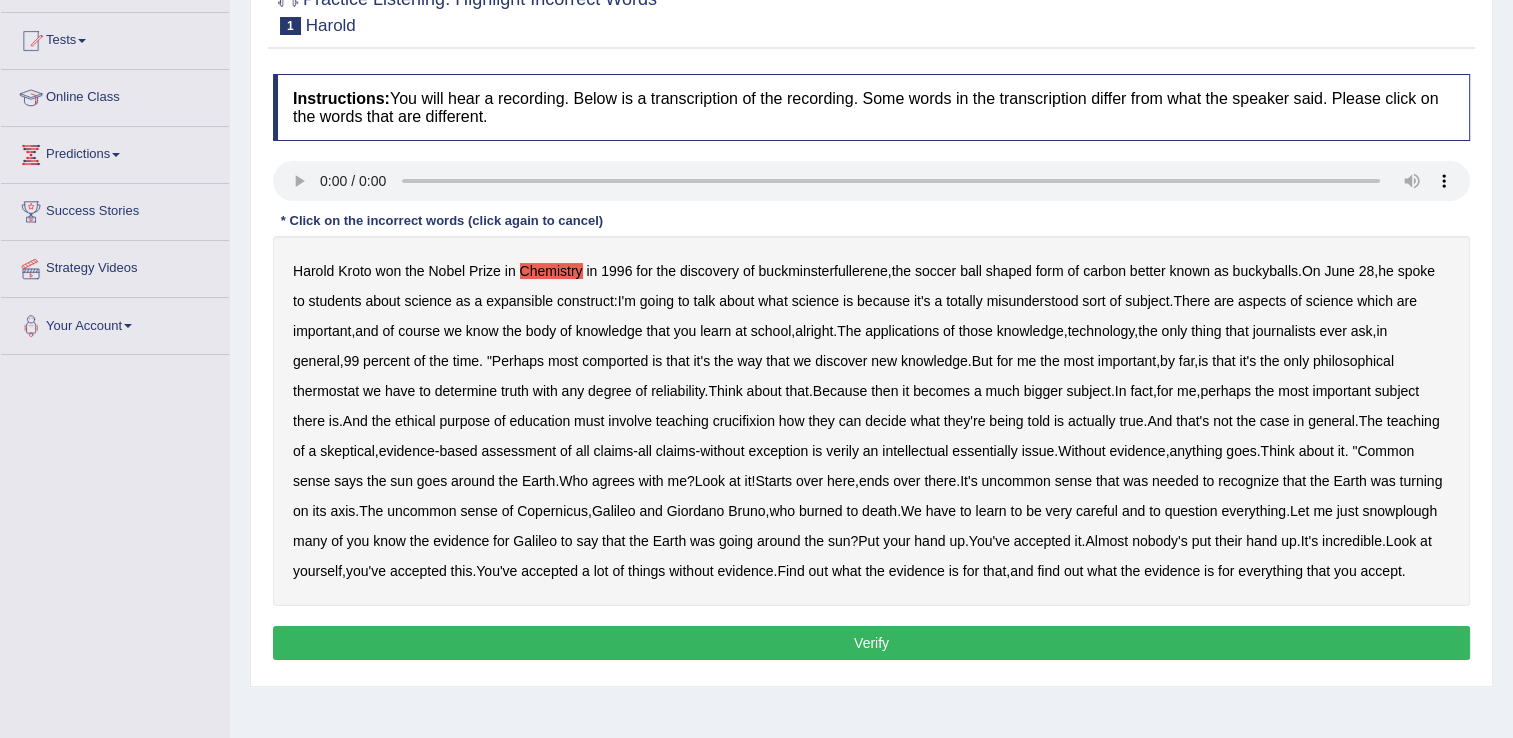 click on "knowledge" at bounding box center [609, 331] 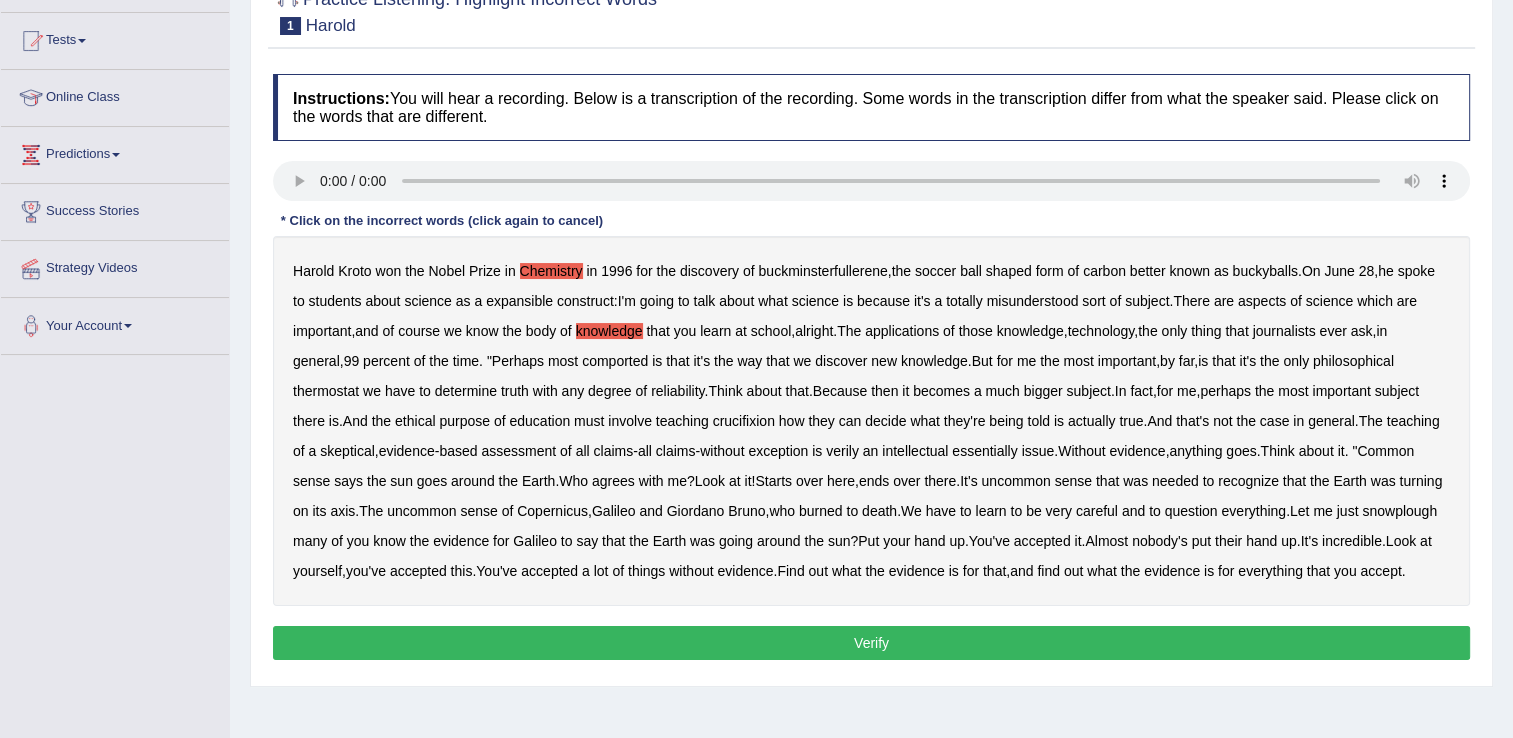click on "most" at bounding box center [563, 361] 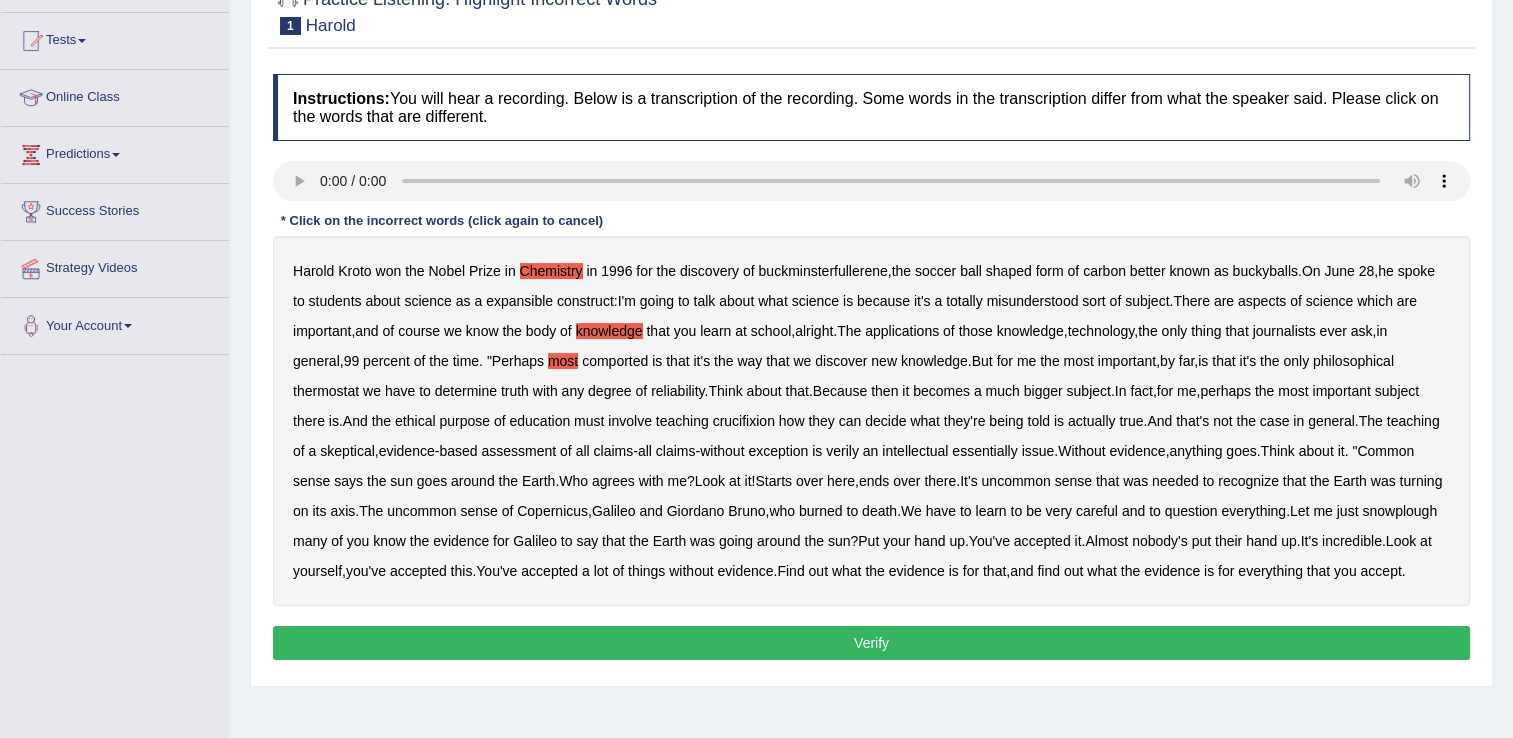 click on "Verify" at bounding box center (871, 643) 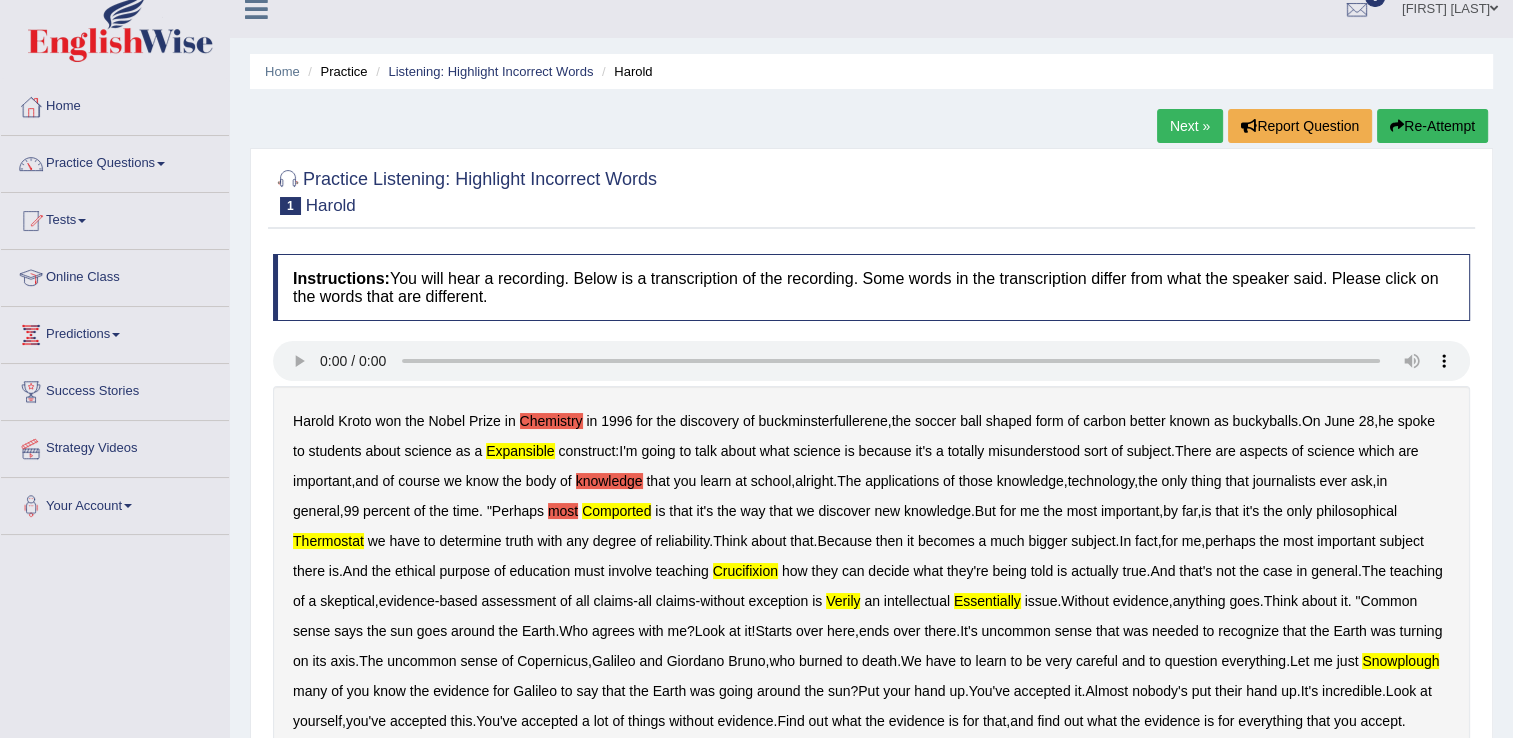 scroll, scrollTop: 0, scrollLeft: 0, axis: both 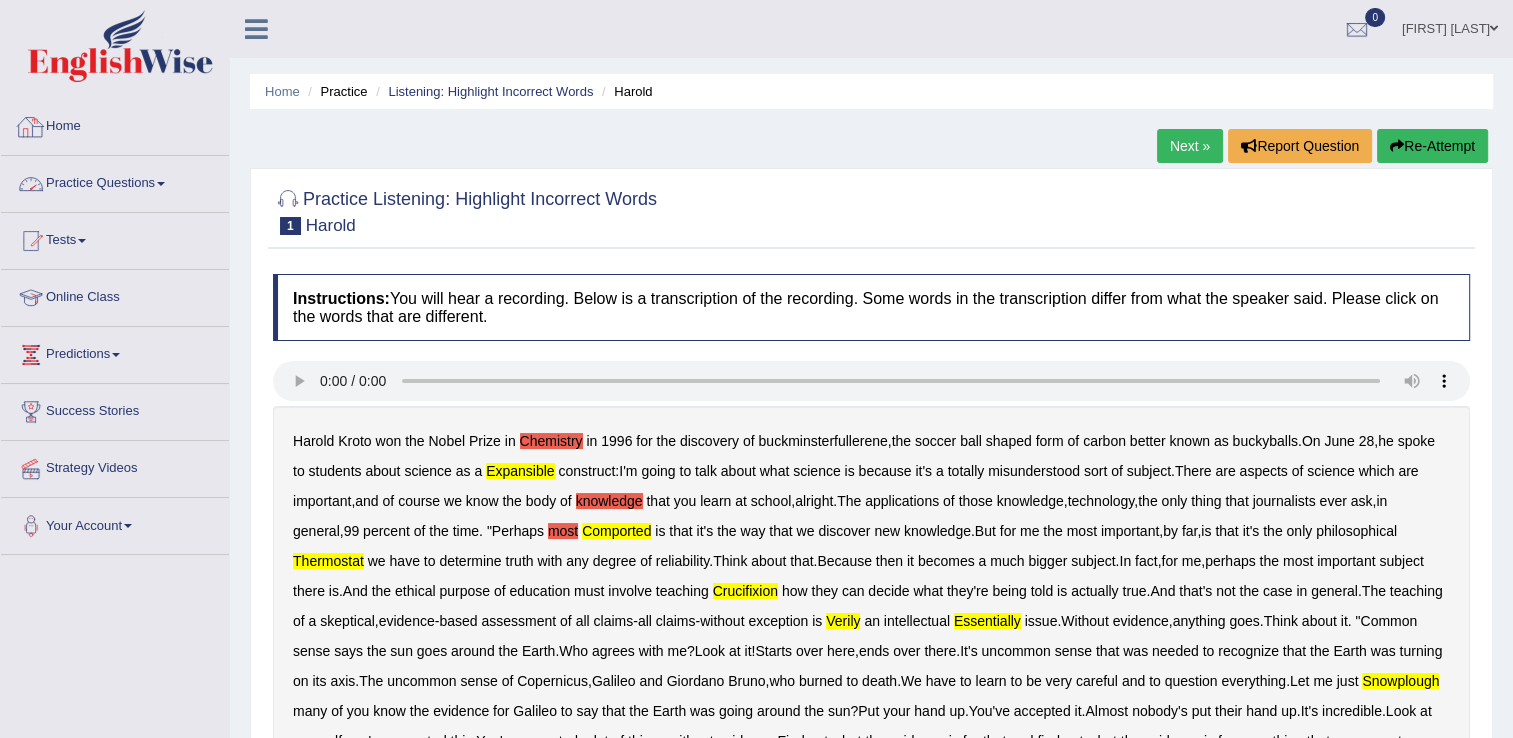 click at bounding box center [161, 184] 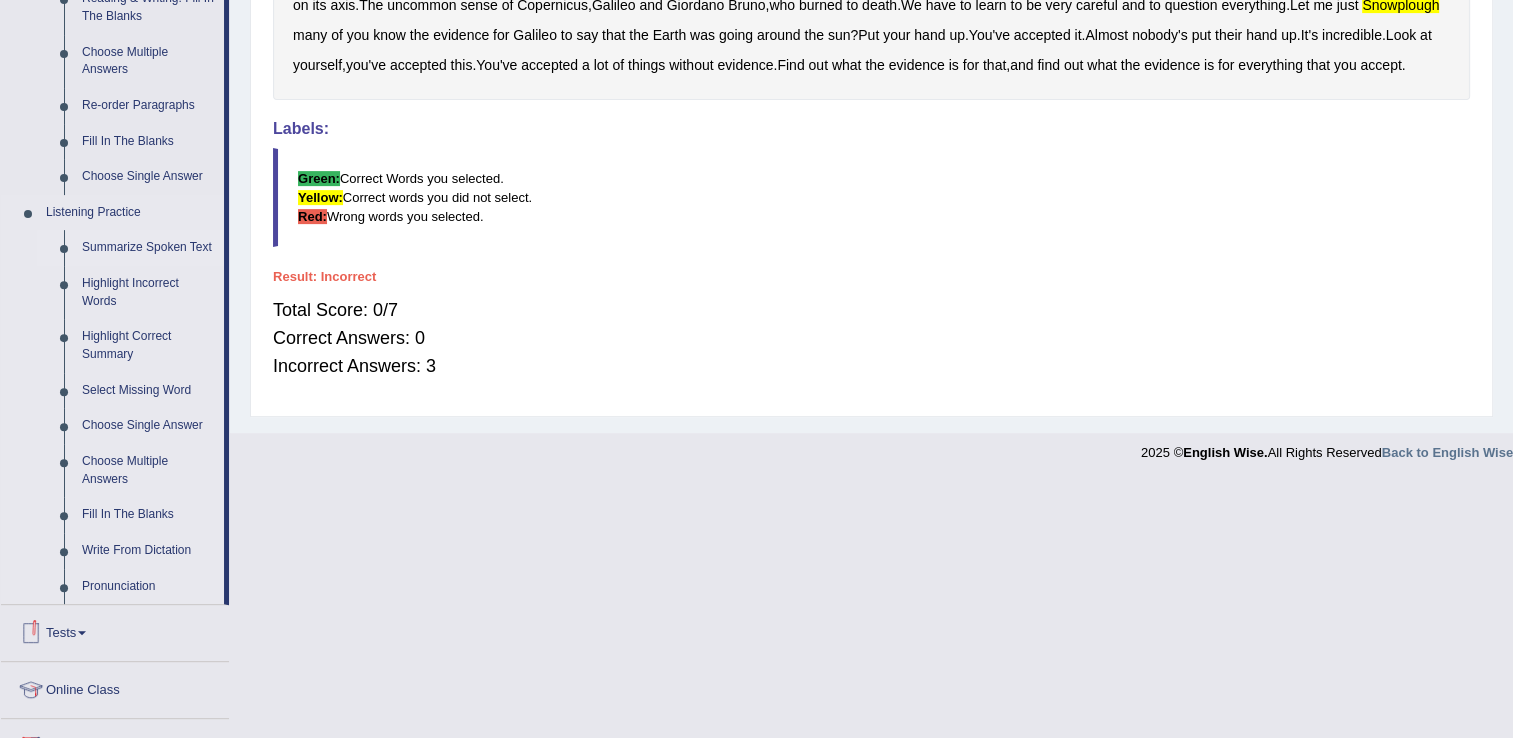scroll, scrollTop: 700, scrollLeft: 0, axis: vertical 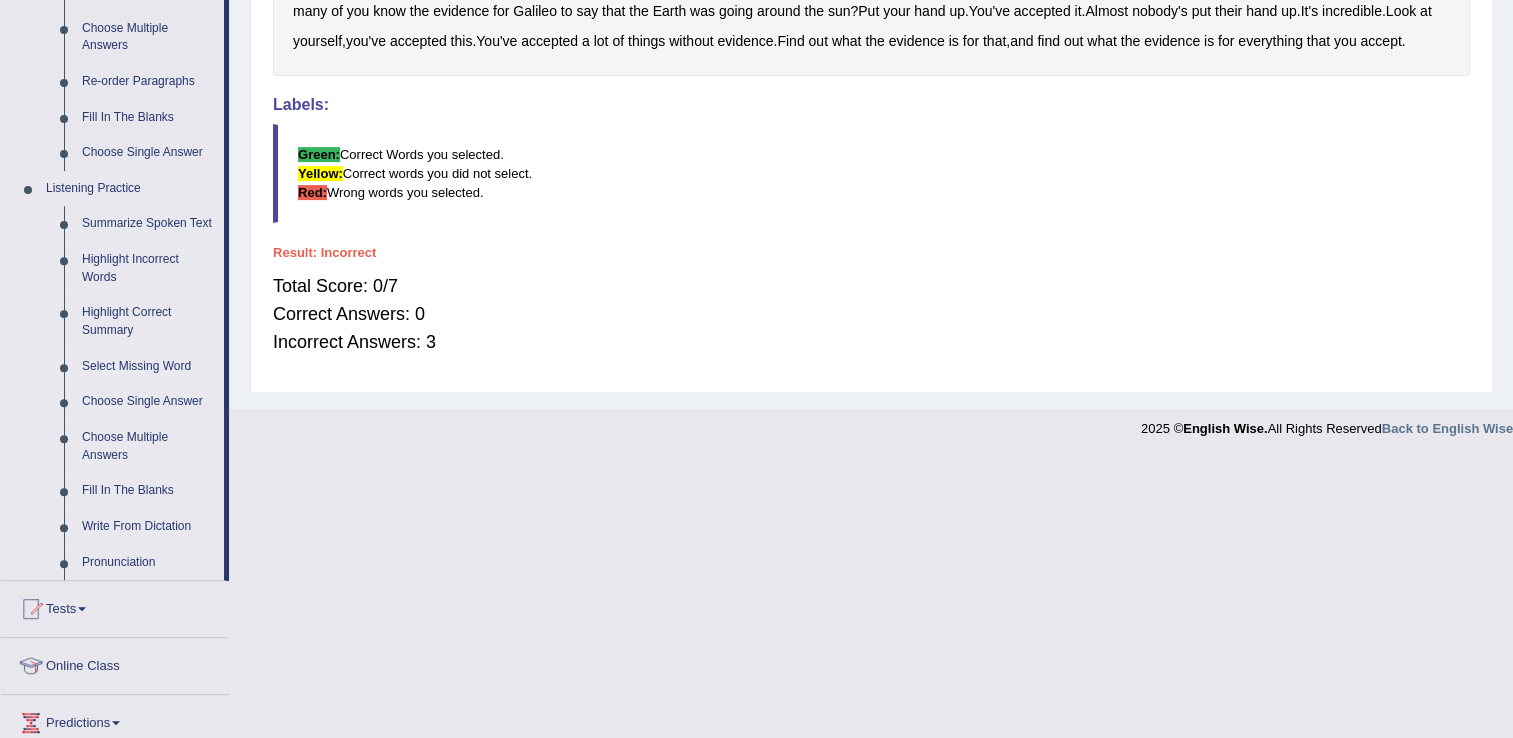click on "Select Missing Word" at bounding box center [148, 367] 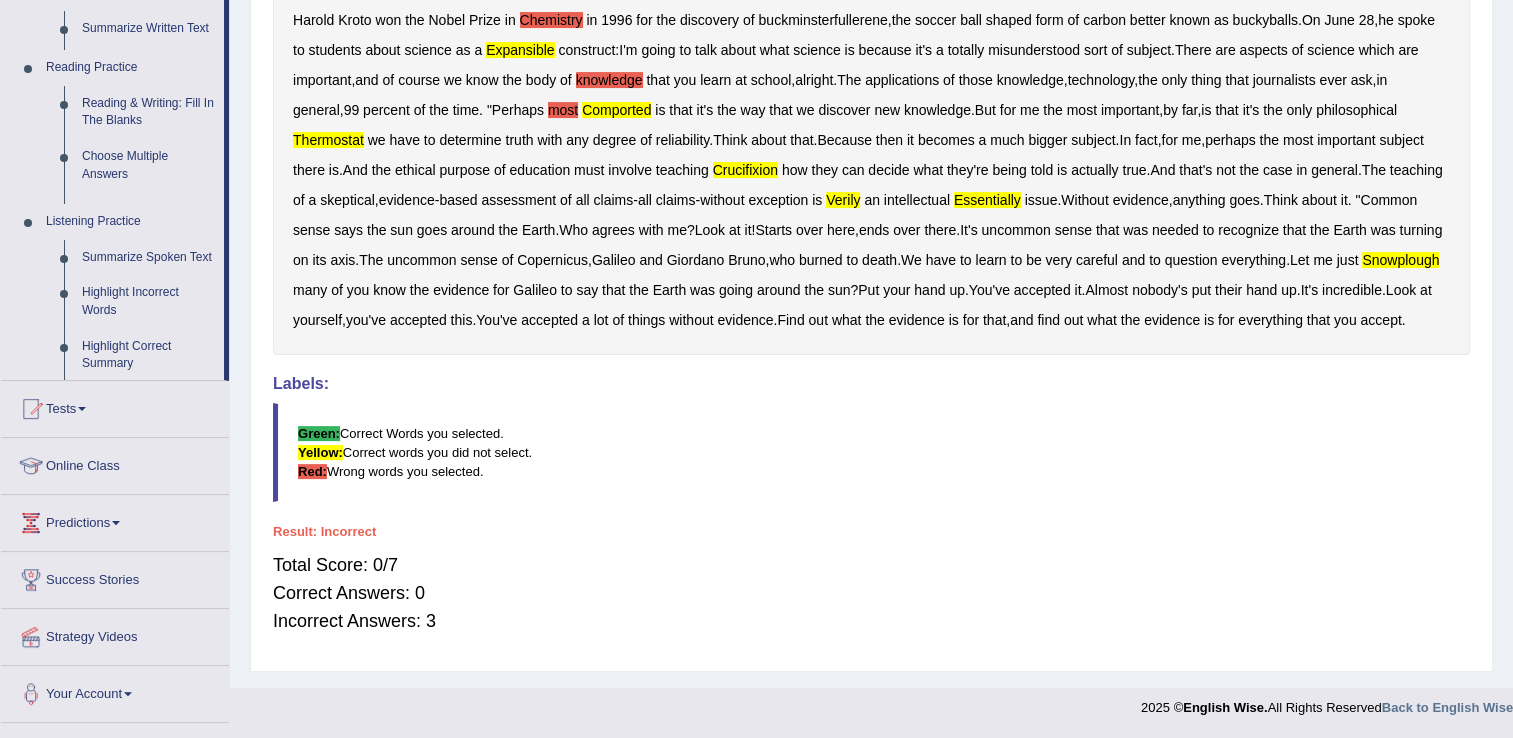 click on "Home
Practice Questions   Speaking Practice Read Aloud
Repeat Sentence
Describe Image
Re-tell Lecture
Answer Short Question
Summarize Group Discussion
Respond To A Situation
Writing Practice  Summarize Written Text
Write Essay
Reading Practice  Reading & Writing: Fill In The Blanks
Choose Multiple Answers
Re-order Paragraphs
Fill In The Blanks
Choose Single Answer
Listening Practice  Summarize Spoken Text
Highlight Incorrect Words
Highlight Correct Summary
Select Missing Word
Choose Single Answer
Choose Multiple Answers
Fill In The Blanks
Write From Dictation
Pronunciation
Tests  Take Practice Sectional Test
Take Mock Test
History
Online Class
Predictions  Latest Predictions
Success Stories
Strategy Videos
Your Account  Notifications
Microphone Setup
Change Password
Manage Subscription
Pearson Login Details
Update Profile" at bounding box center [115, 200] 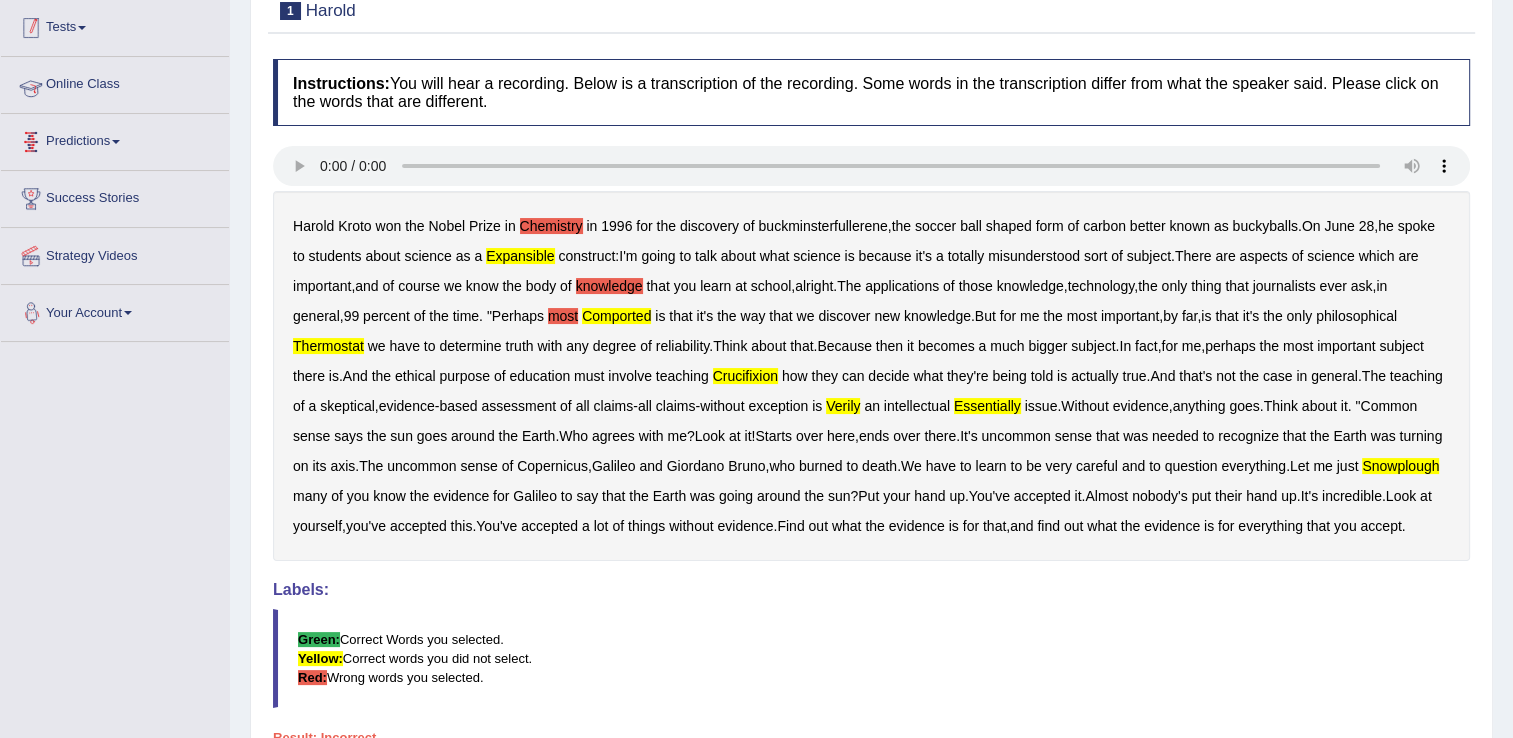 scroll, scrollTop: 248, scrollLeft: 0, axis: vertical 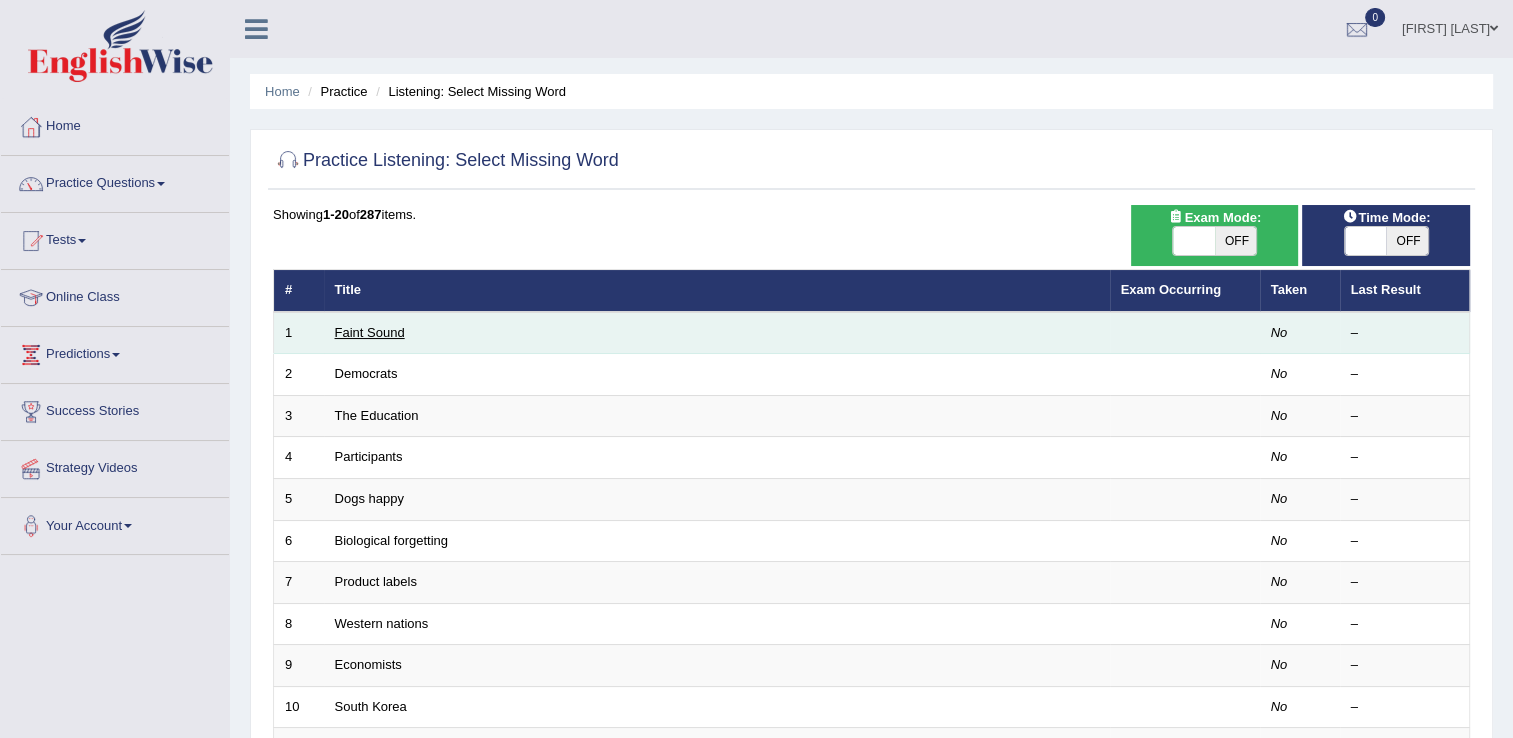 click on "Faint Sound" at bounding box center (370, 332) 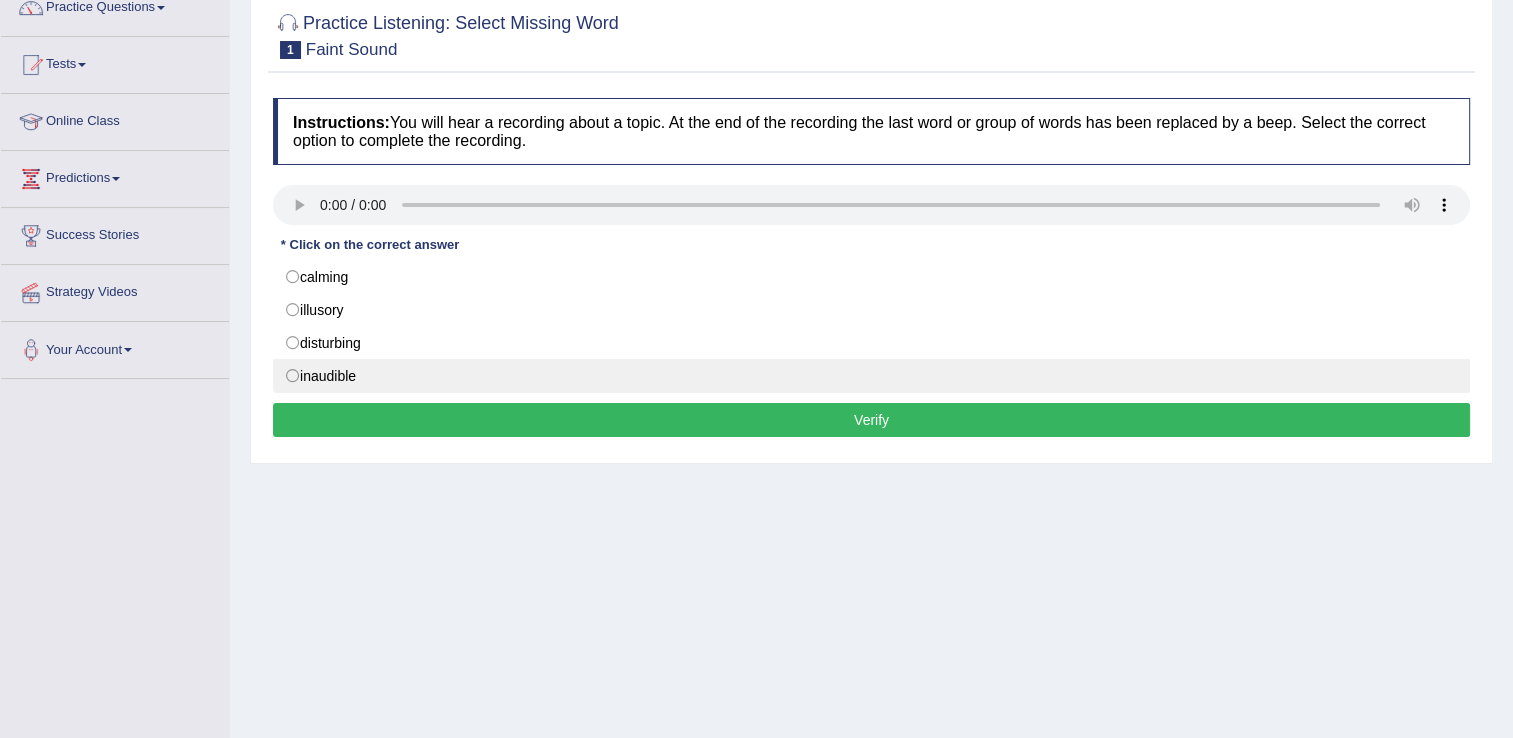 scroll, scrollTop: 200, scrollLeft: 0, axis: vertical 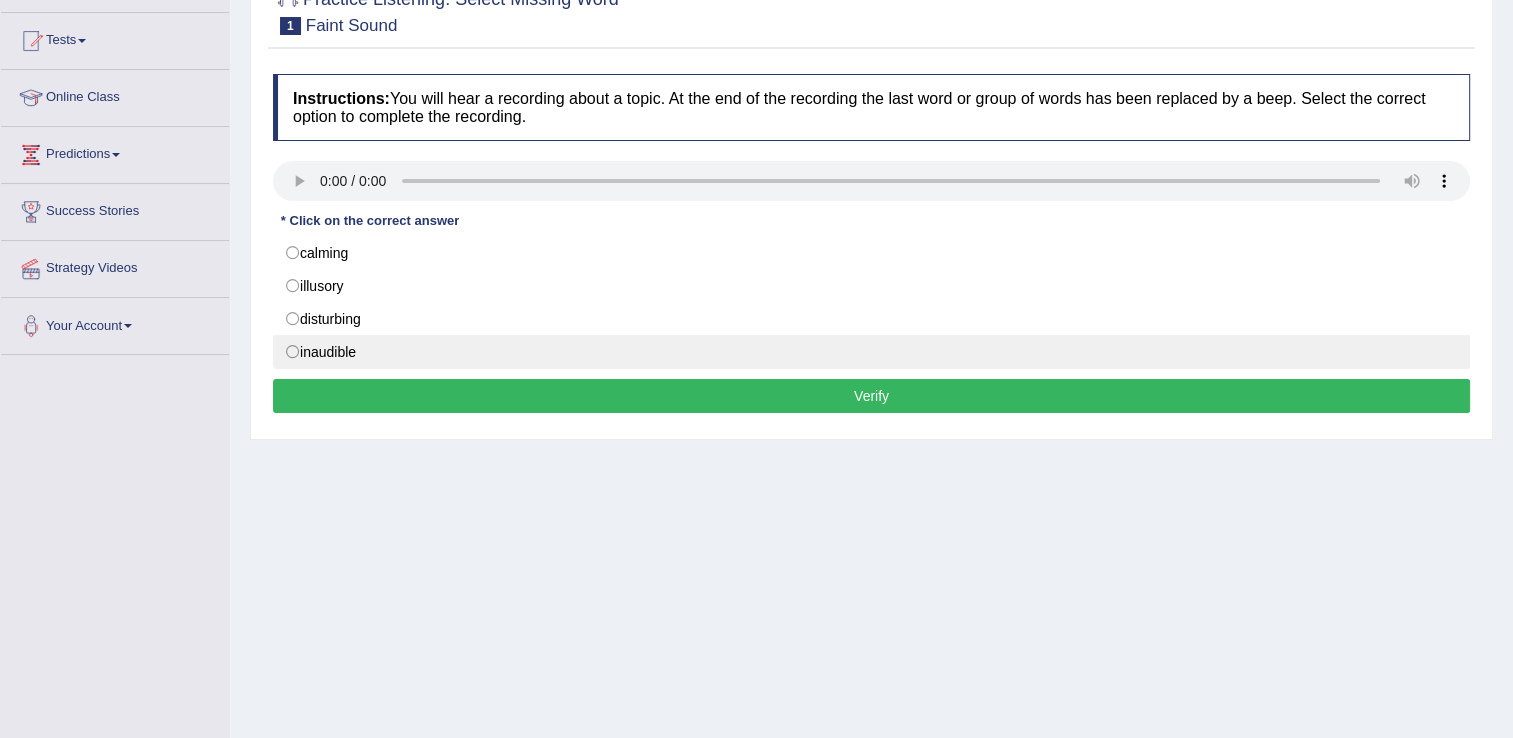 drag, startPoint x: 353, startPoint y: 372, endPoint x: 360, endPoint y: 284, distance: 88.27797 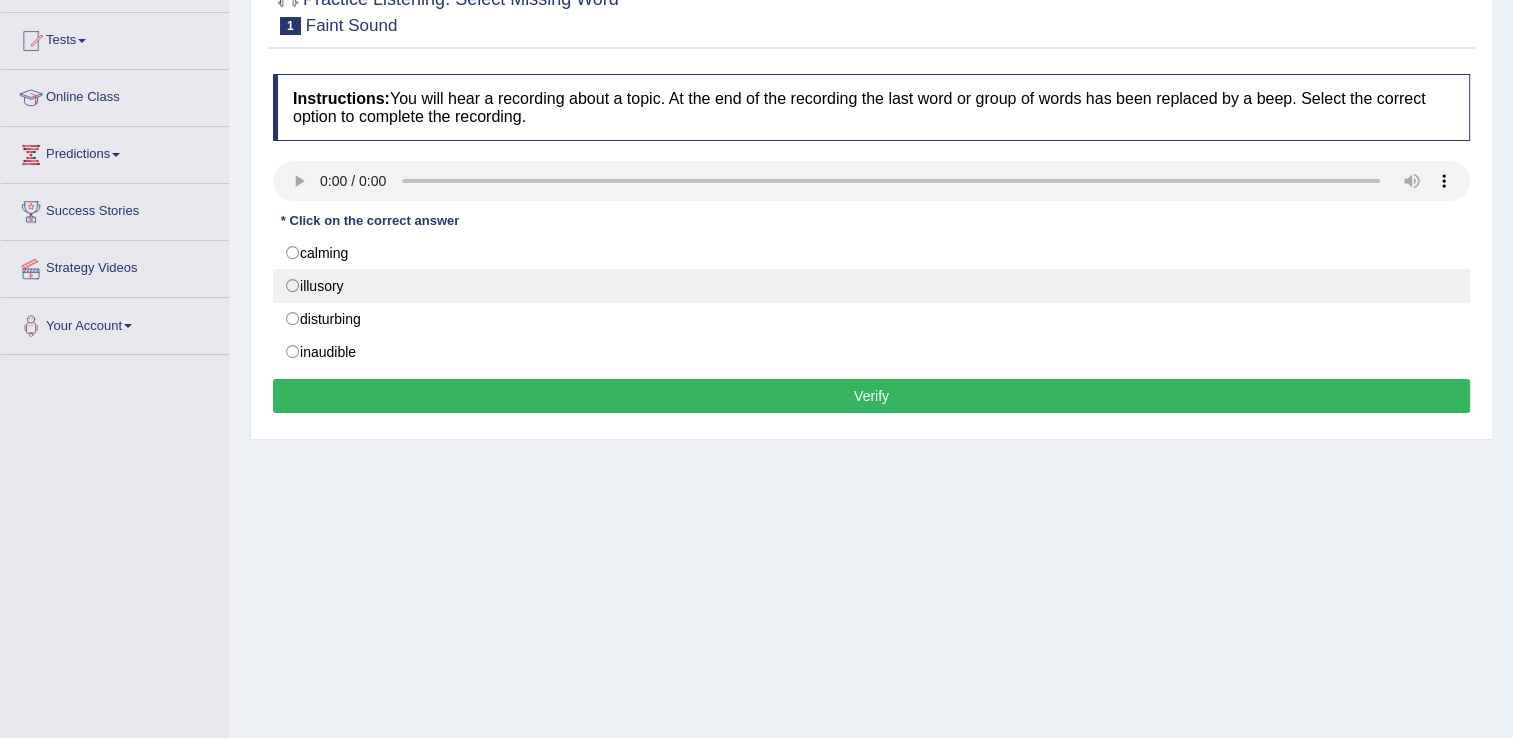 click on "Home
Practice
Listening: Select Missing Word
Faint Sound
Next »  Report Question  Re-Attempt
Practice Listening: Select Missing Word
1
Faint Sound
Instructions:  You will hear a recording about a topic. At the end of the recording the last word or group of words has been replaced by a beep. Select the correct option to complete the recording.
Transcript: Listening to the soft rustle of the leaves, it's a sound that you simply cannot hear without silence. What you can sense in the noisy environment becomes suddenly vivid in the quiet. How clear and pure the sound is! It's fascinating, but it's also soothing. Suddenly, it's as if another realm has touched your auditory sense and you think, hey I hadn't realized that something so faint, so subtle could be so * Click on the correct answer  calming  illusory  disturbing" at bounding box center (871, 300) 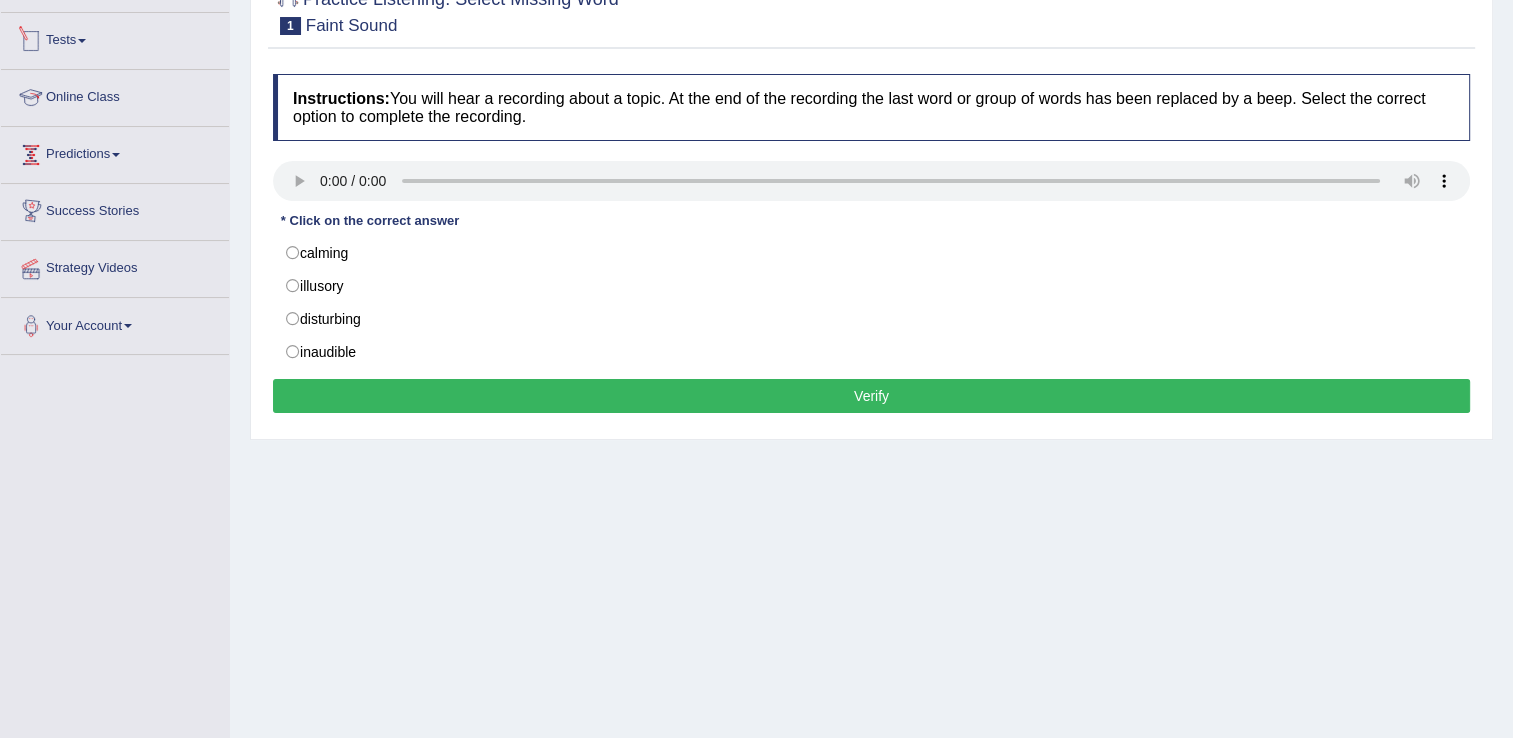 click on "Tests" at bounding box center (115, 38) 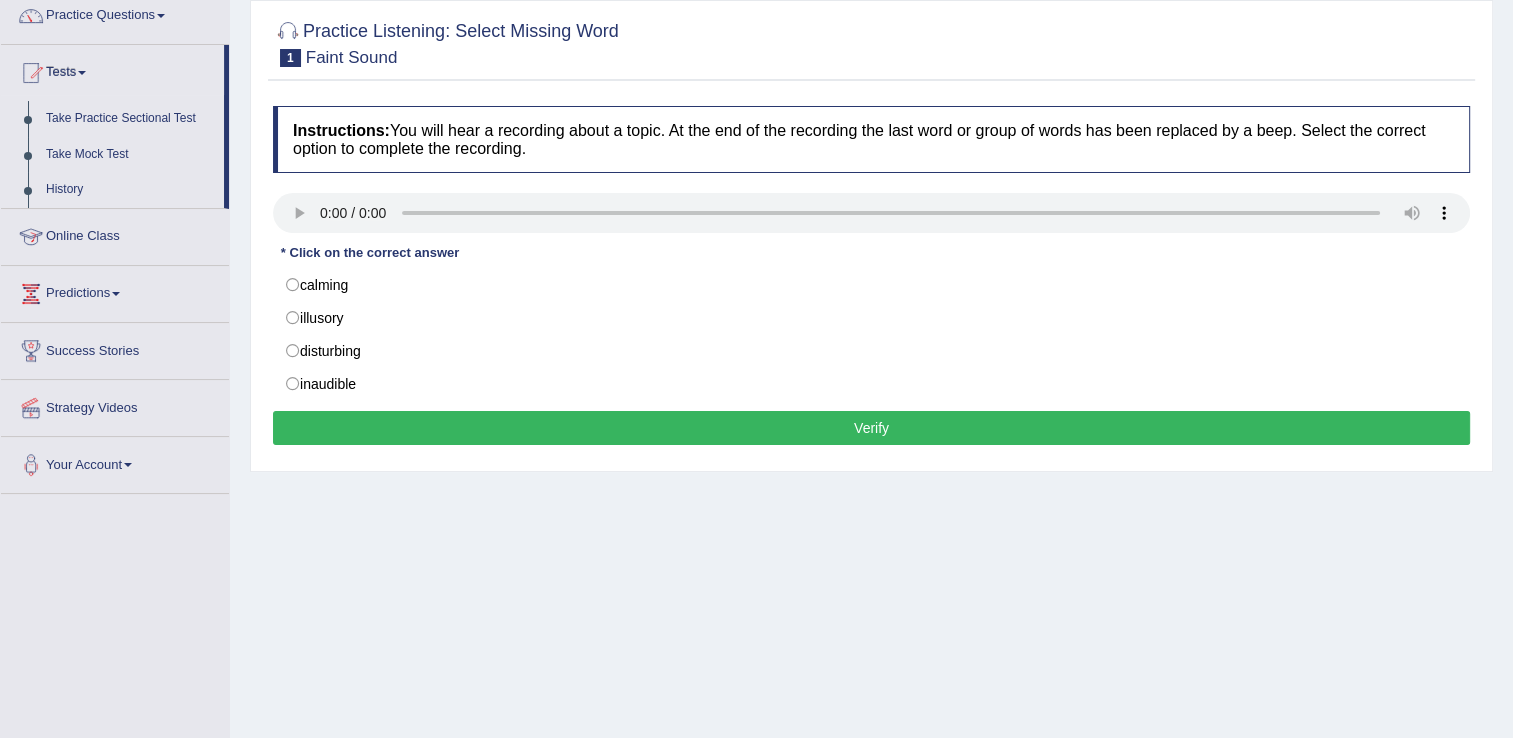 scroll, scrollTop: 0, scrollLeft: 0, axis: both 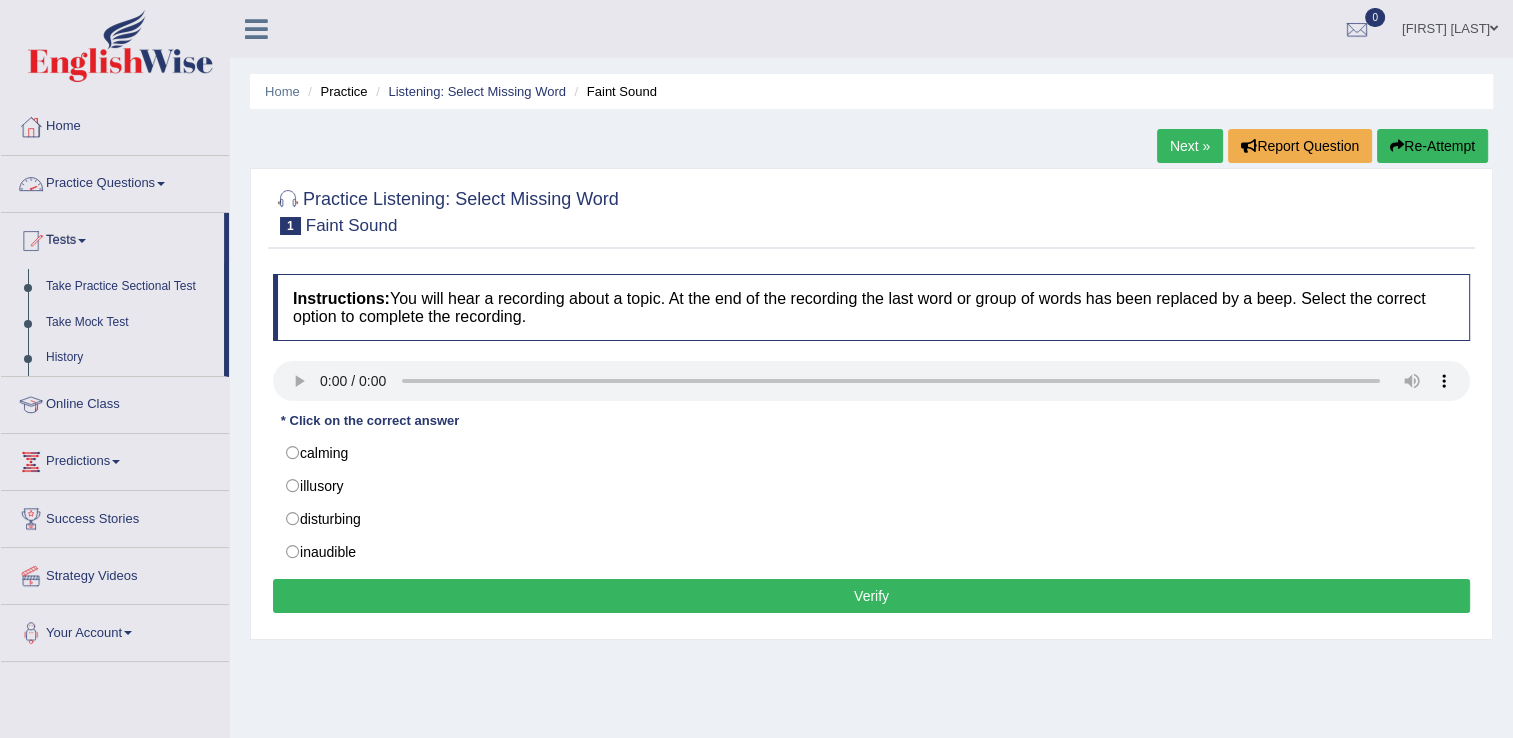 click on "Practice Questions" at bounding box center [115, 181] 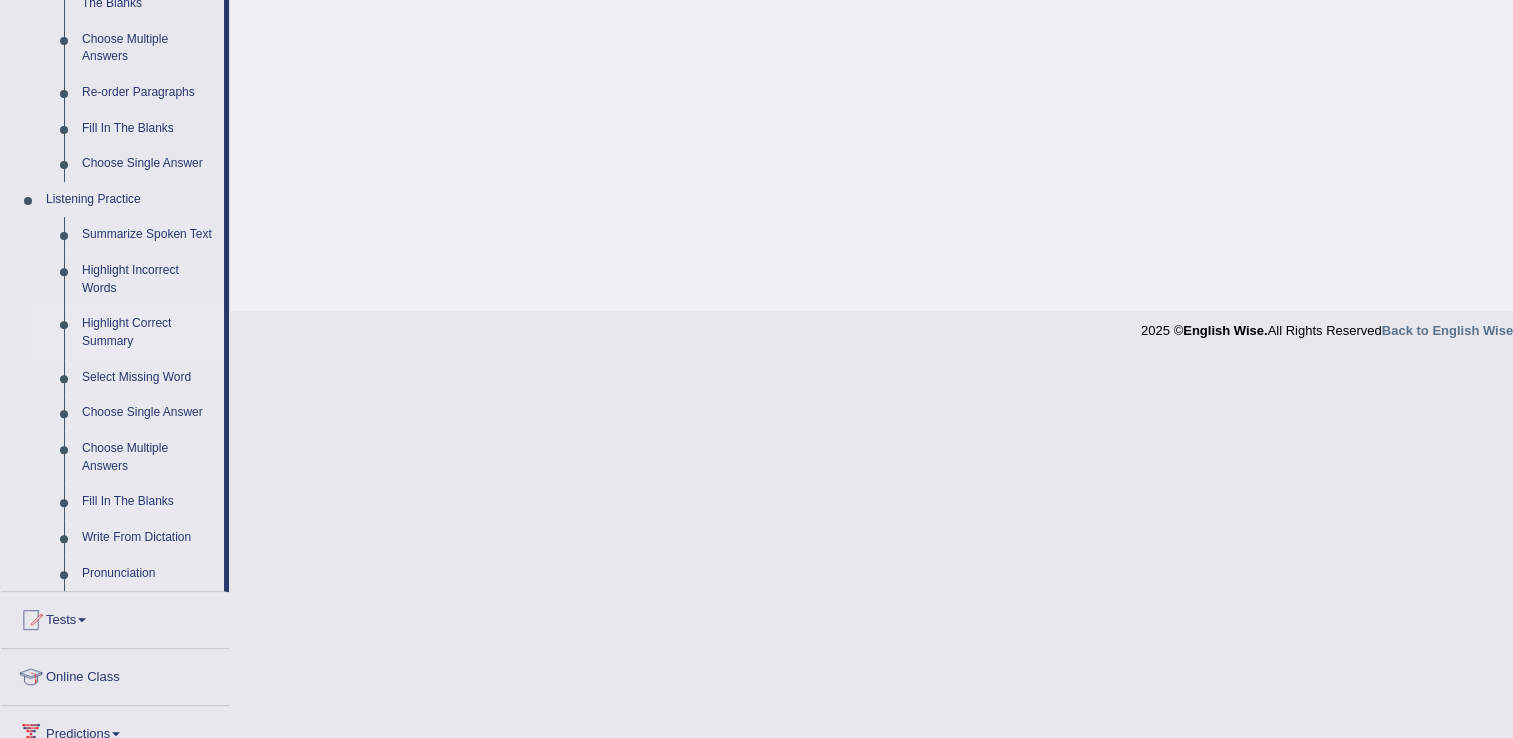 scroll, scrollTop: 884, scrollLeft: 0, axis: vertical 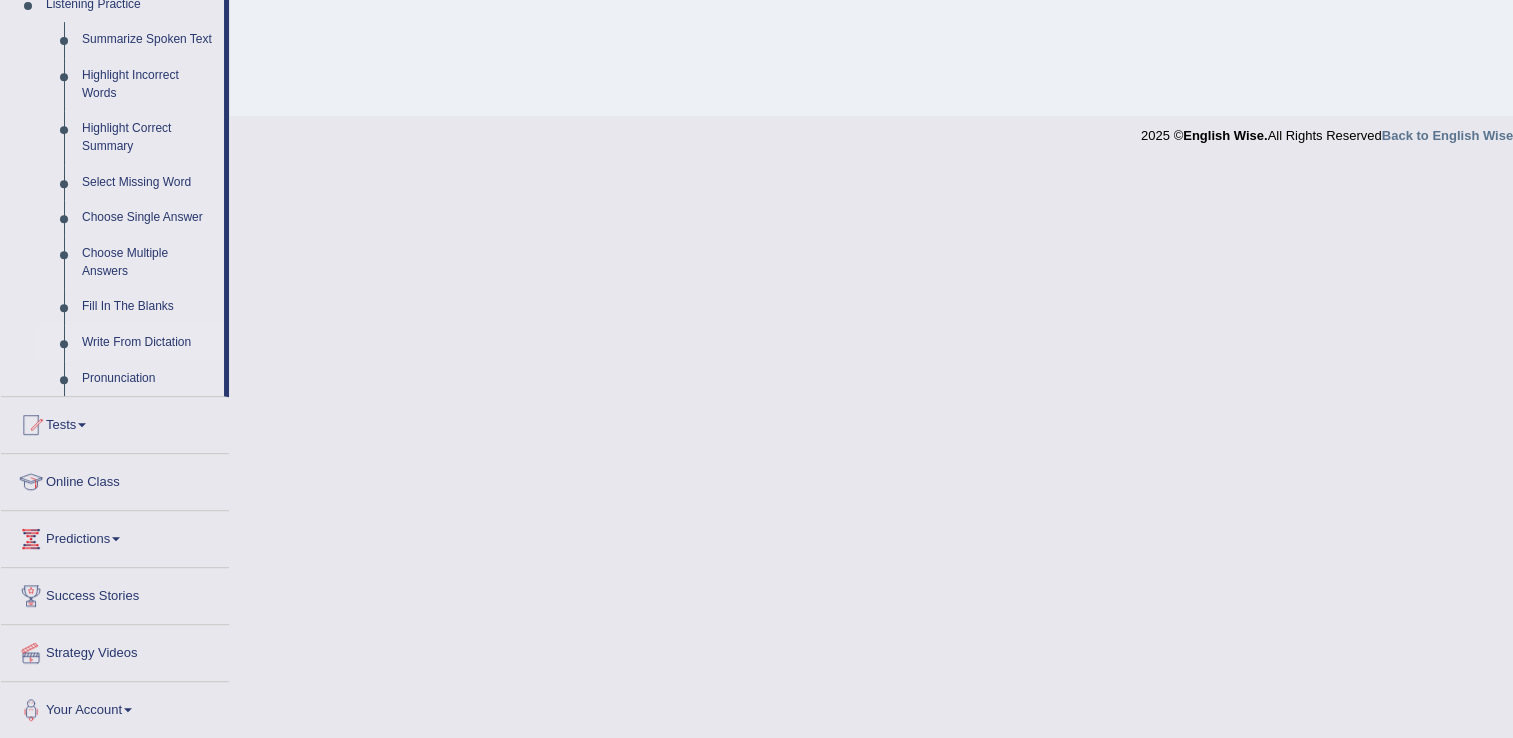 click on "Write From Dictation" at bounding box center (148, 343) 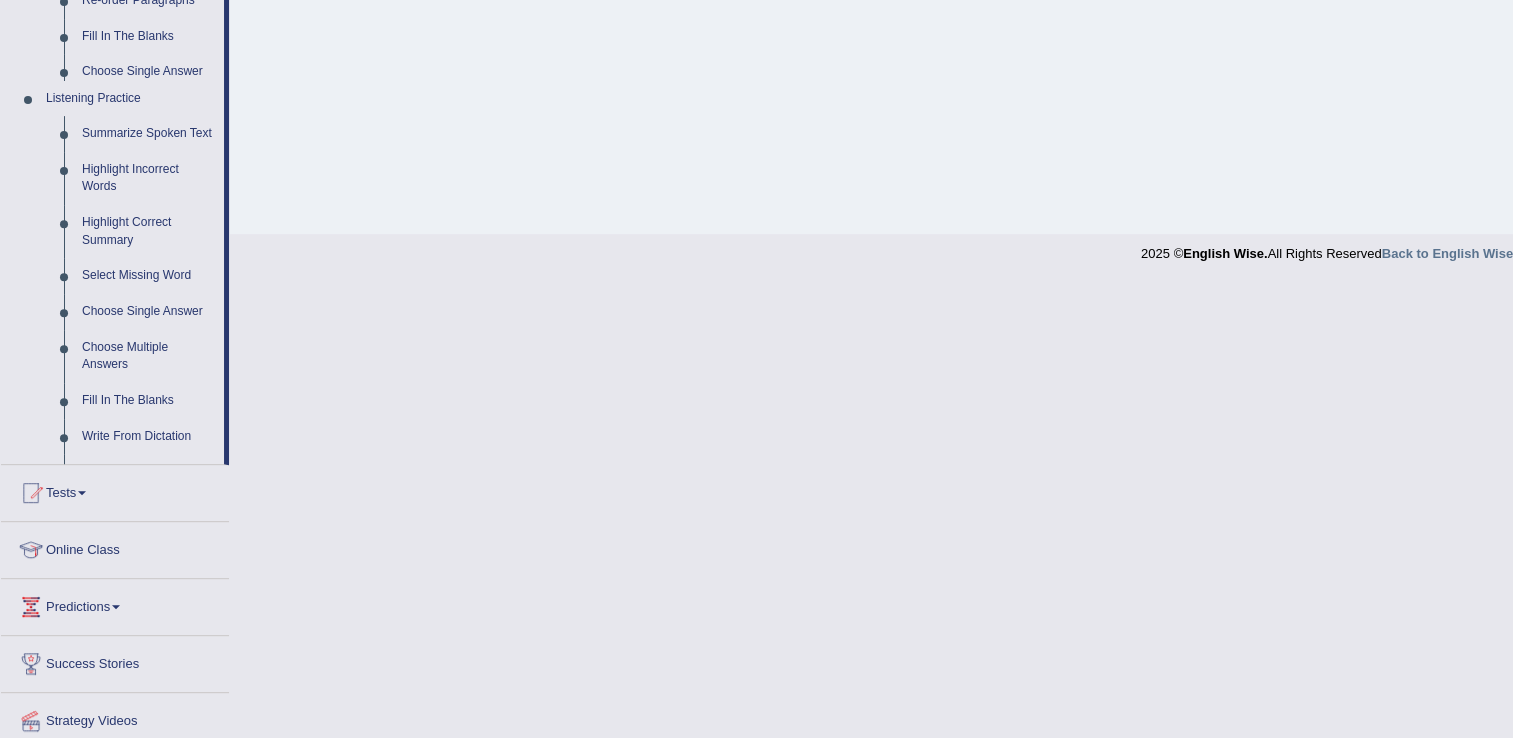 click on "Summarize Spoken Text
Highlight Incorrect Words
Highlight Correct Summary
Select Missing Word
Choose Single Answer
Choose Multiple Answers
Fill In The Blanks
Write From Dictation
Pronunciation" at bounding box center [130, 294] 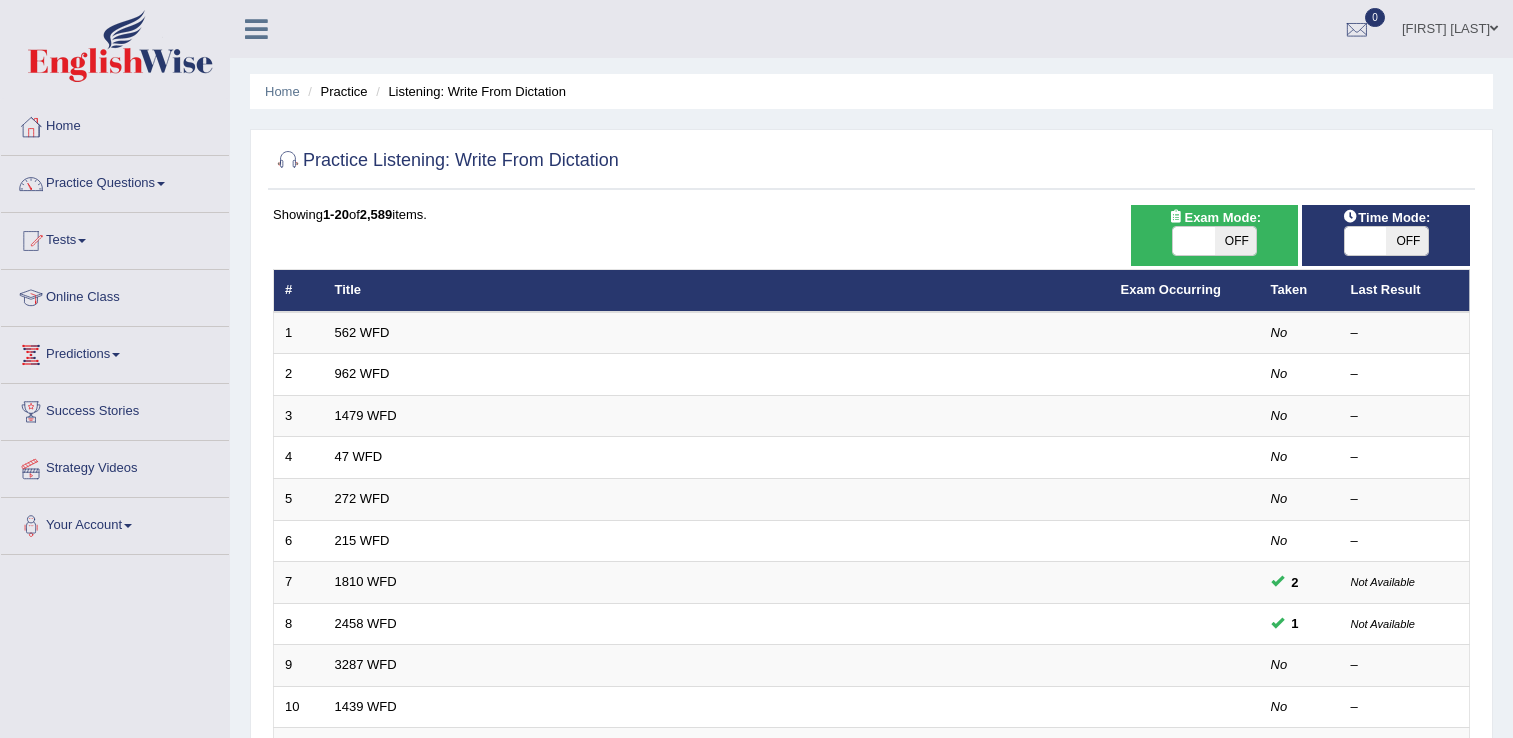 click on "562 WFD" at bounding box center (362, 332) 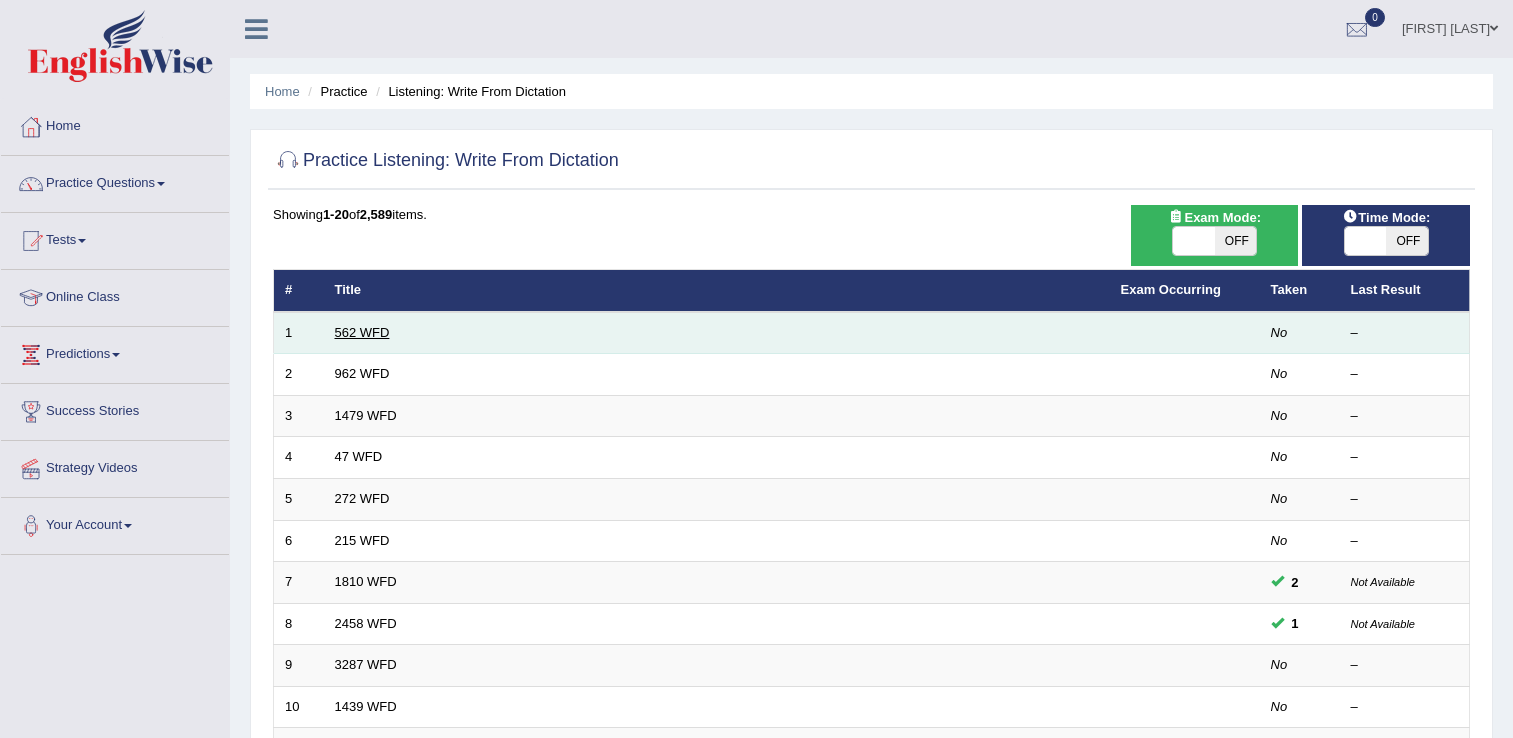 scroll, scrollTop: 0, scrollLeft: 0, axis: both 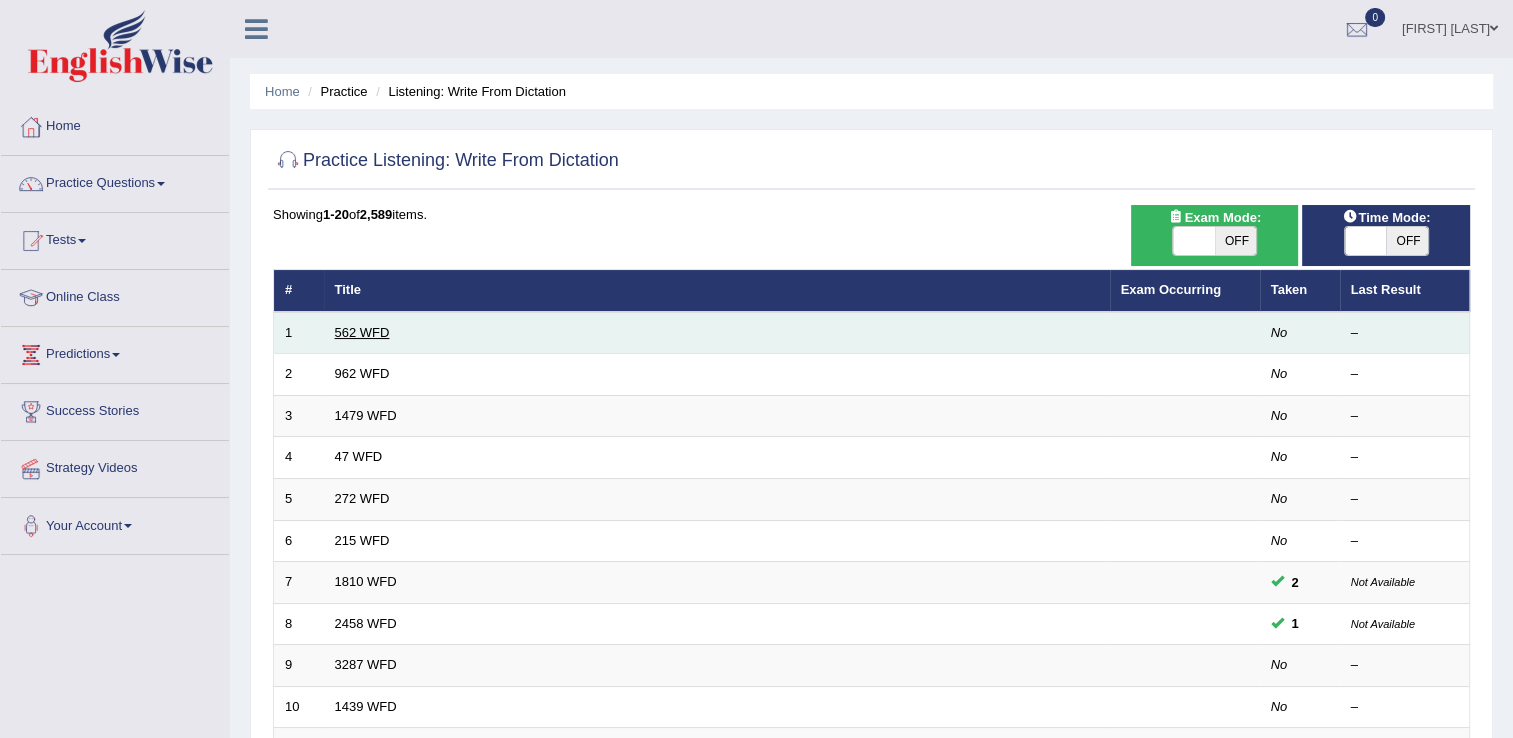 click on "562 WFD" at bounding box center (362, 332) 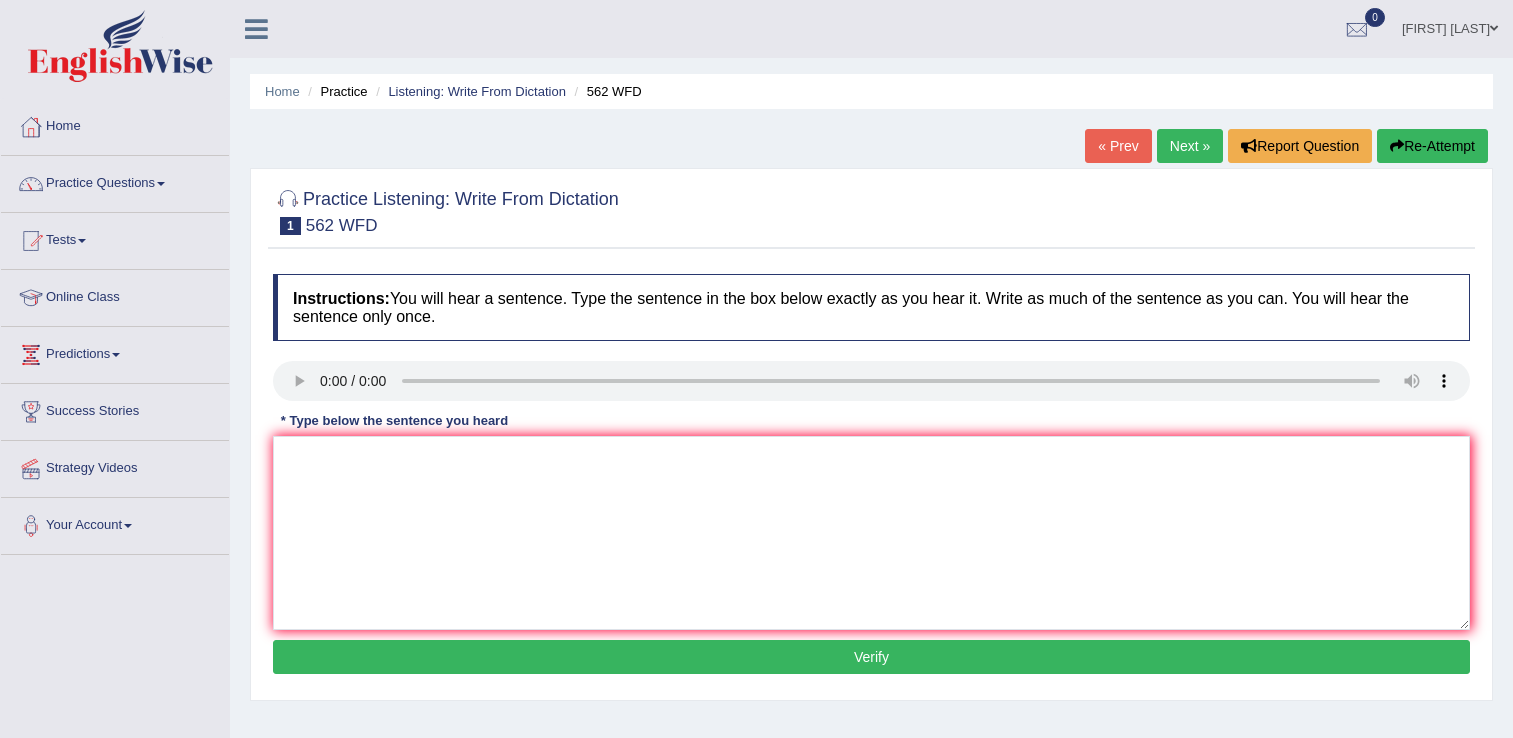 scroll, scrollTop: 200, scrollLeft: 0, axis: vertical 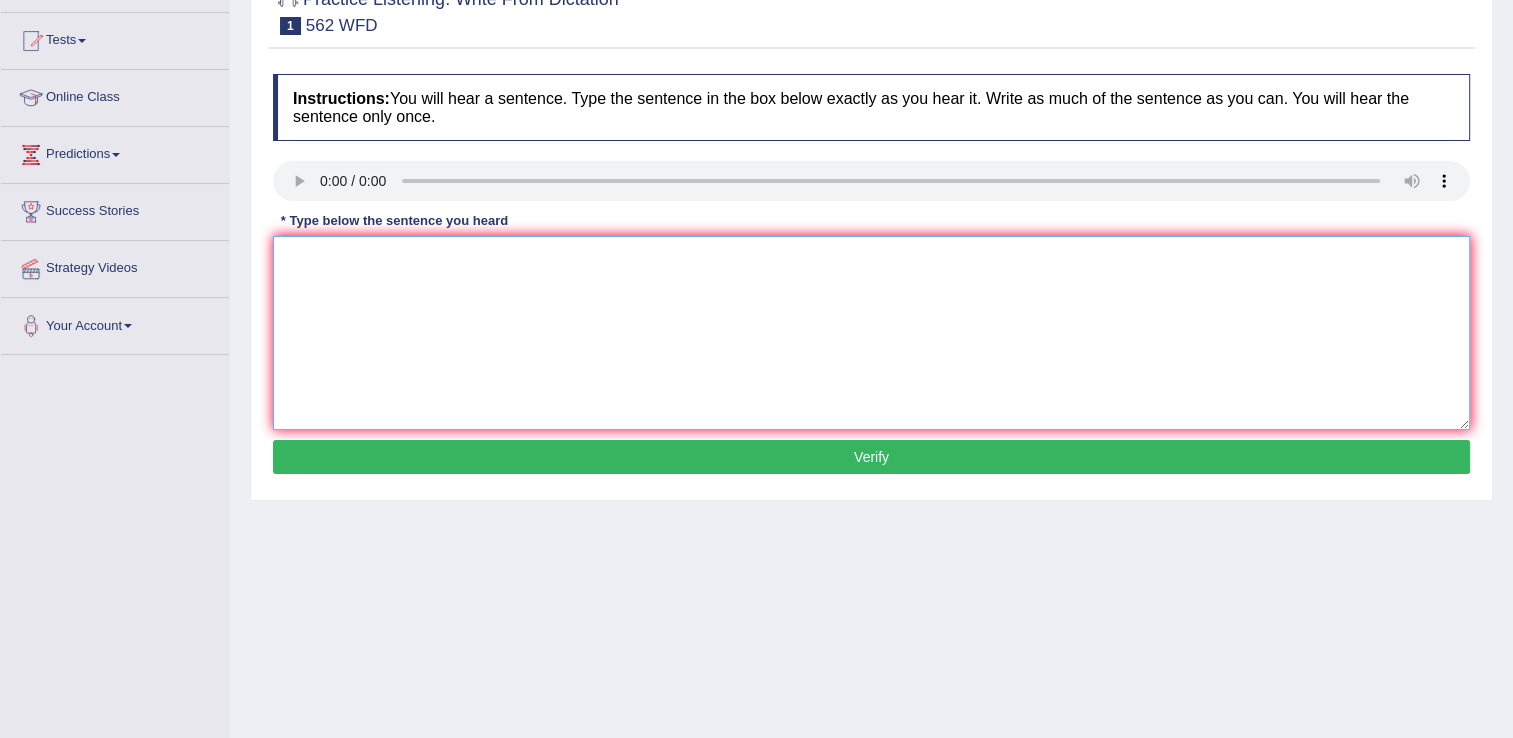 click at bounding box center (871, 333) 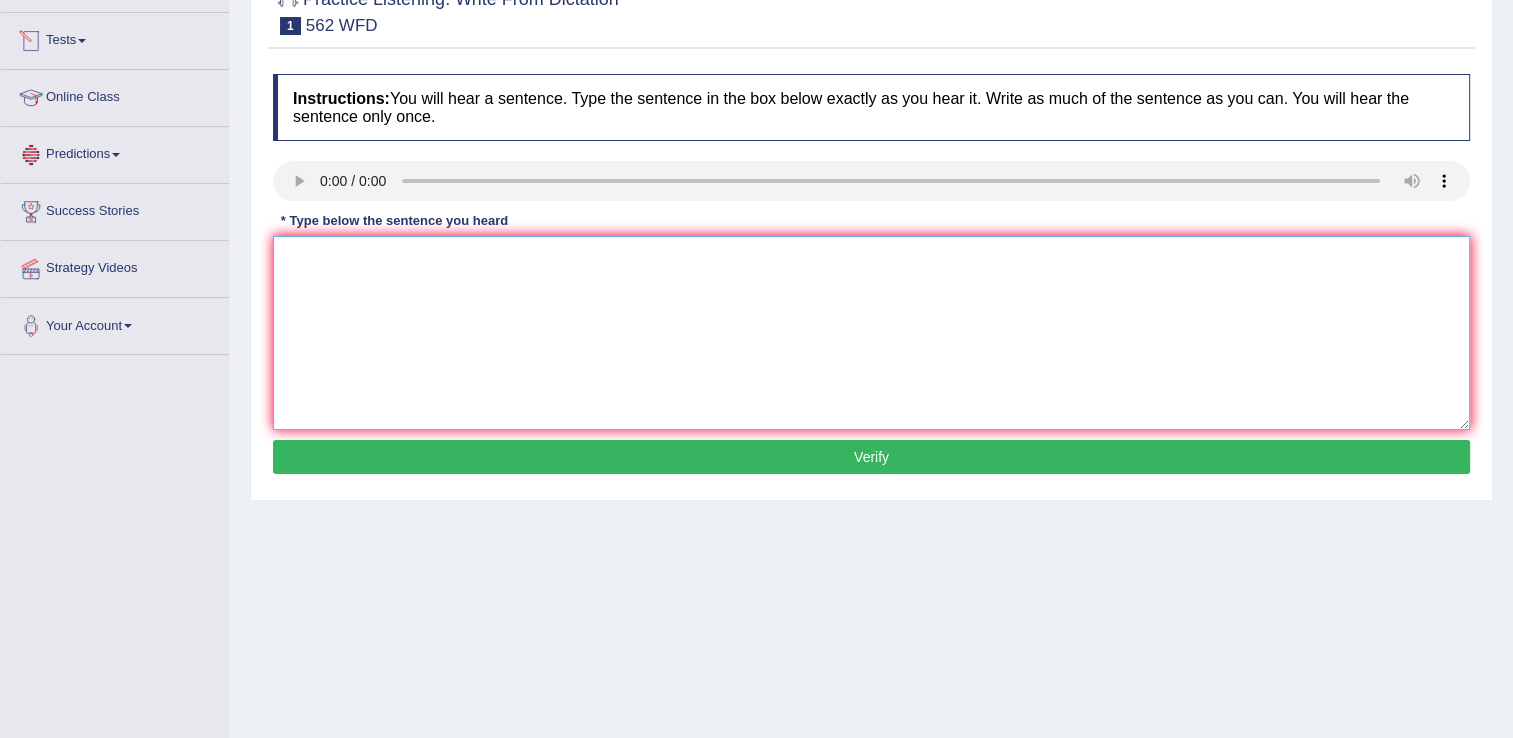 scroll, scrollTop: 0, scrollLeft: 0, axis: both 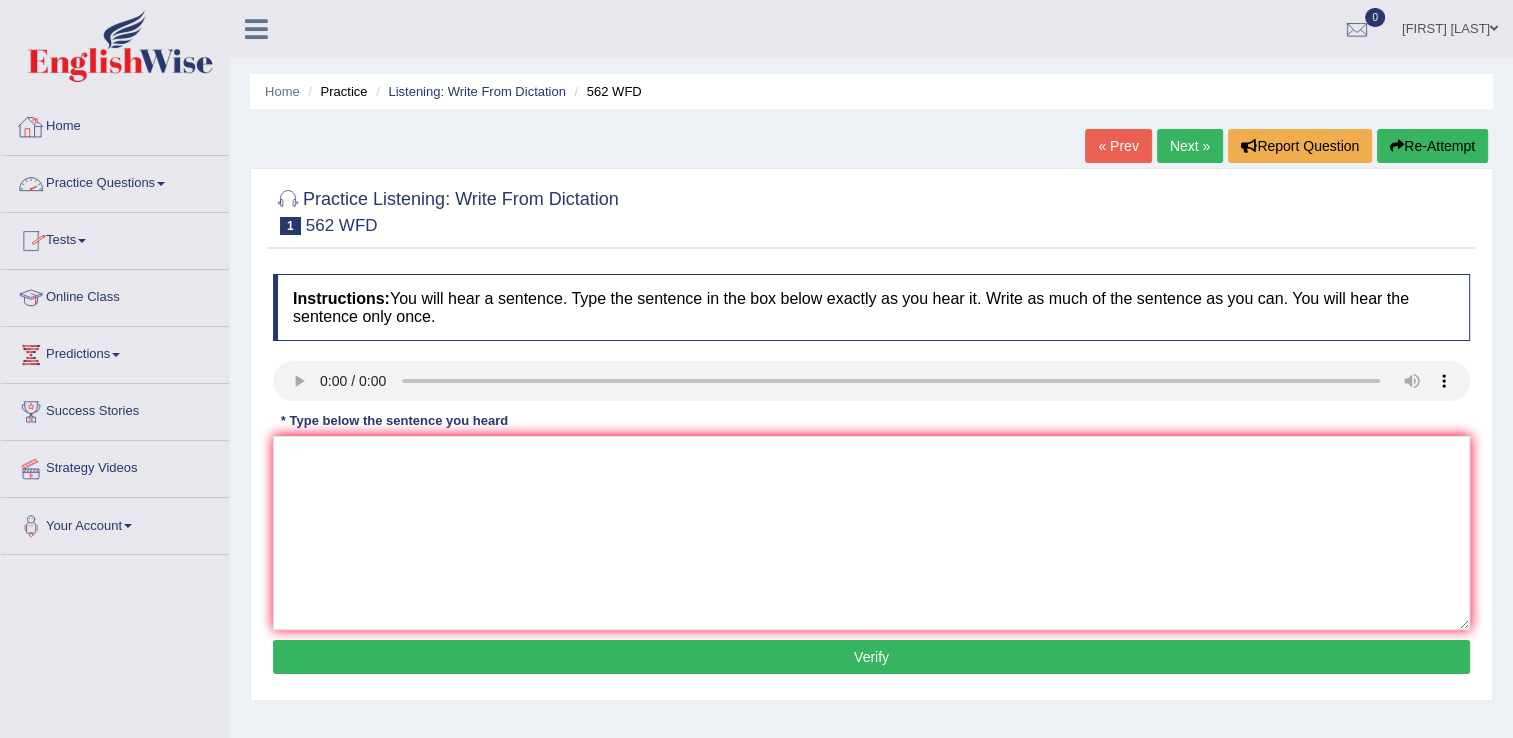 click on "Practice Questions" at bounding box center [115, 181] 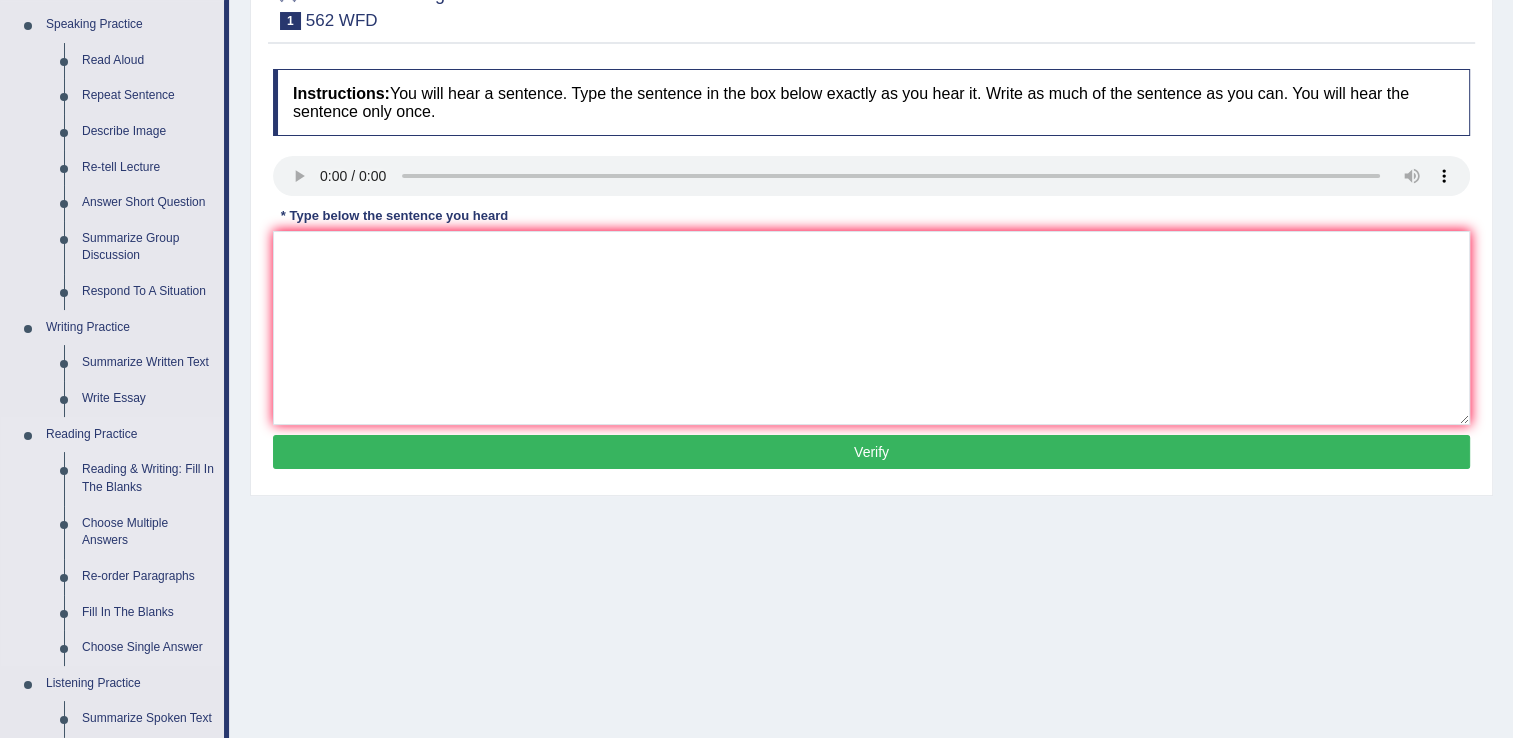 scroll, scrollTop: 0, scrollLeft: 0, axis: both 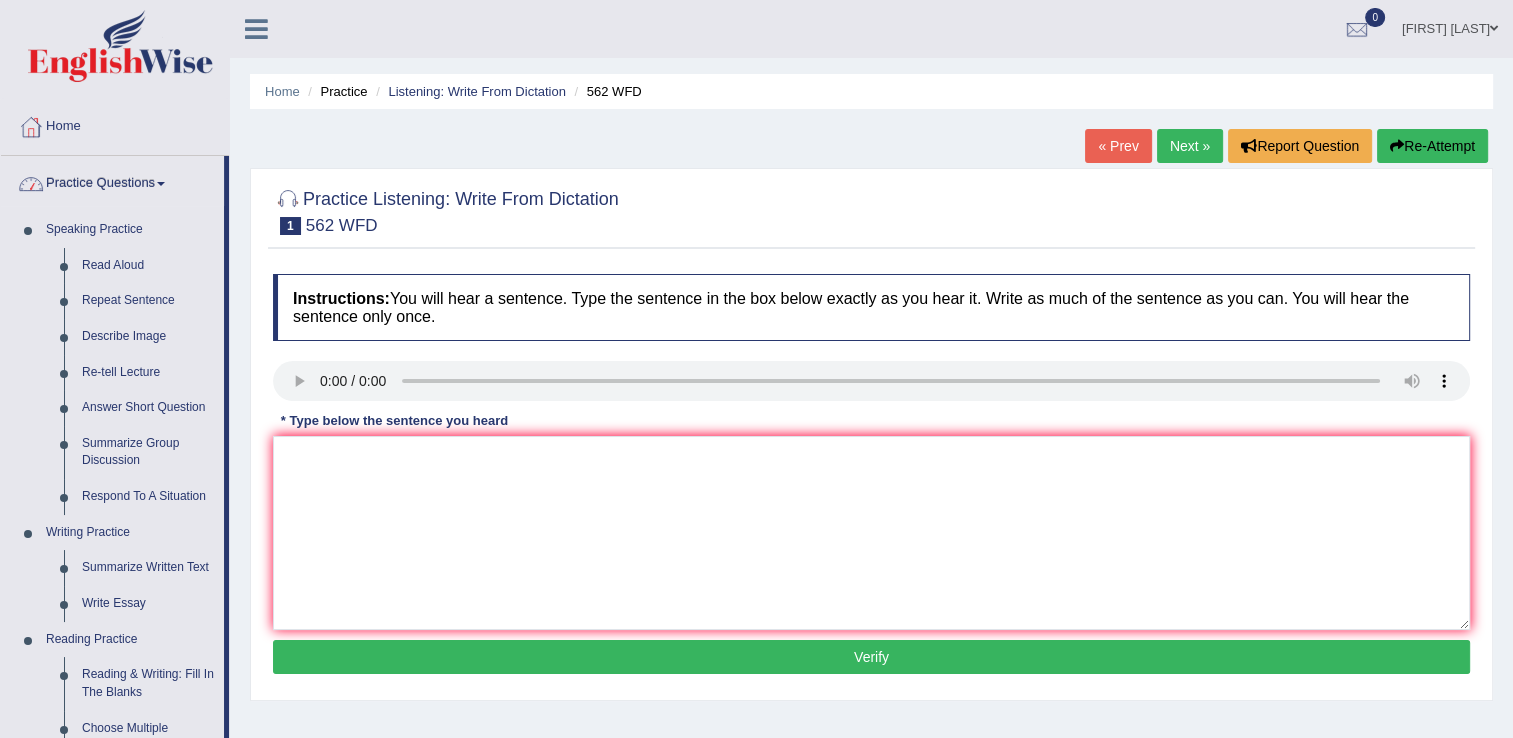 click on "Practice Questions" at bounding box center [112, 181] 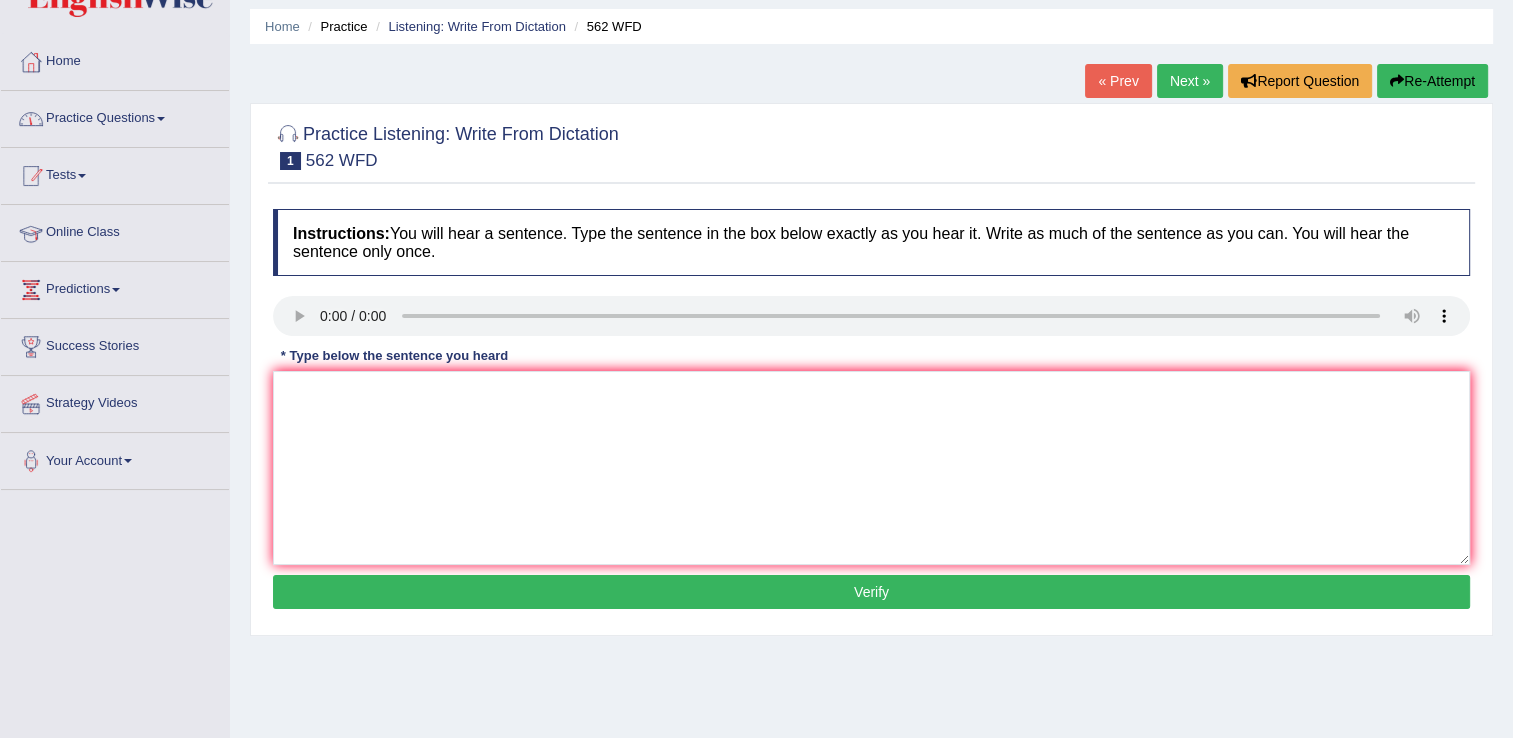 scroll, scrollTop: 100, scrollLeft: 0, axis: vertical 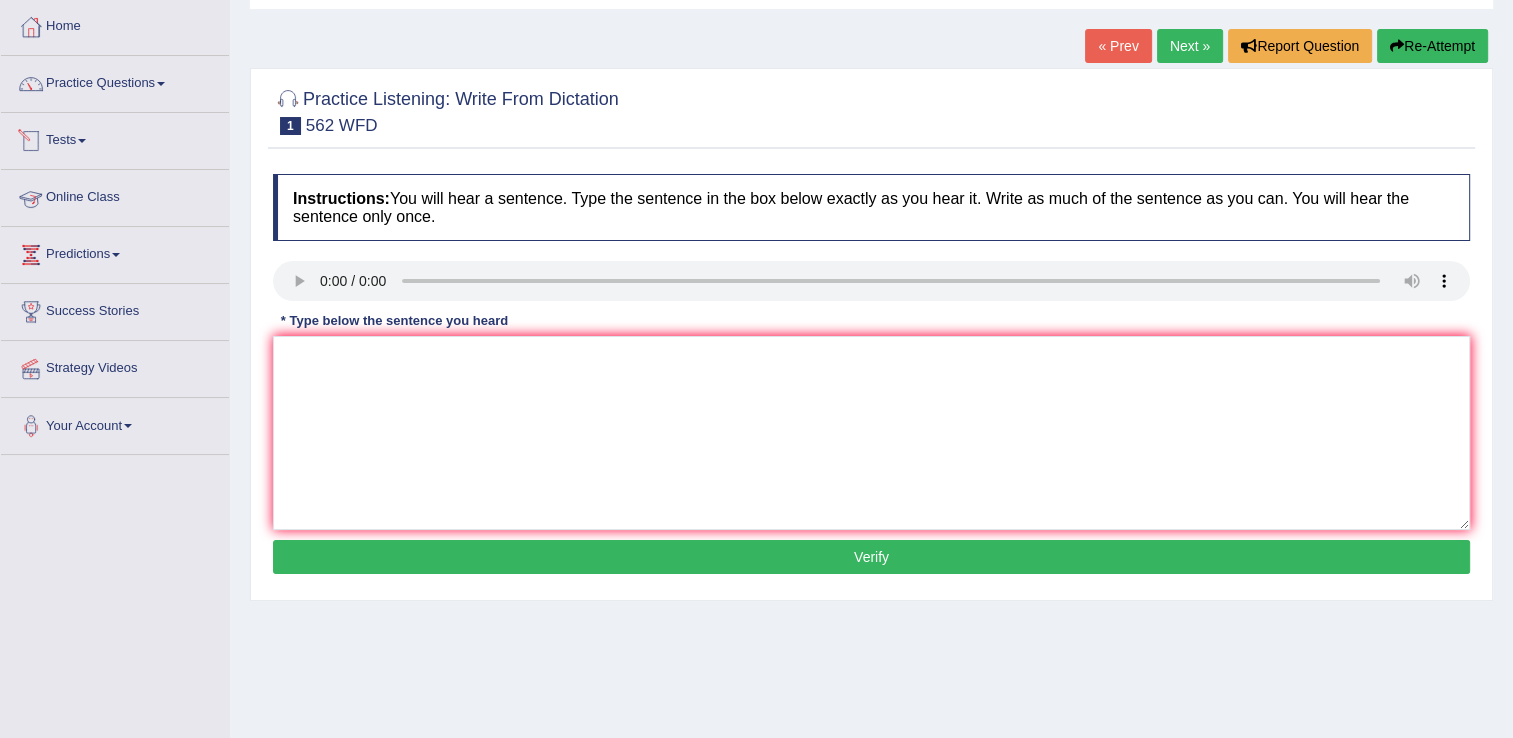 click at bounding box center (82, 141) 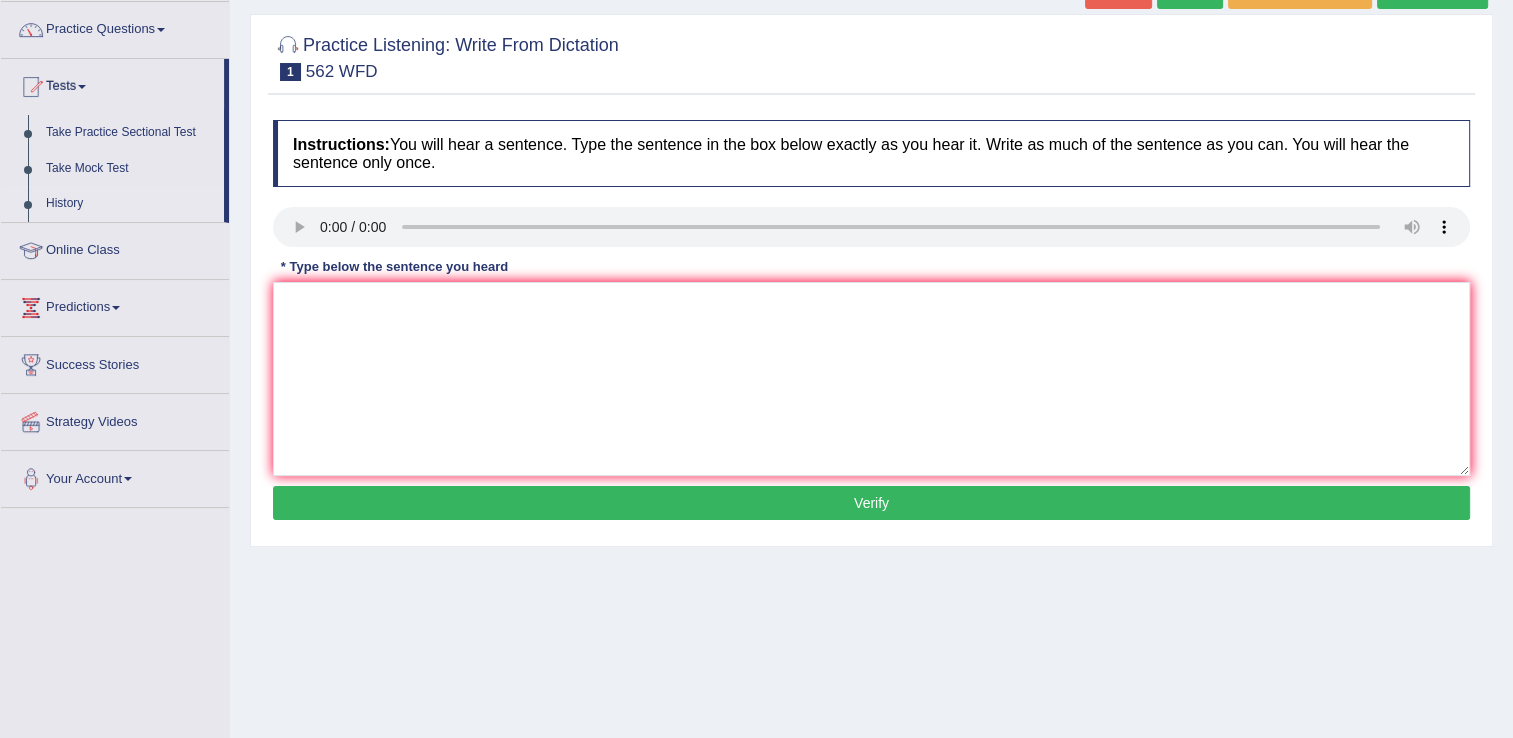 scroll, scrollTop: 200, scrollLeft: 0, axis: vertical 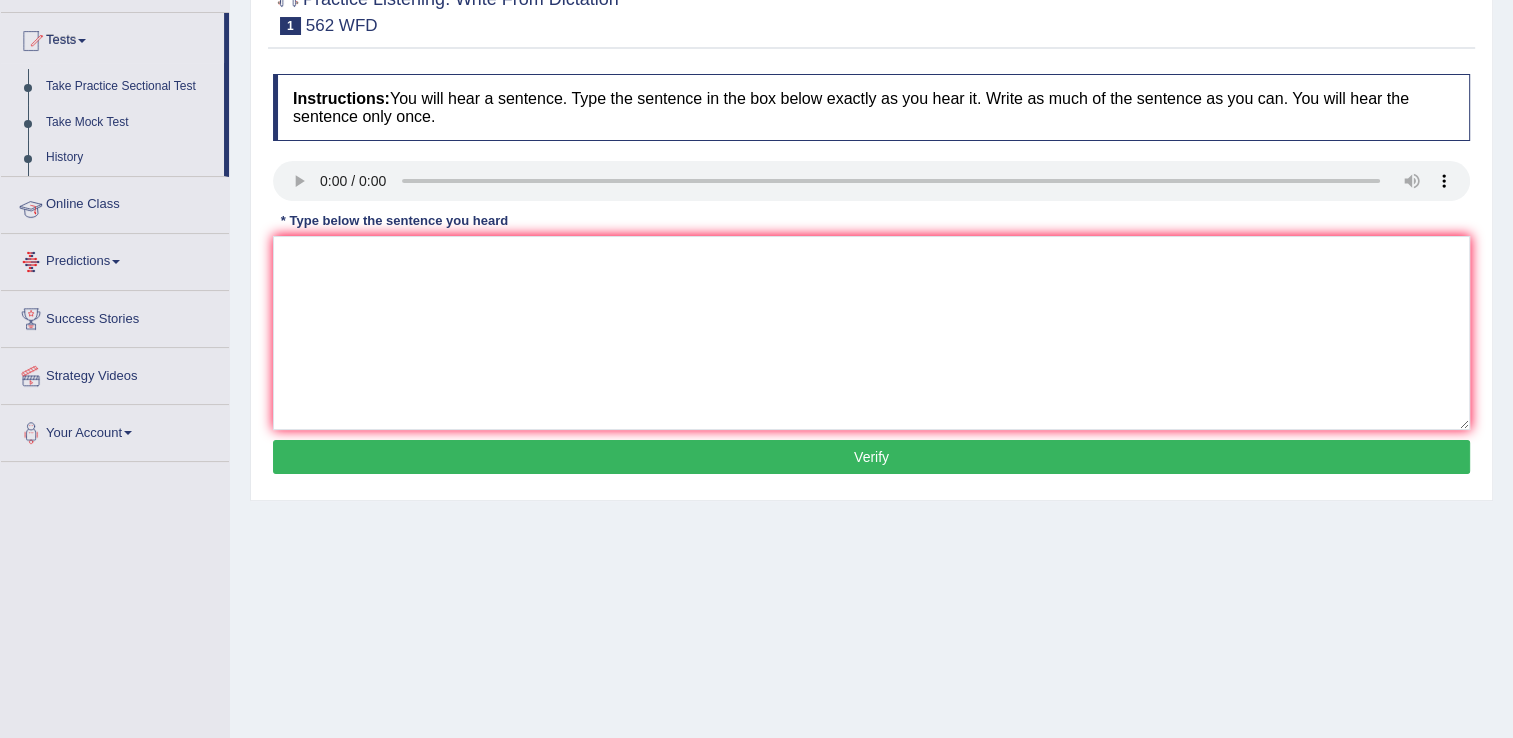 click on "Online Class" at bounding box center [115, 202] 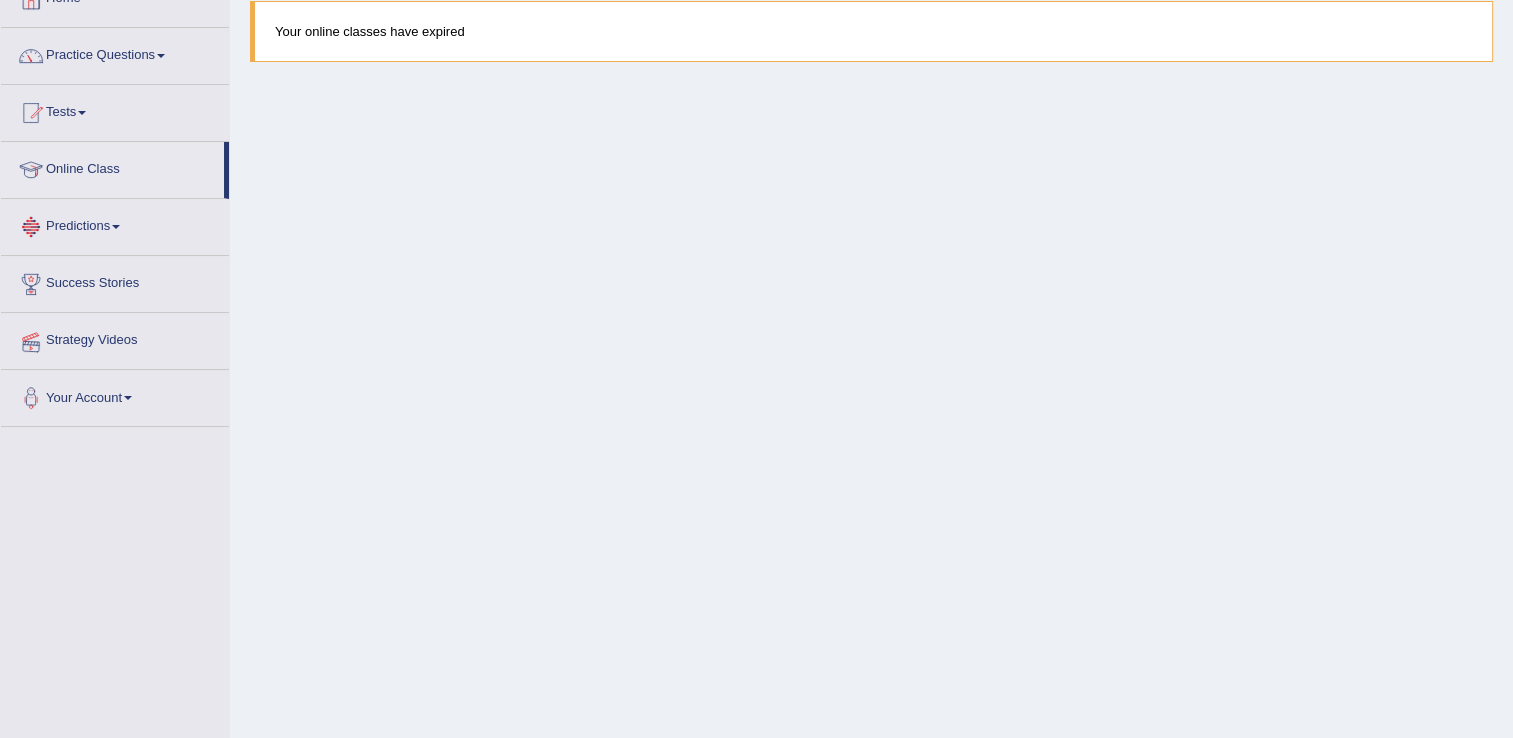 scroll, scrollTop: 200, scrollLeft: 0, axis: vertical 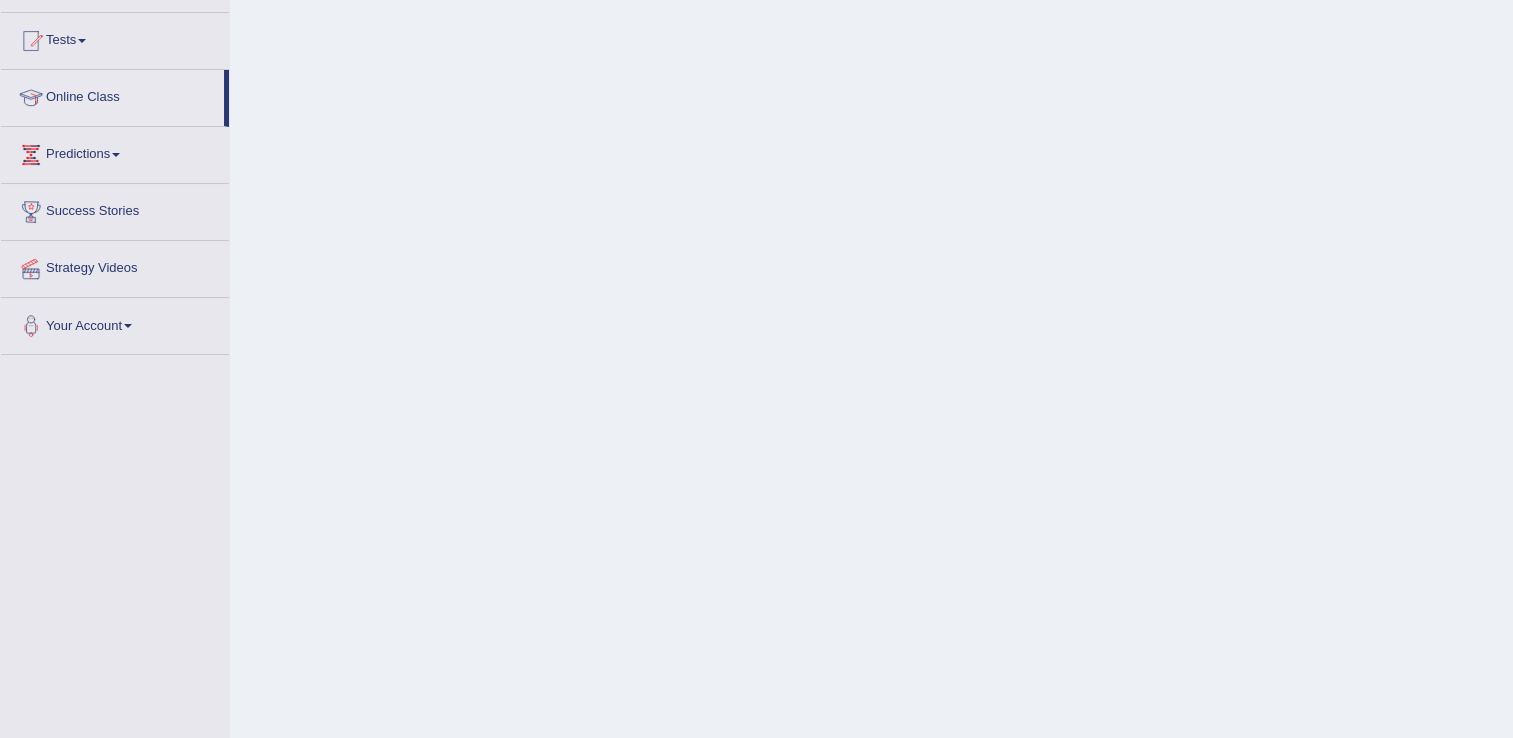 click on "Success Stories" at bounding box center [115, 209] 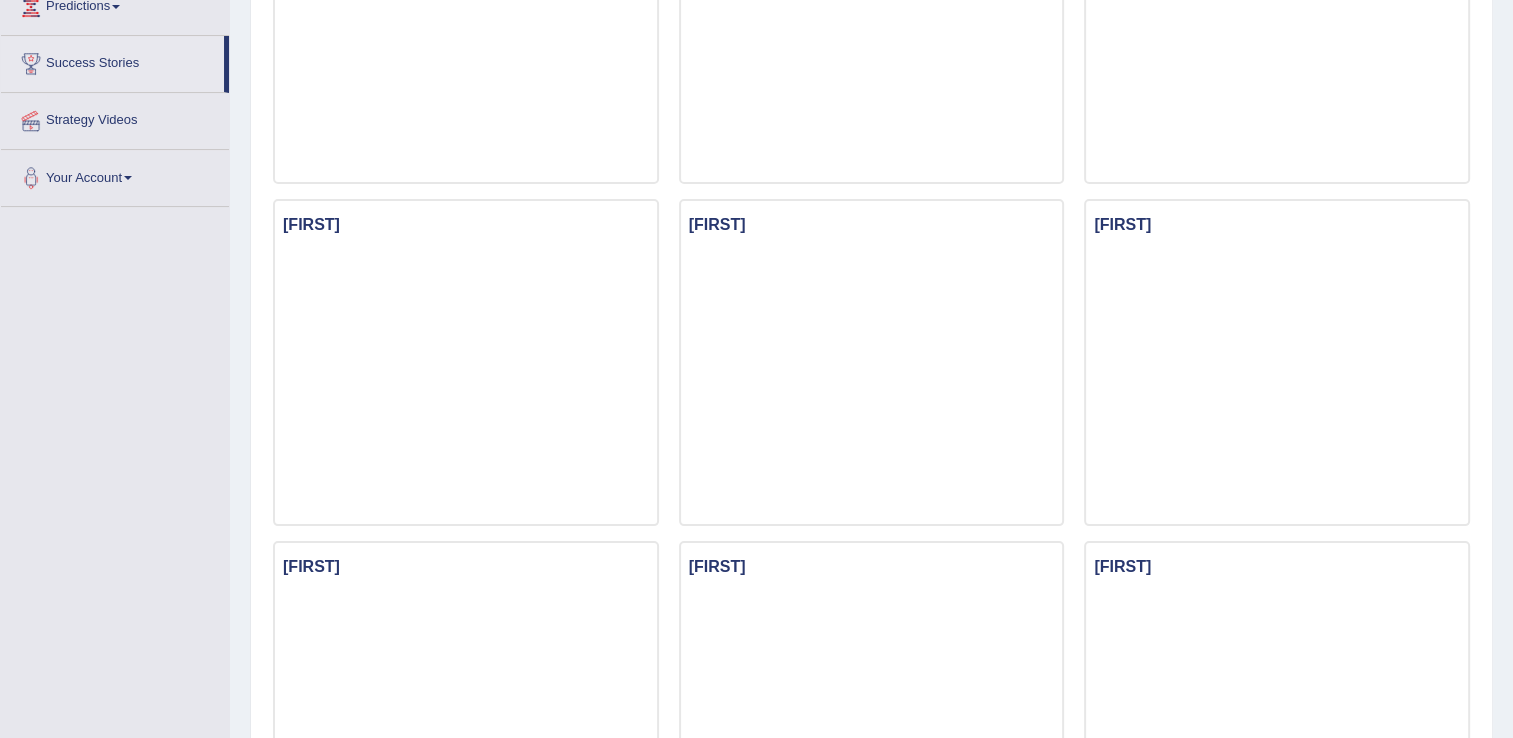 scroll, scrollTop: 348, scrollLeft: 0, axis: vertical 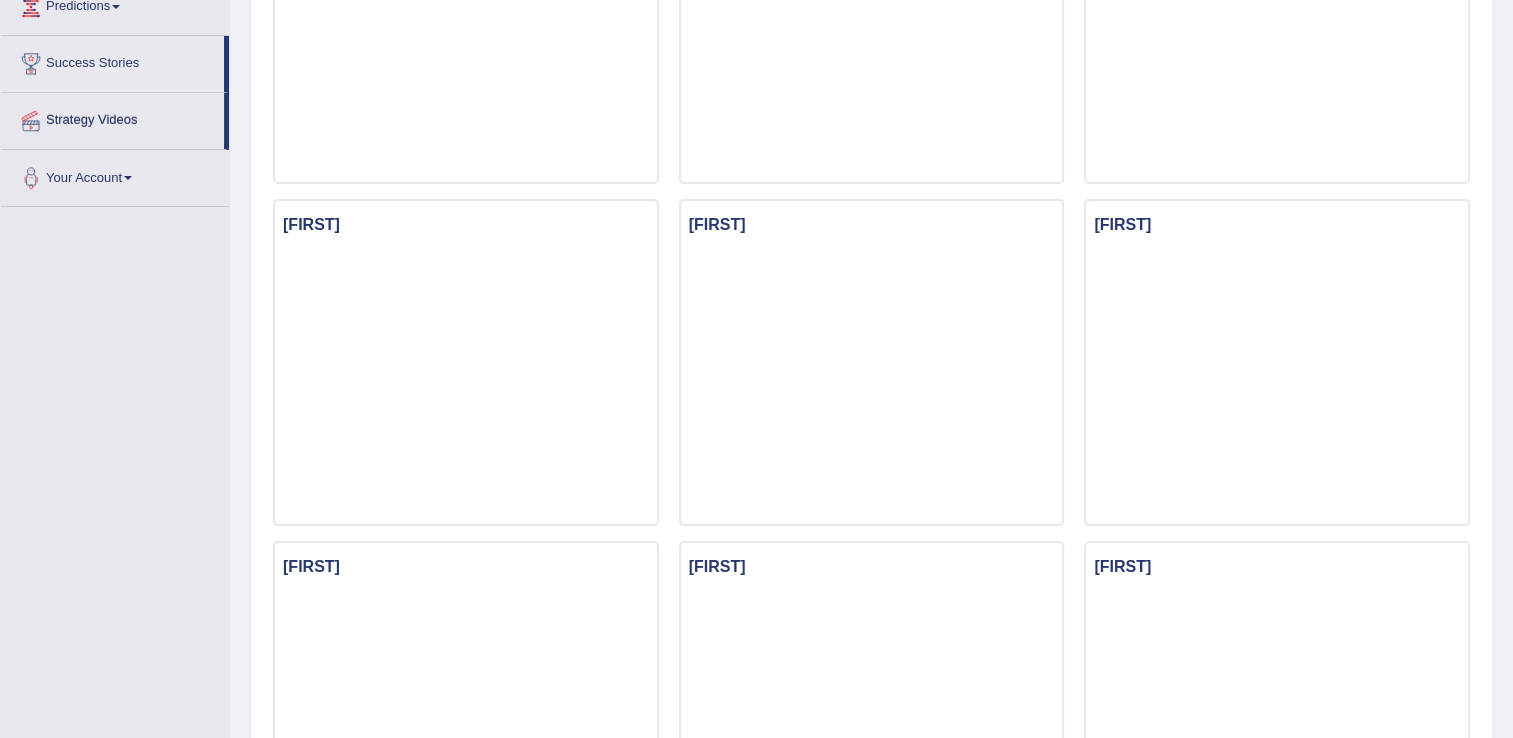 click on "Strategy Videos" at bounding box center [112, 118] 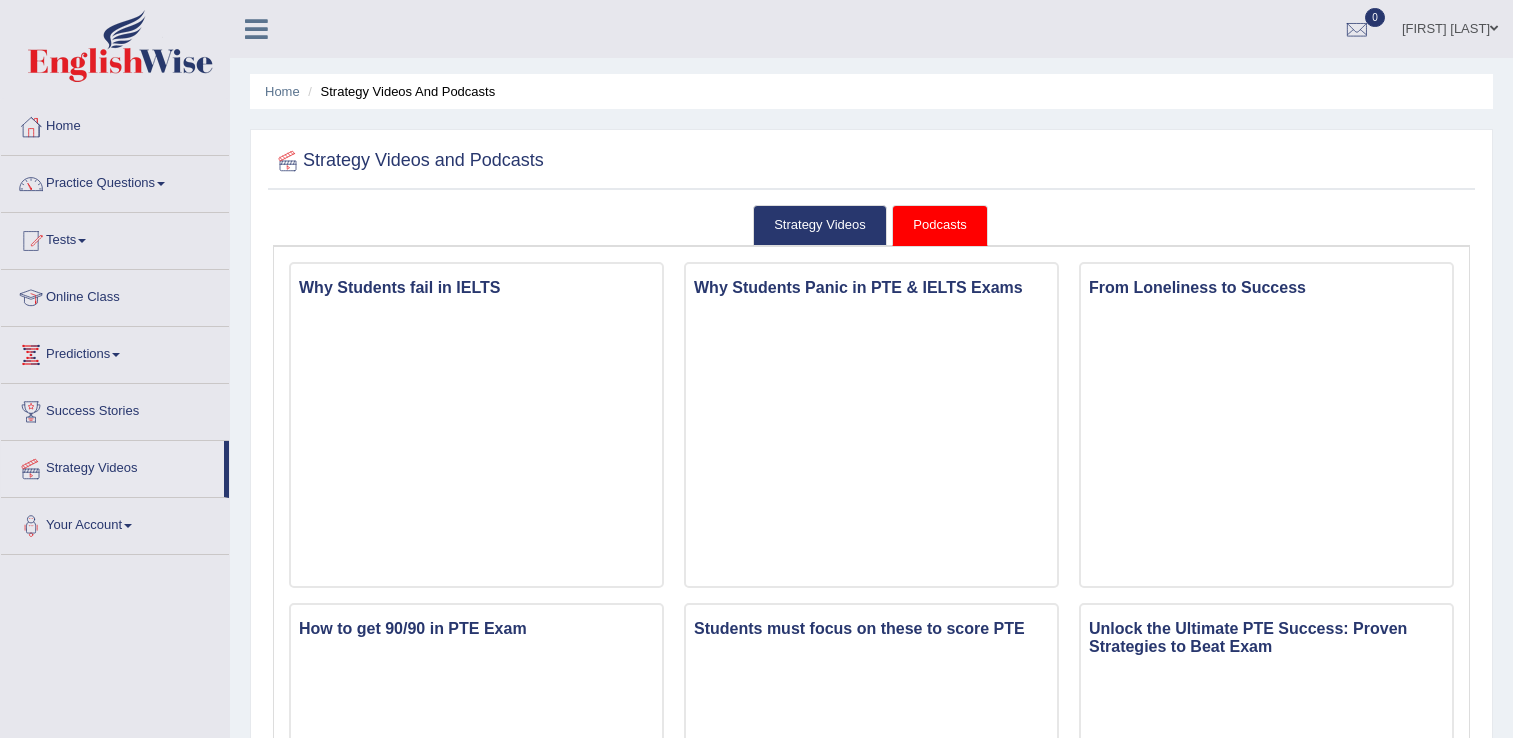 scroll, scrollTop: 200, scrollLeft: 0, axis: vertical 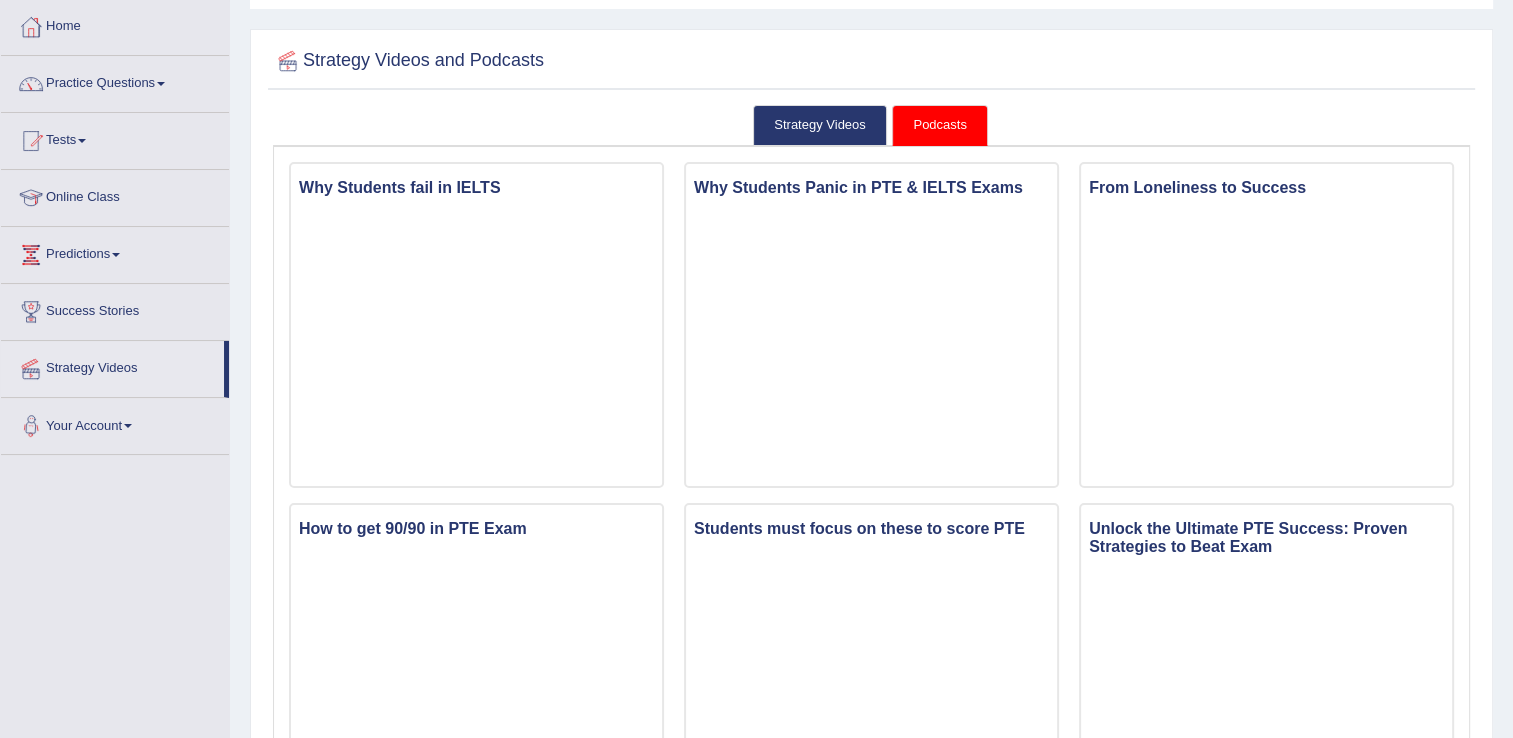 click on "Your Account" at bounding box center [115, 423] 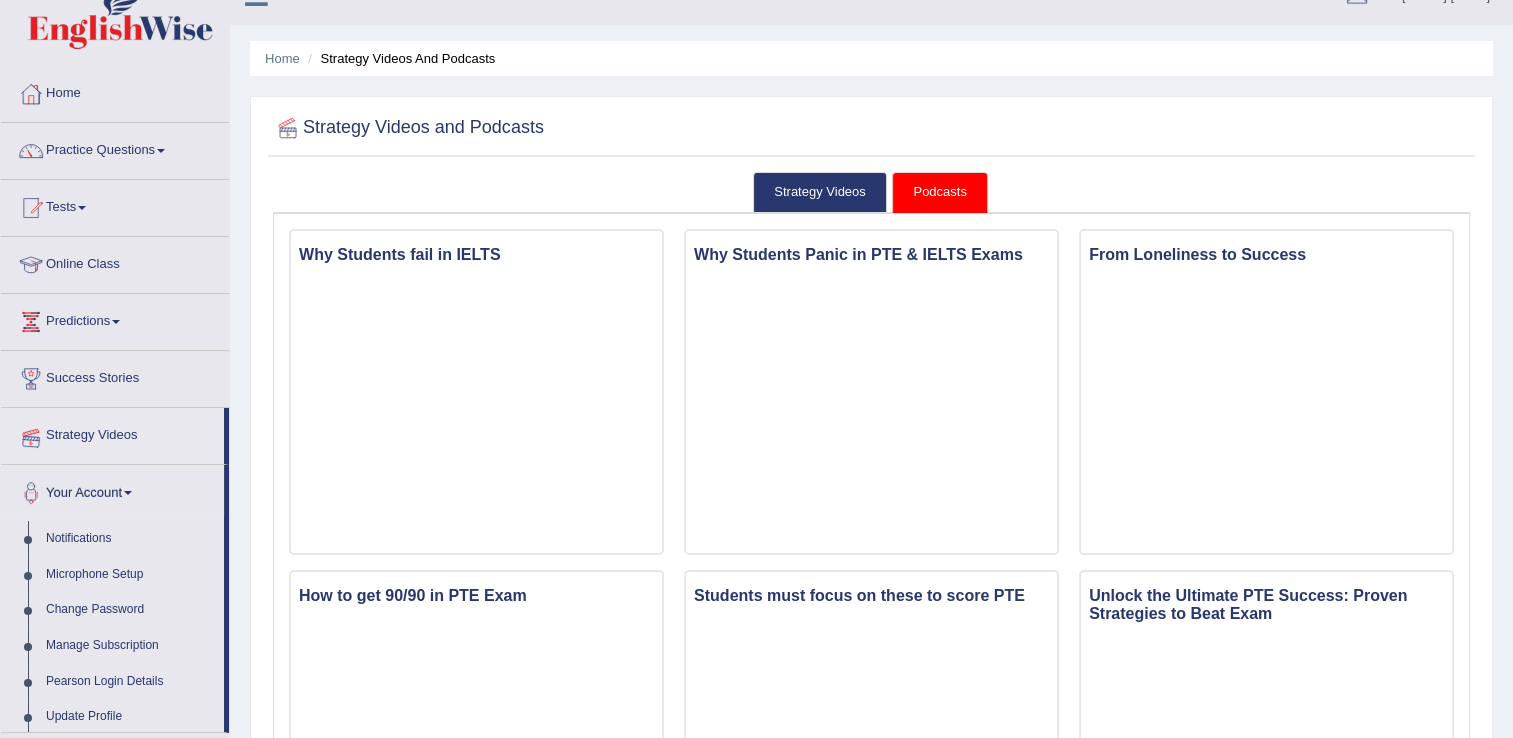 scroll, scrollTop: 0, scrollLeft: 0, axis: both 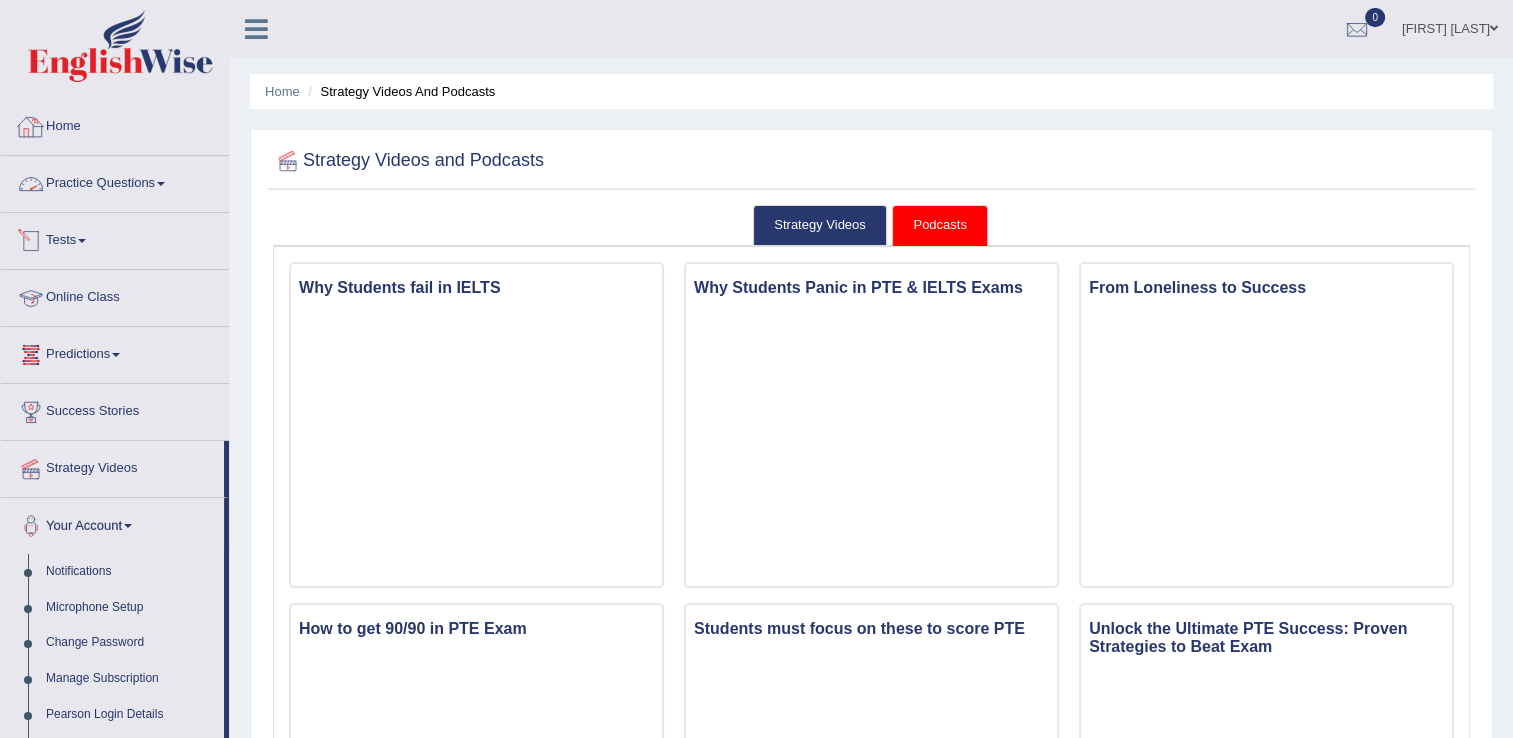 click on "Home" at bounding box center (115, 124) 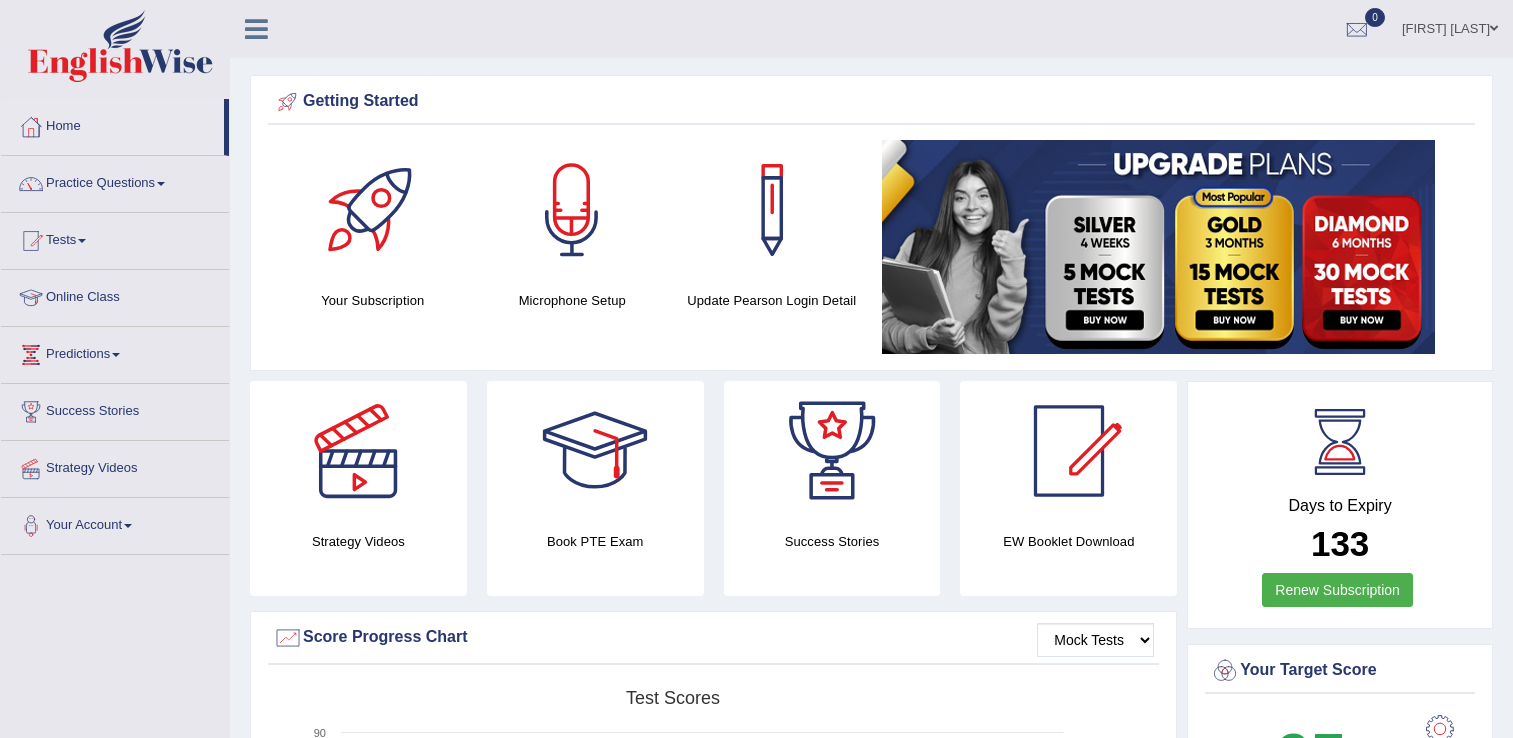 scroll, scrollTop: 0, scrollLeft: 0, axis: both 